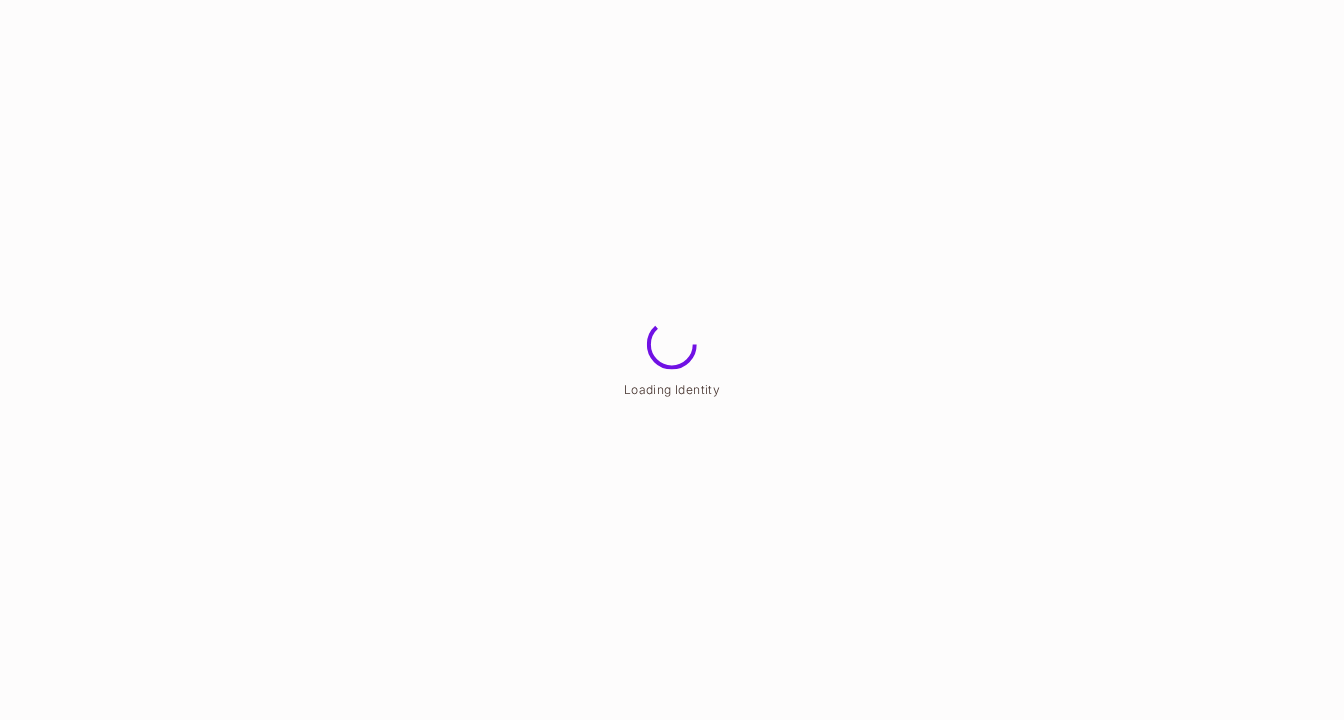 scroll, scrollTop: 0, scrollLeft: 0, axis: both 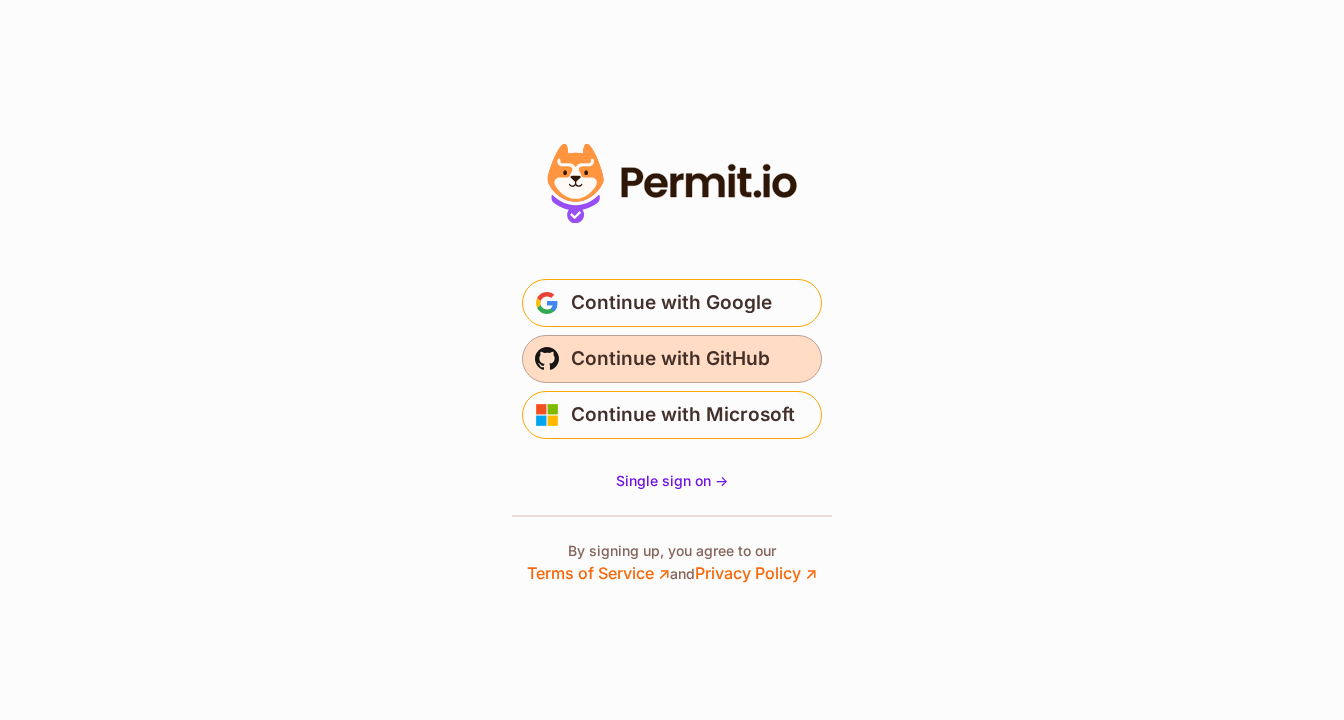 click on "Continue with GitHub" at bounding box center (670, 359) 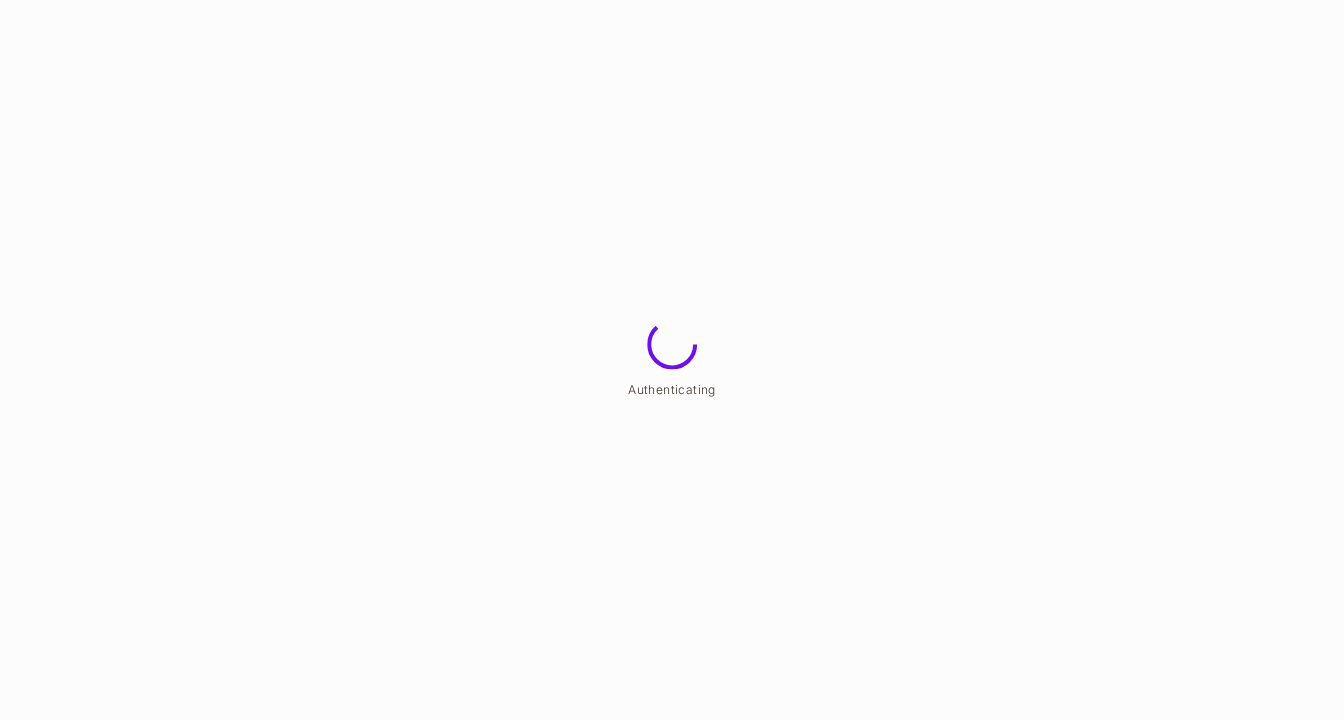 scroll, scrollTop: 0, scrollLeft: 0, axis: both 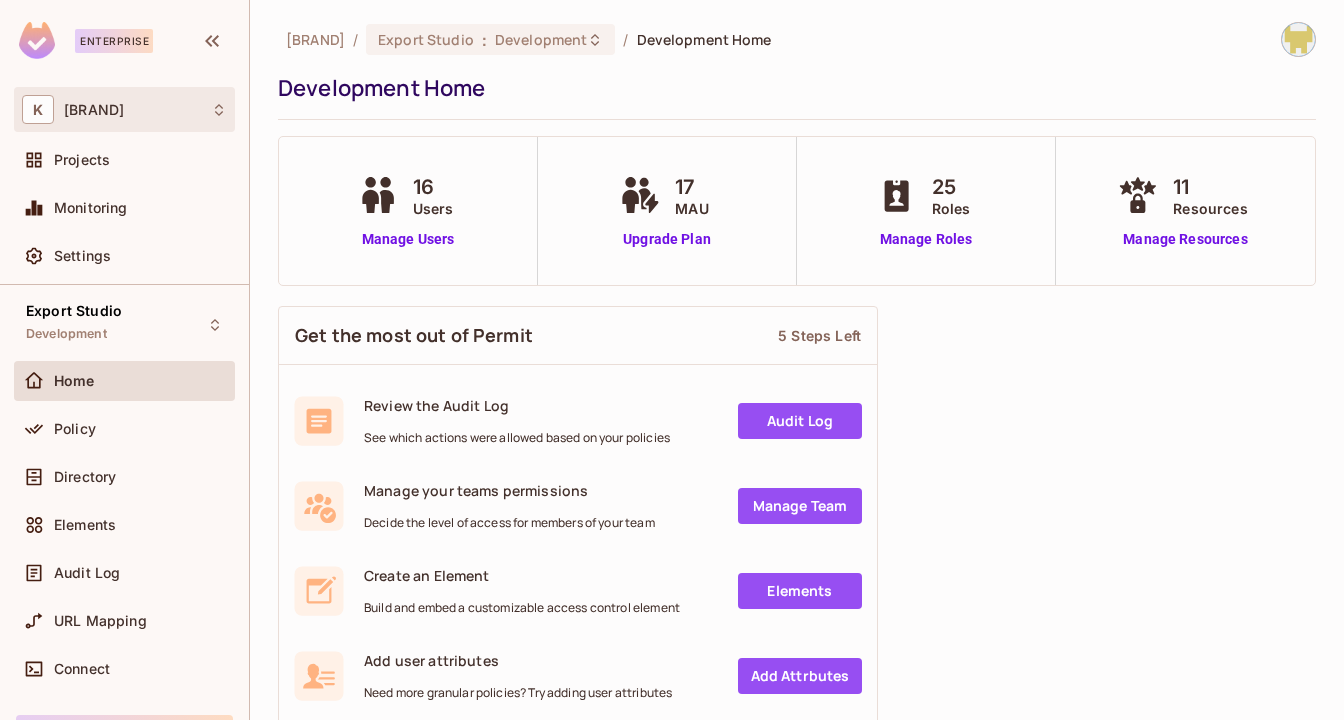 click on "K Kantar" at bounding box center (124, 109) 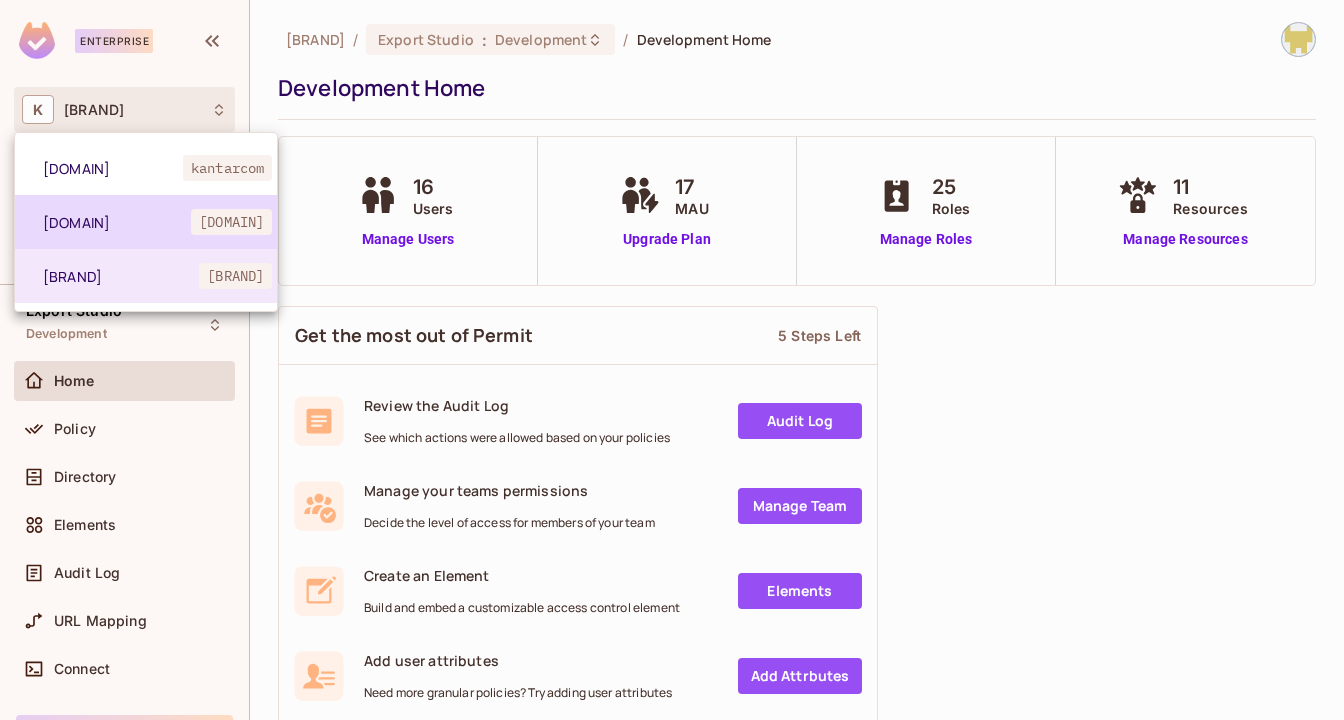 click on "tk-permit.io tk-permitio" at bounding box center (146, 222) 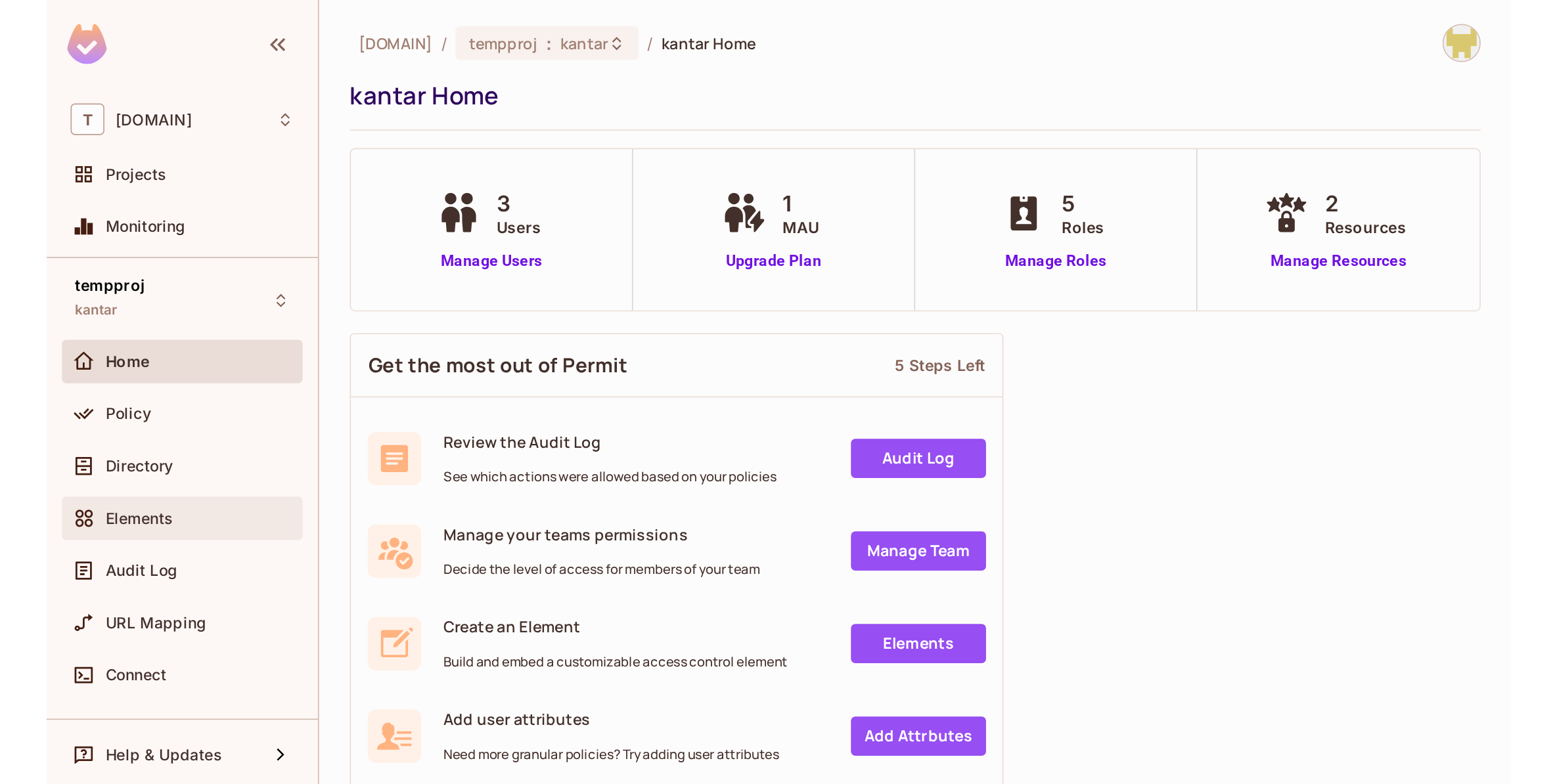 scroll, scrollTop: 0, scrollLeft: 0, axis: both 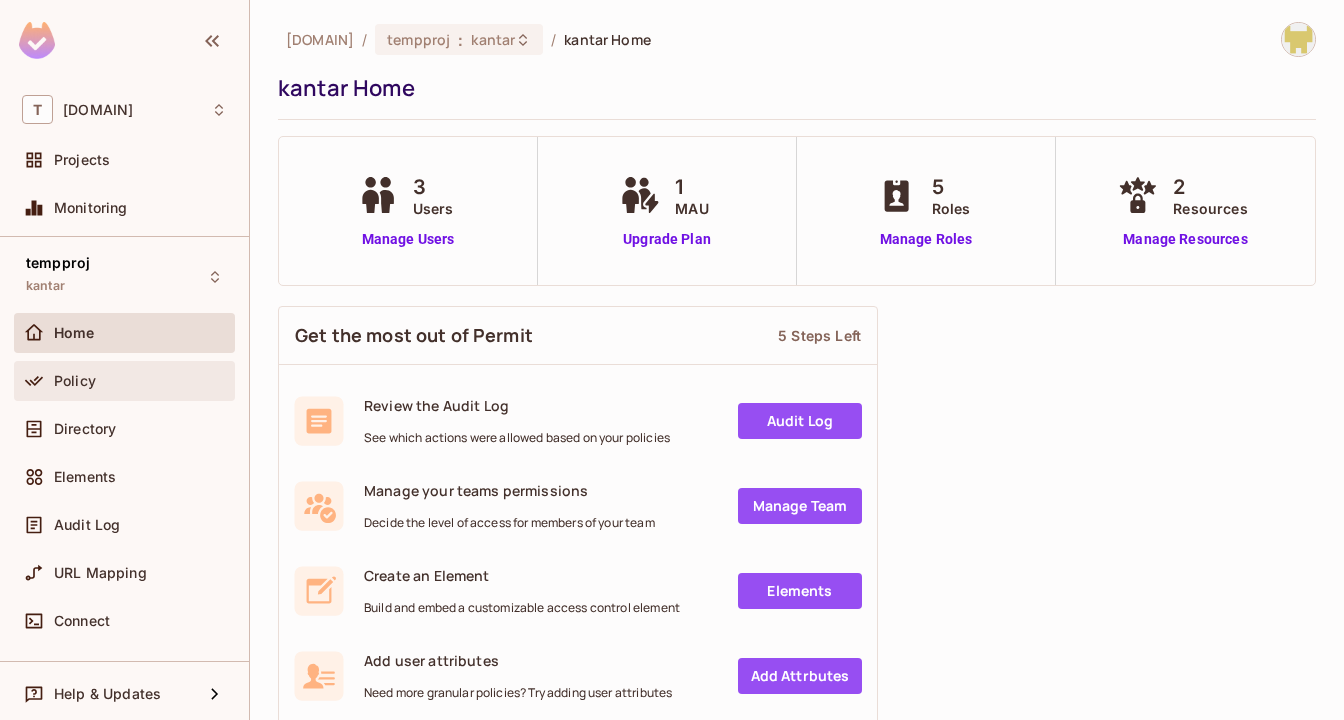 click on "Policy" at bounding box center [124, 381] 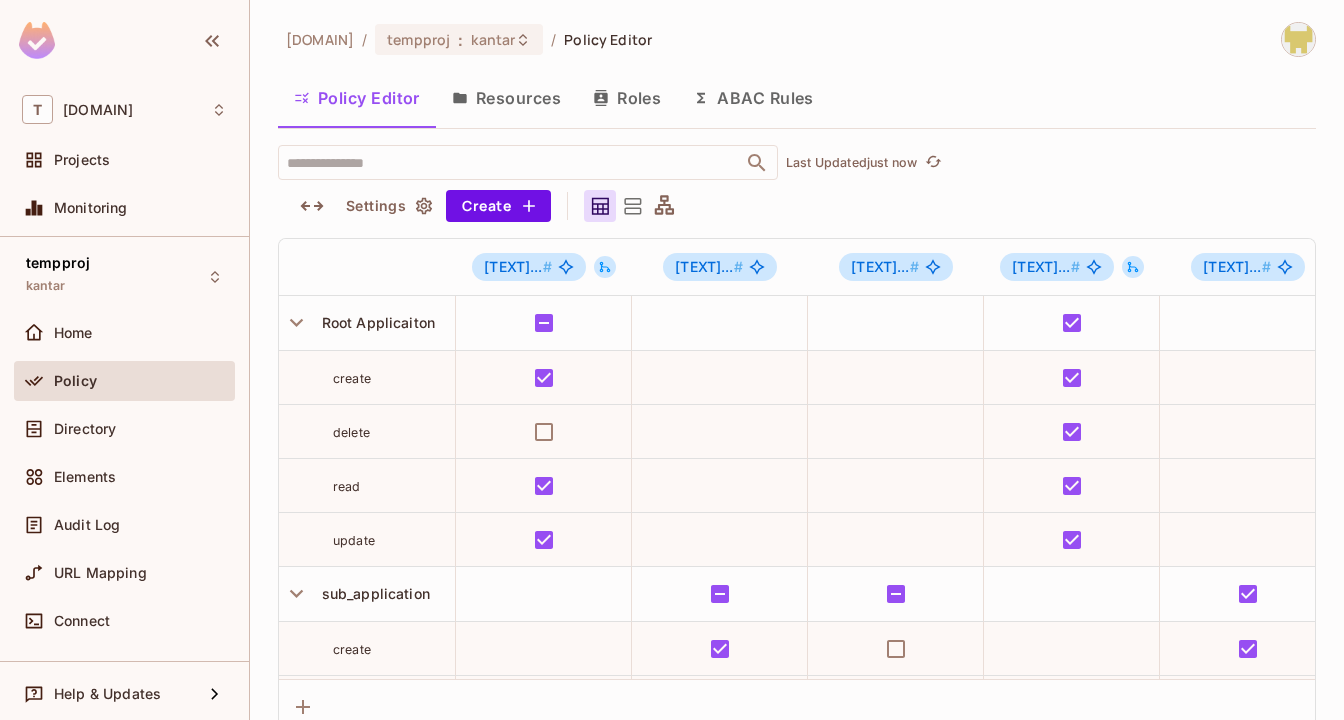 click on "Resources" at bounding box center (506, 98) 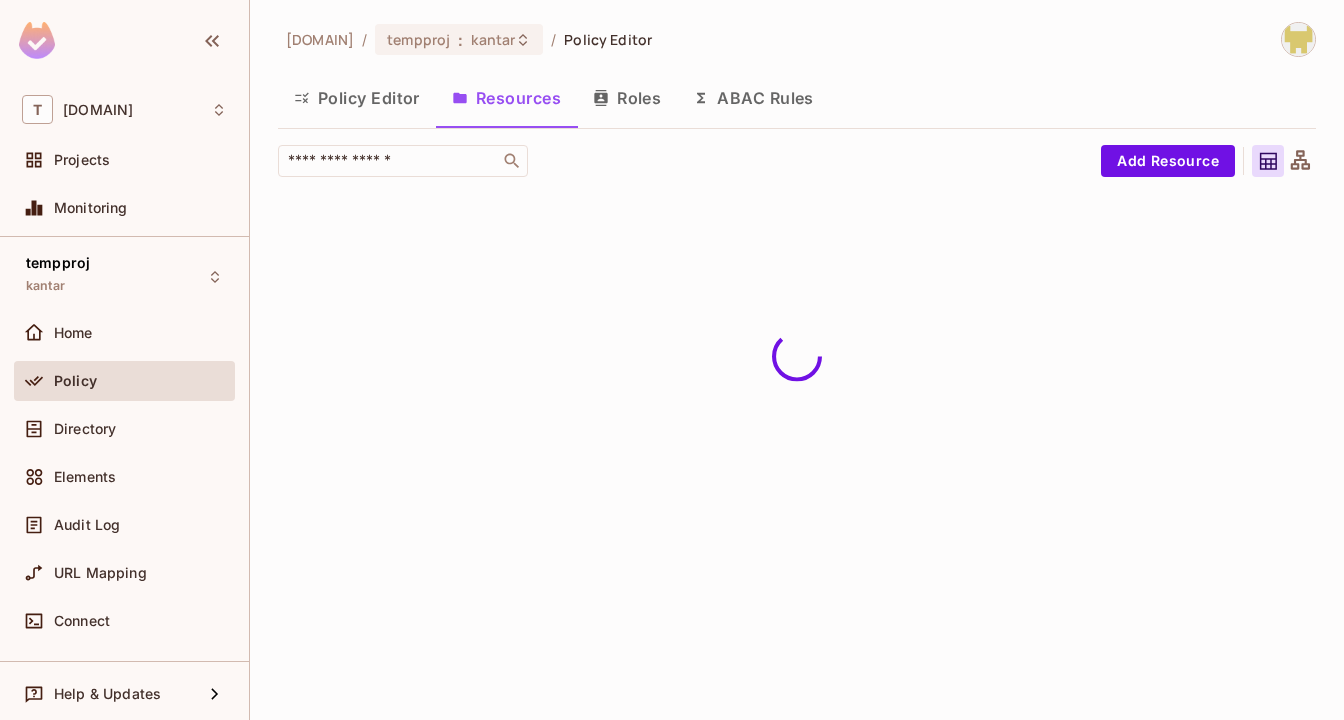 click on "Policy Editor" at bounding box center [357, 98] 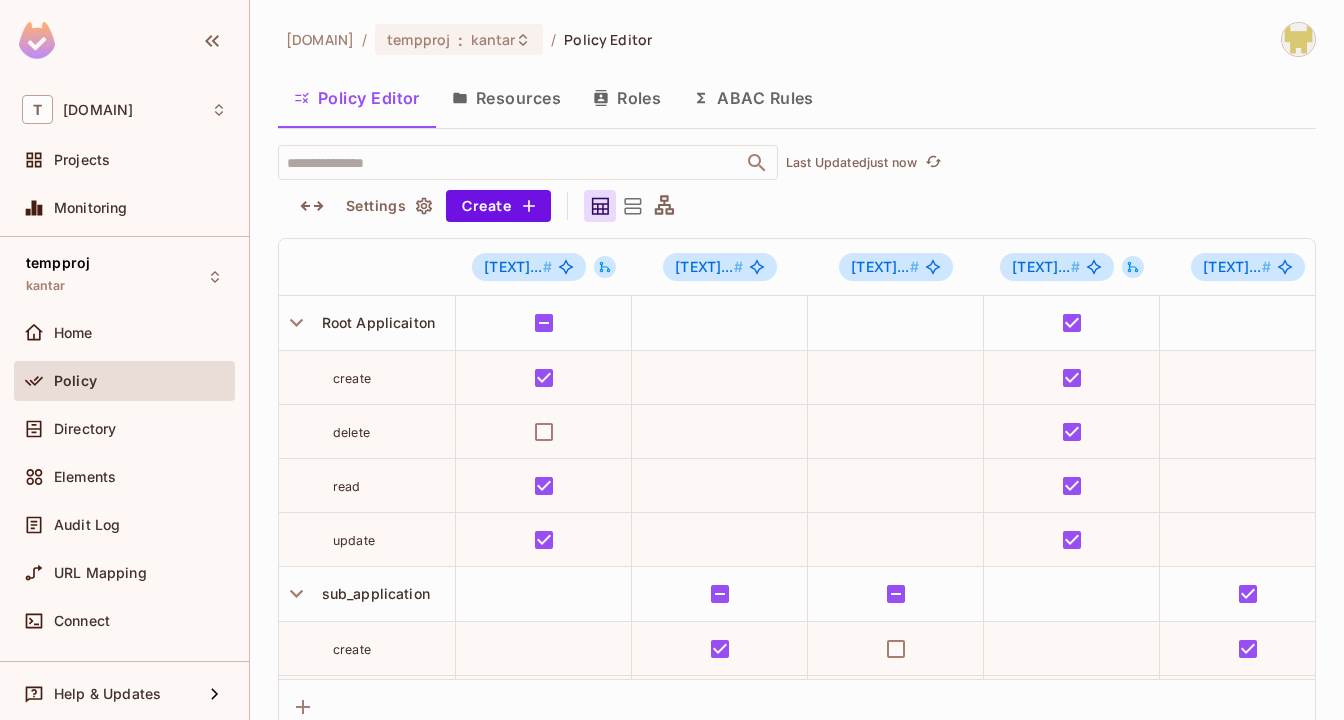 type 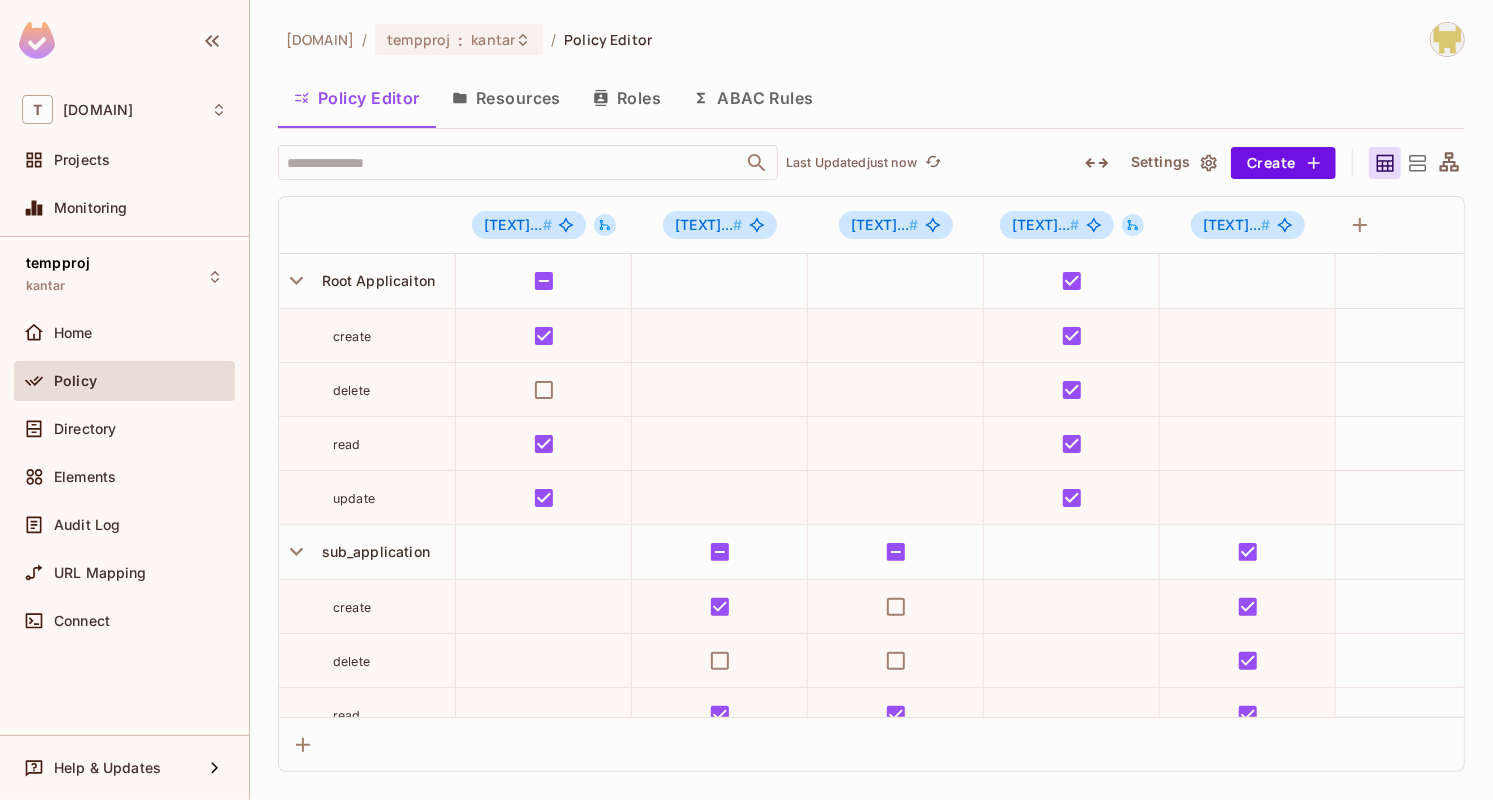 click on "Resources" at bounding box center (506, 98) 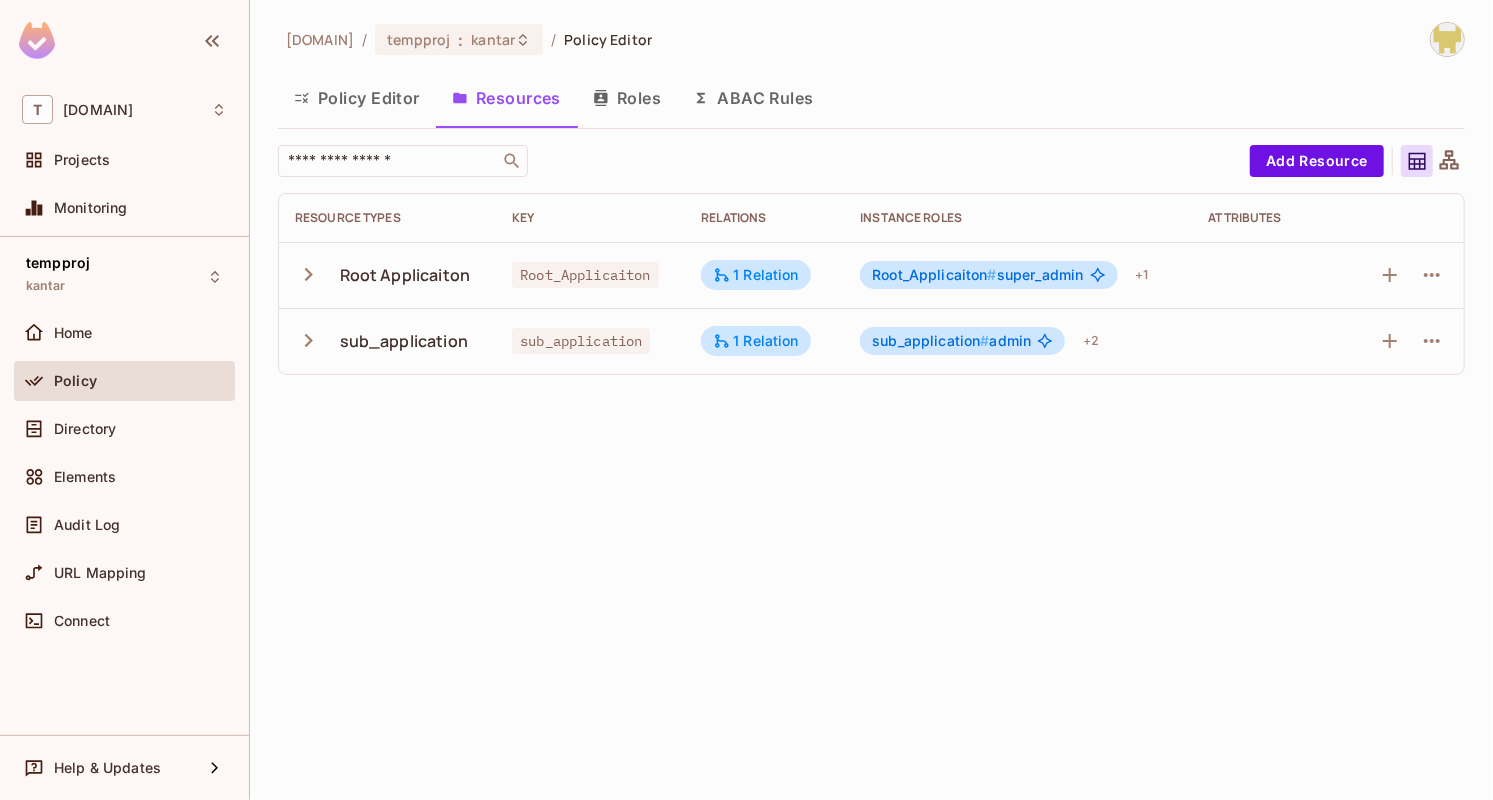 click on "tk-permit.io / tempproj : kantar / Policy Editor Policy Editor Resources Roles ABAC Rules ​ Add Resource Resource Types Key Relations Instance roles Attributes Root Applicaiton Root_Applicaiton 1 Relation Root_Applicaiton # super_admin + 1 sub_application sub_application 1 Relation sub_application # admin + 2" at bounding box center [871, 400] 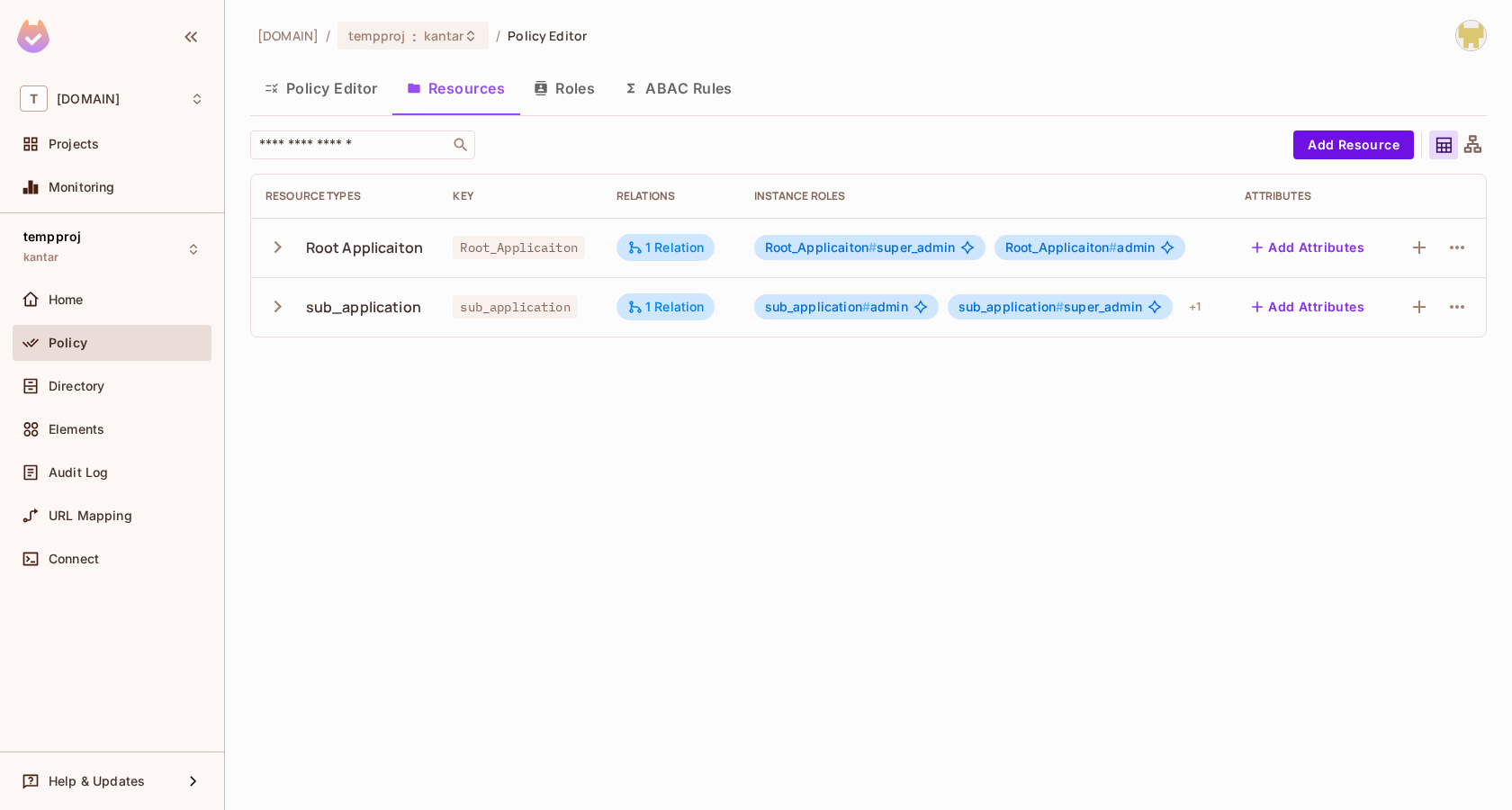 click on "tk-permit.io / tempproj : kantar / Policy Editor Policy Editor Resources Roles ABAC Rules ​ Add Resource Resource Types Key Relations Instance roles Attributes Root Applicaiton Root_Applicaiton 1 Relation Root_Applicaiton # super_admin Root_Applicaiton # admin Add Attributes sub_application sub_application 1 Relation sub_application # admin sub_application # super_admin + 1 Add Attributes" at bounding box center [868, 405] 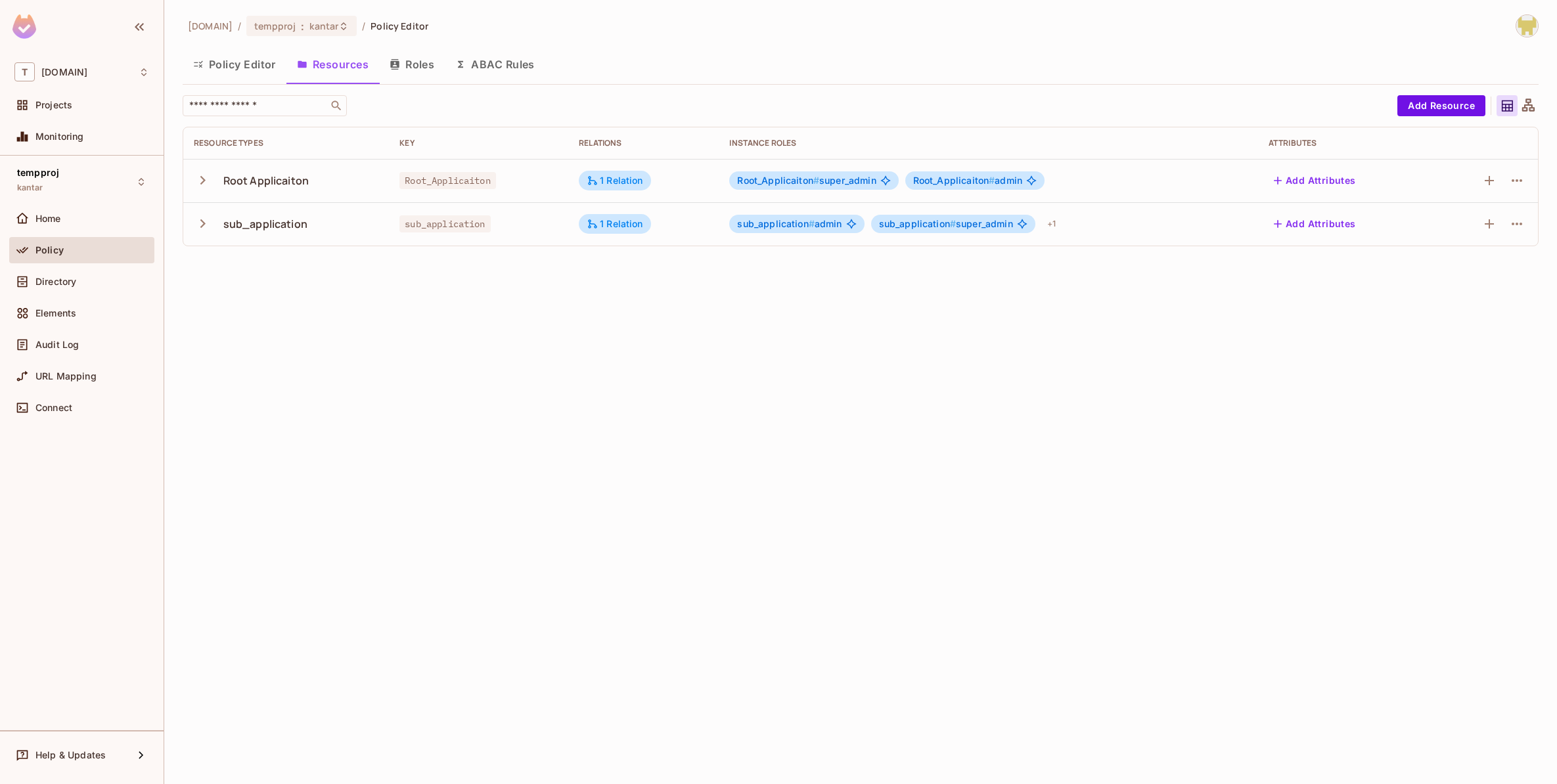 click on "tk-permit.io / tempproj : kantar / Policy Editor Policy Editor Resources Roles ABAC Rules ​ Add Resource Resource Types Key Relations Instance roles Attributes Root Applicaiton Root_Applicaiton 1 Relation Root_Applicaiton # super_admin Root_Applicaiton # admin Add Attributes sub_application sub_application 1 Relation sub_application # admin sub_application # super_admin + 1 Add Attributes" at bounding box center (861, 392) 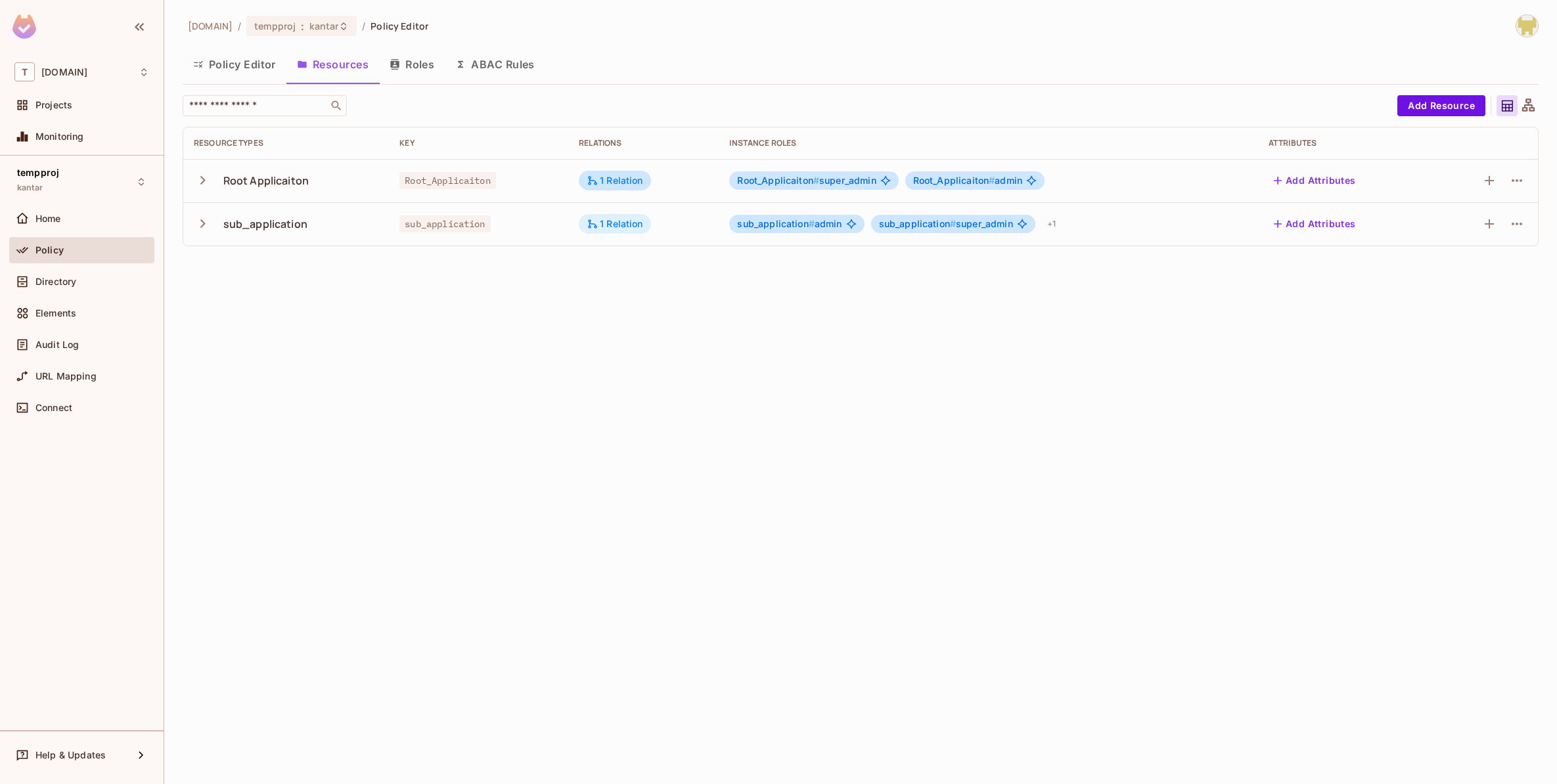 click on "1 Relation" at bounding box center [615, 224] 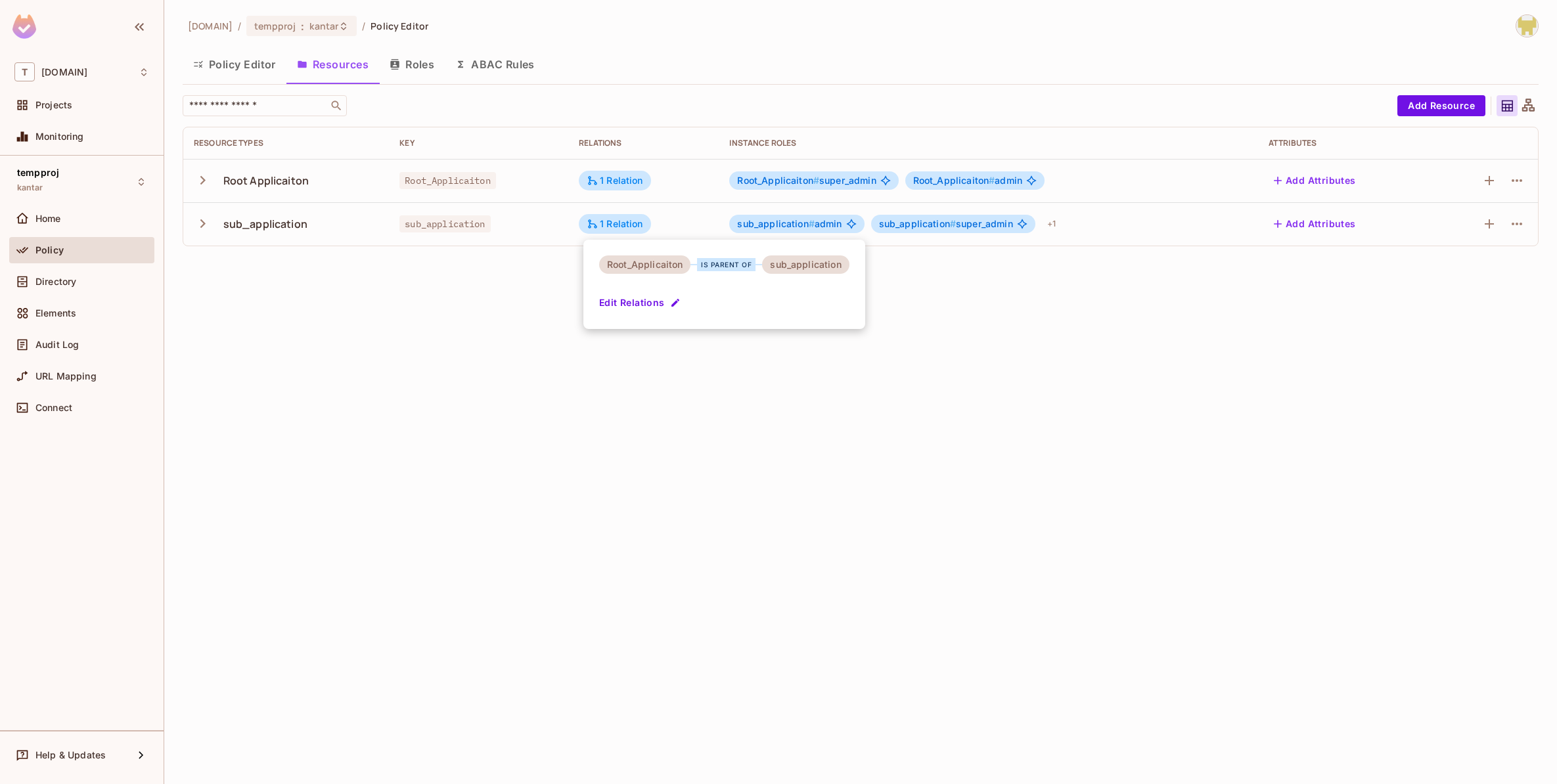 click at bounding box center [778, 392] 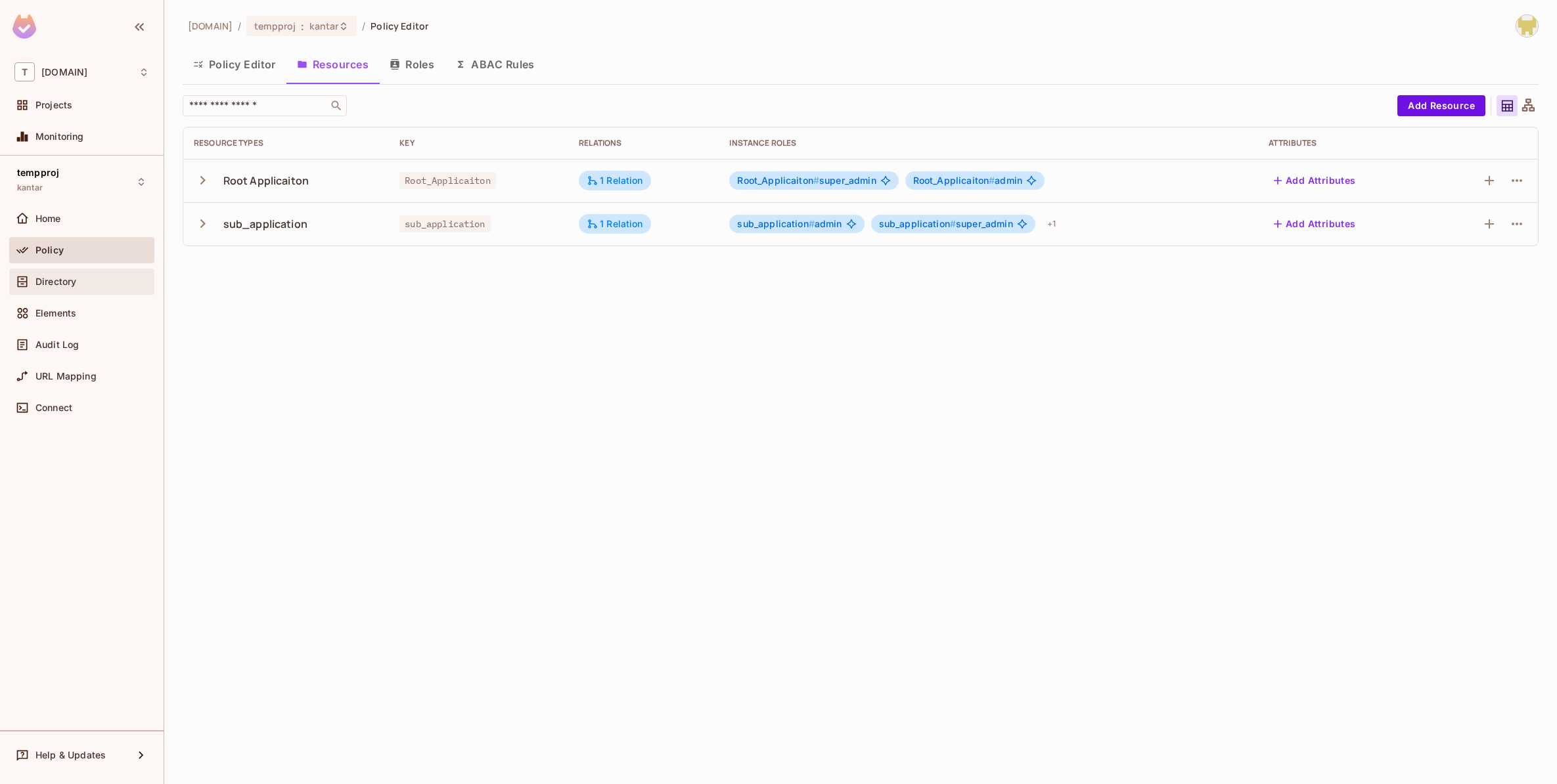 click on "Directory" at bounding box center [92, 282] 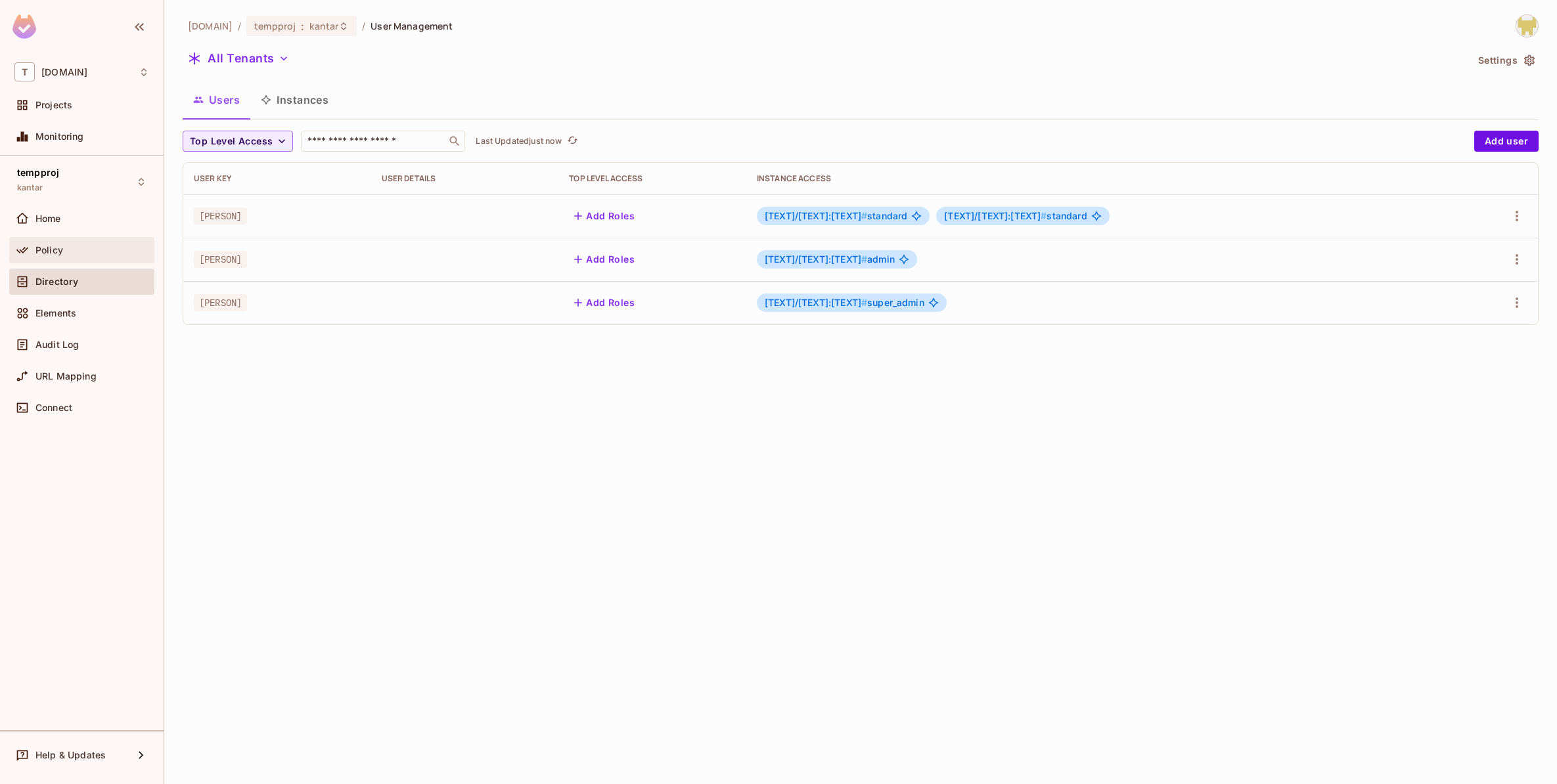 click on "Policy" at bounding box center (92, 250) 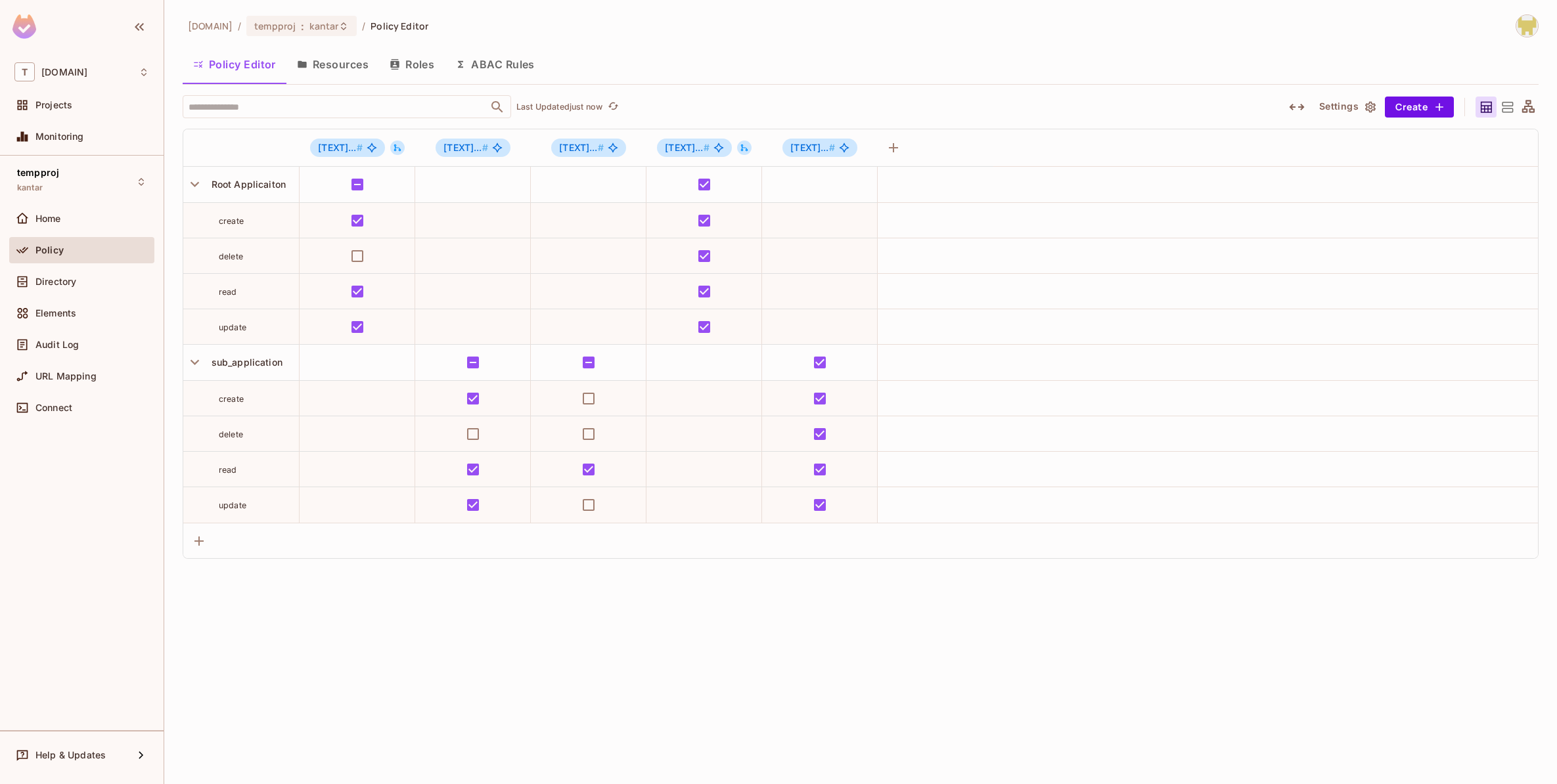 click on "​ Last Updated  just now Settings Create" at bounding box center [861, 106] 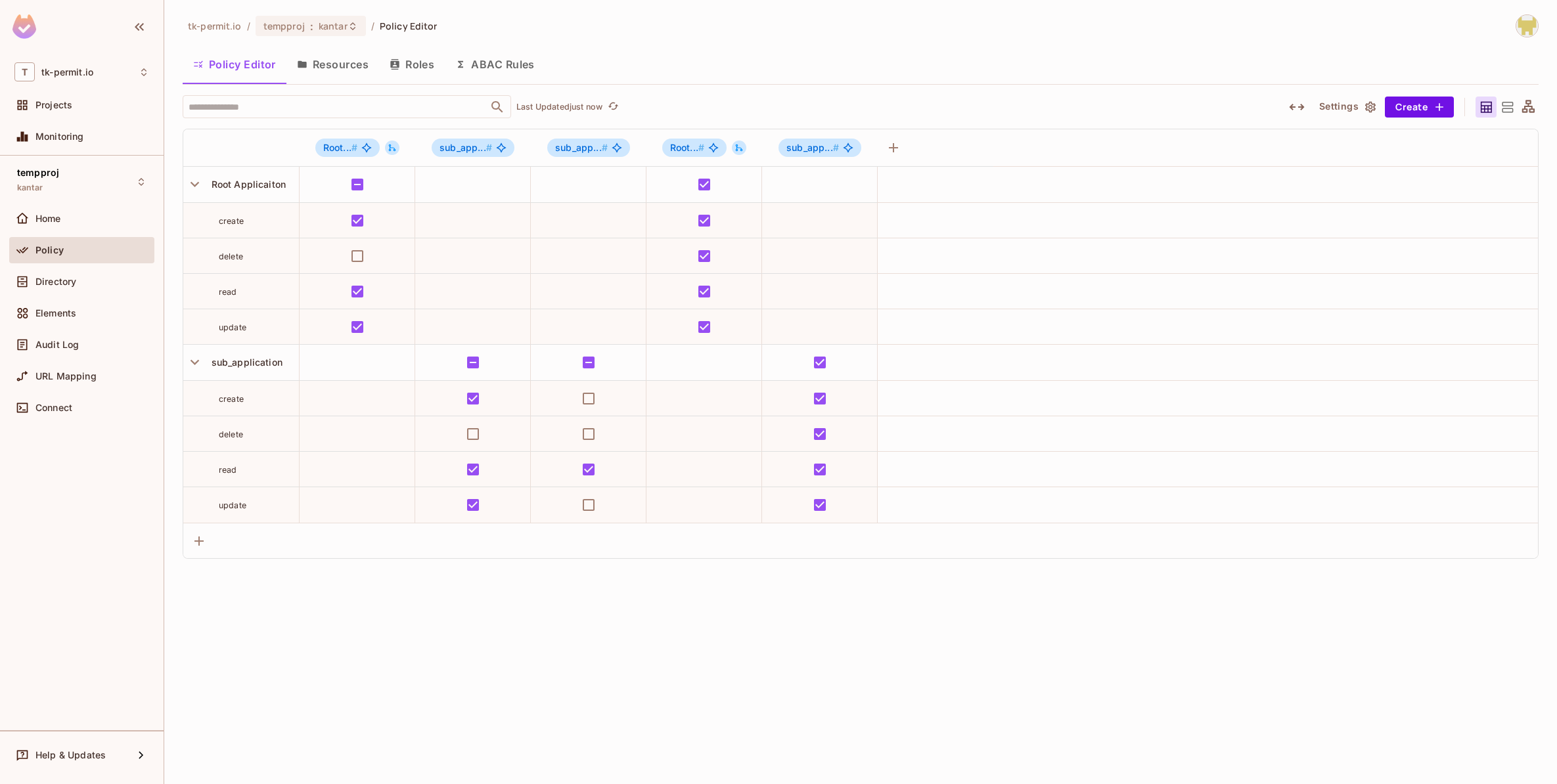 scroll, scrollTop: 0, scrollLeft: 0, axis: both 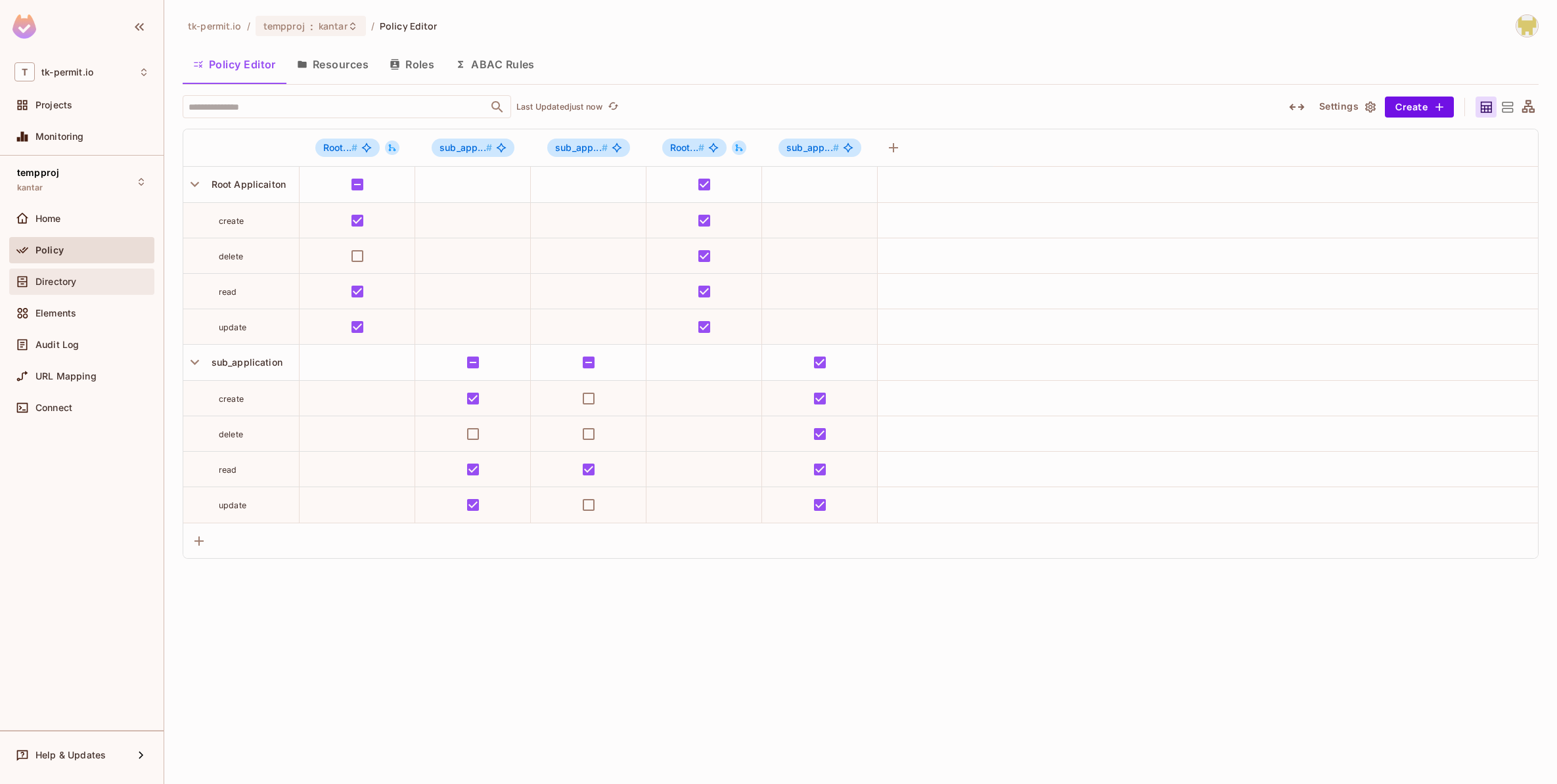 click on "Directory" at bounding box center [56, 282] 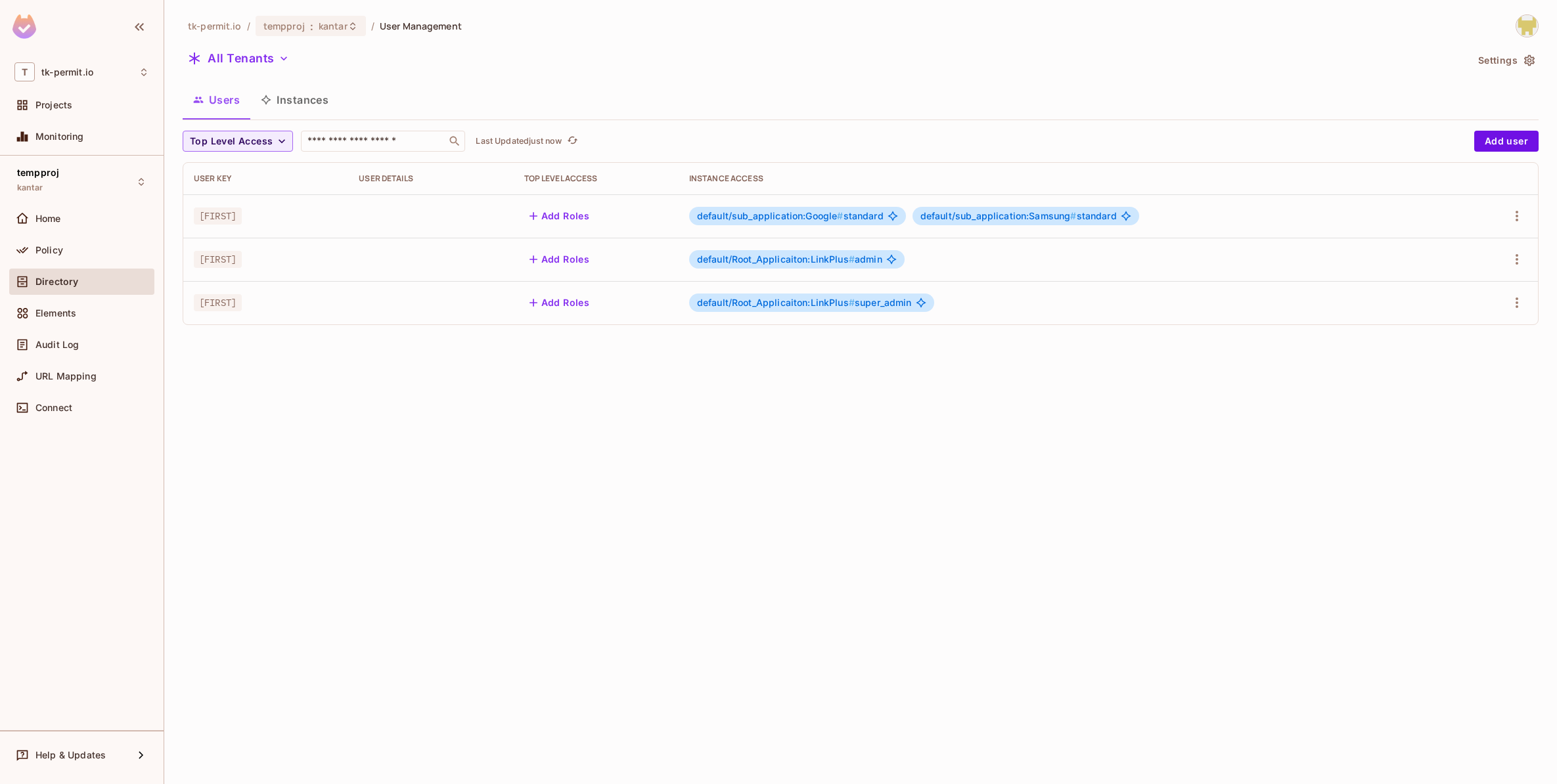 click on "Instances" at bounding box center [294, 100] 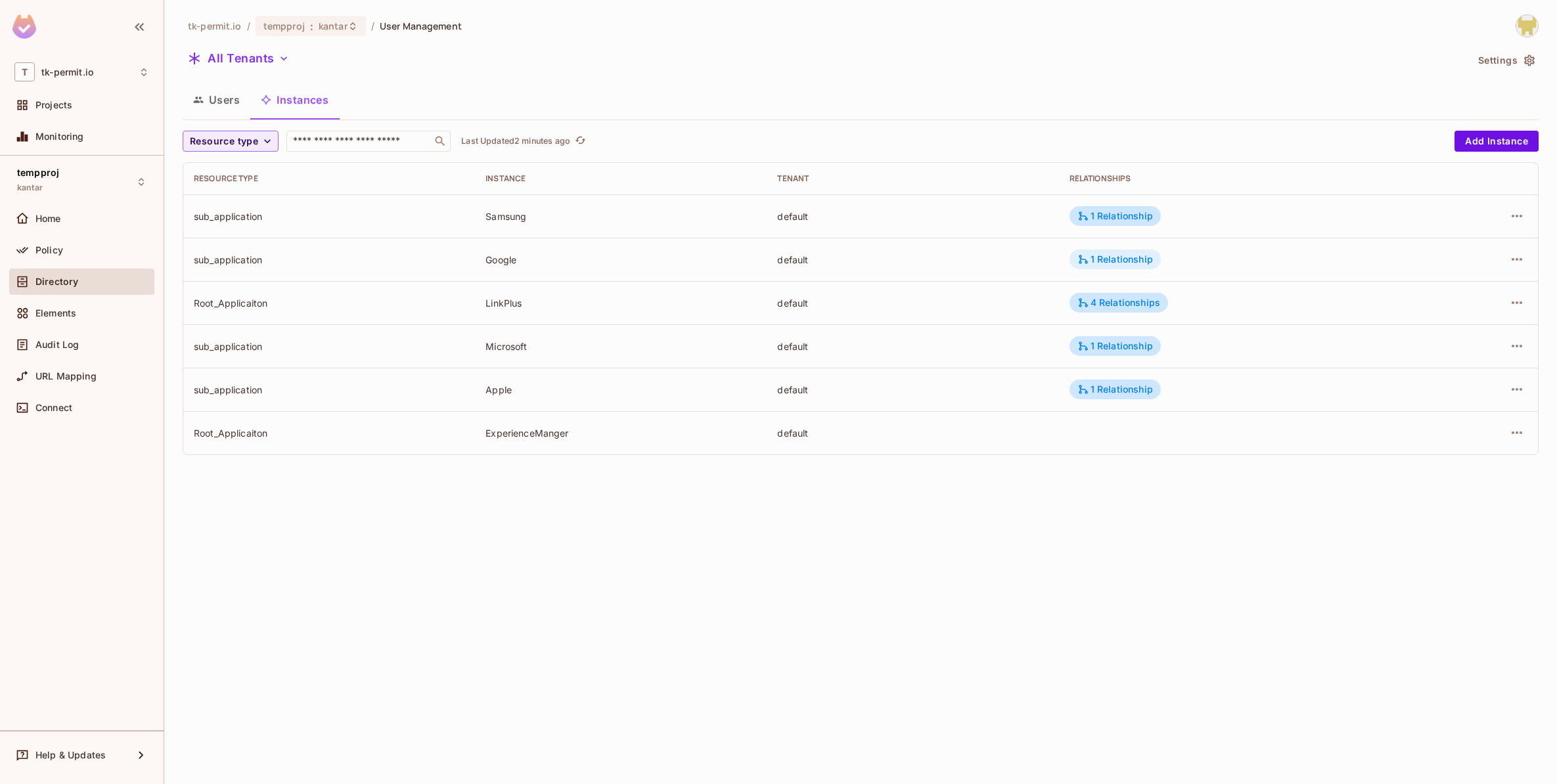click on "1 Relationship" at bounding box center (1115, 259) 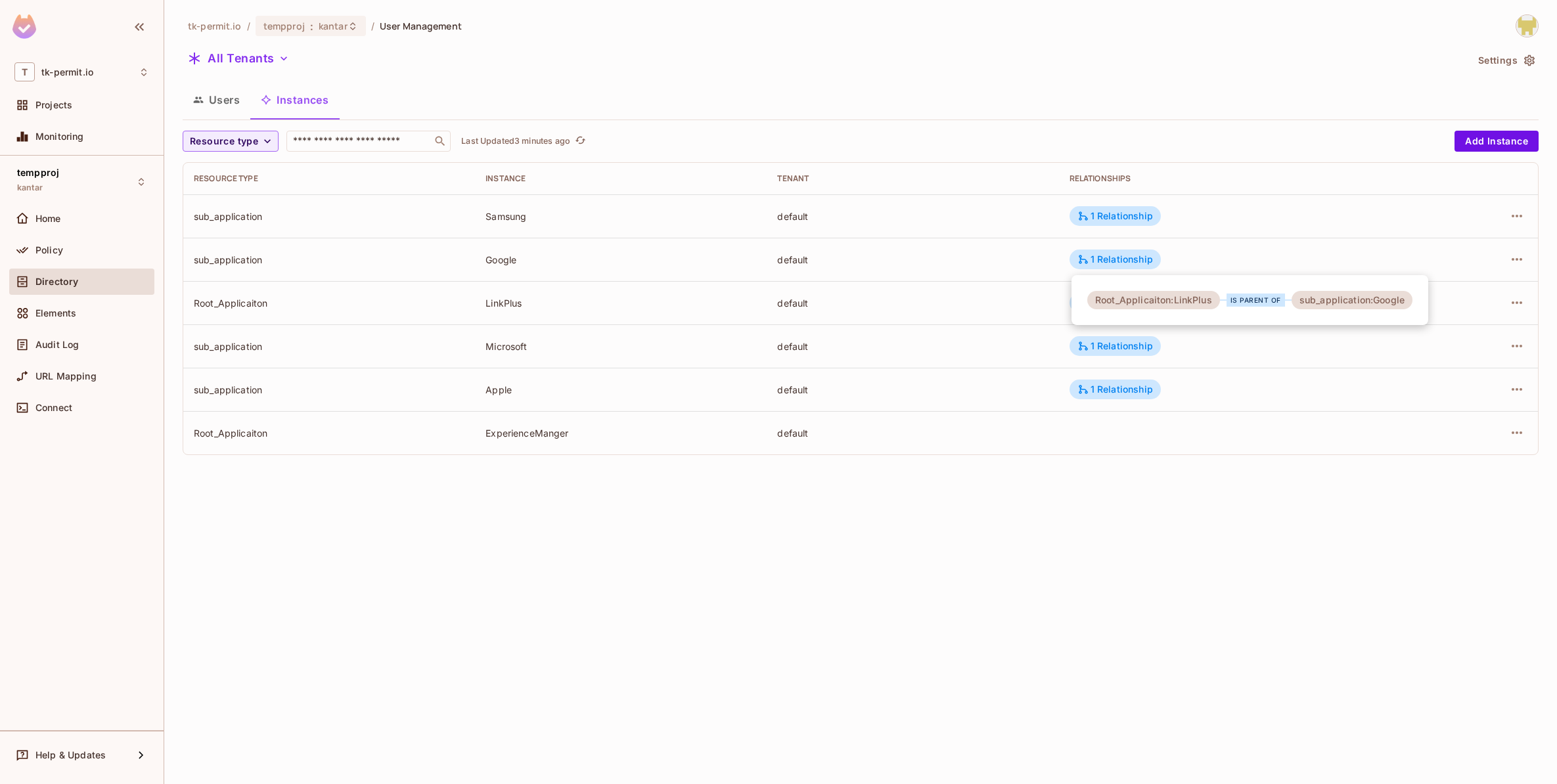 click on "Root_Applicaiton:LinkPlus" at bounding box center (1154, 300) 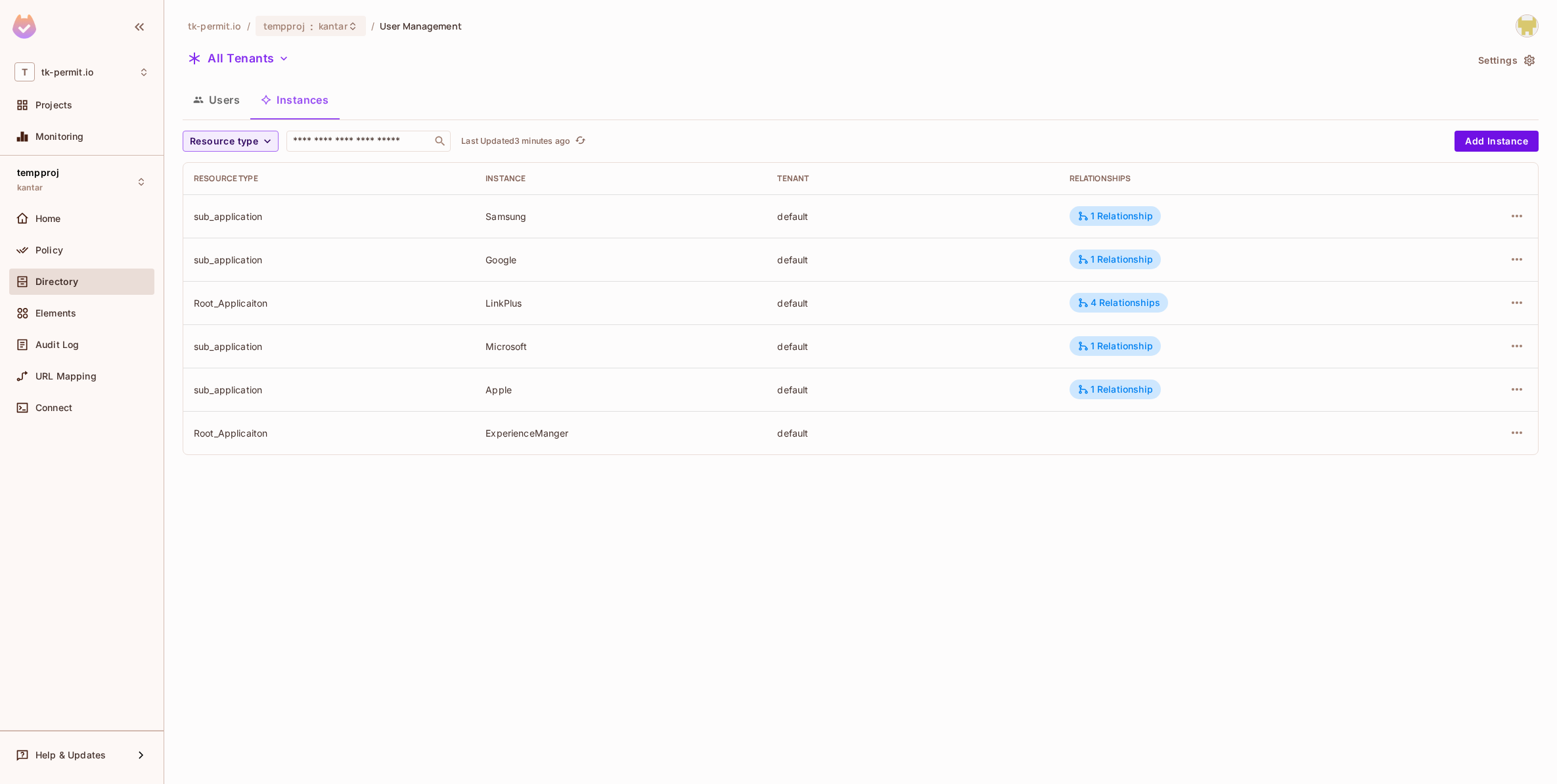 click 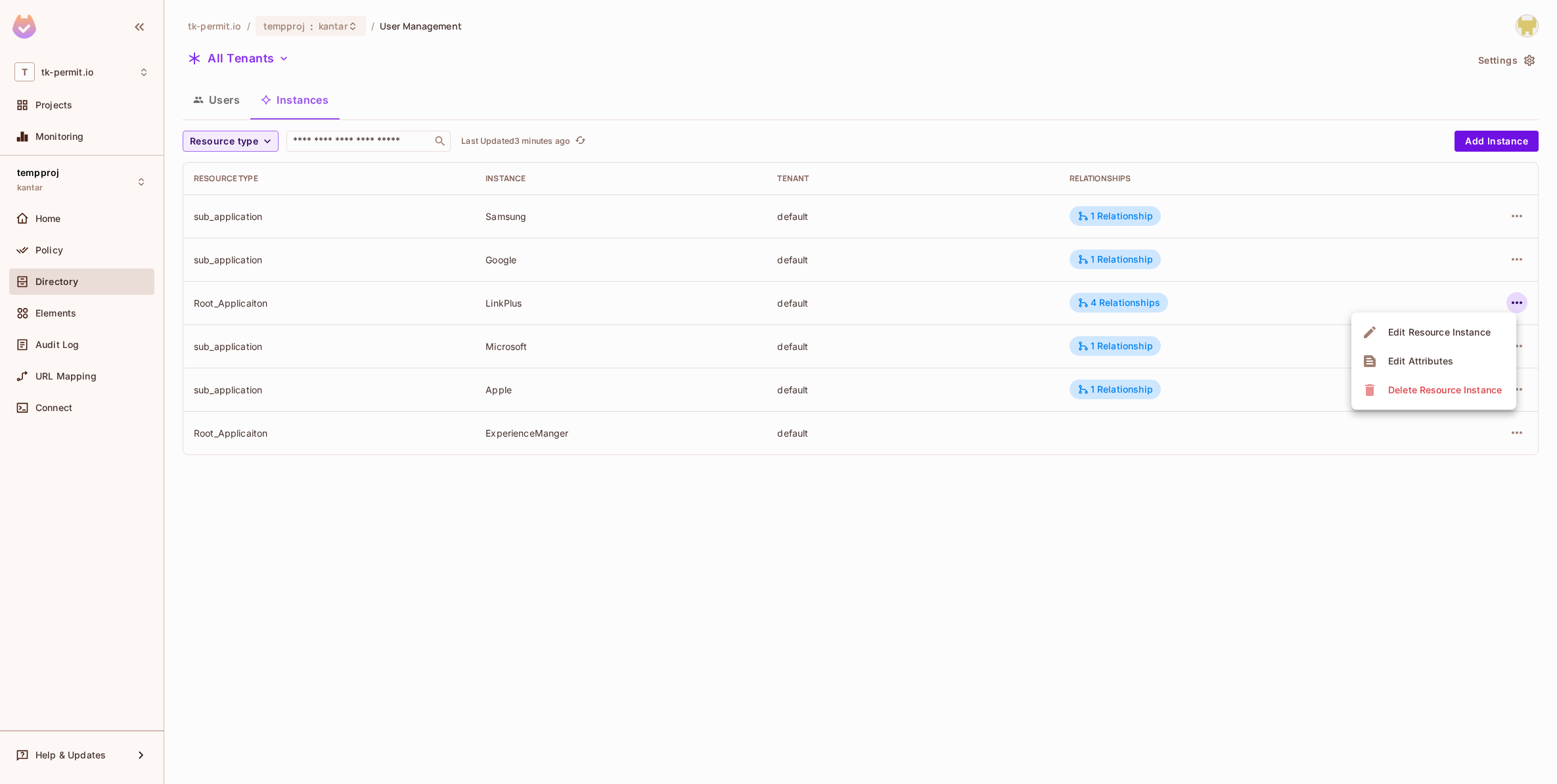 click on "Edit Resource Instance" at bounding box center [1439, 332] 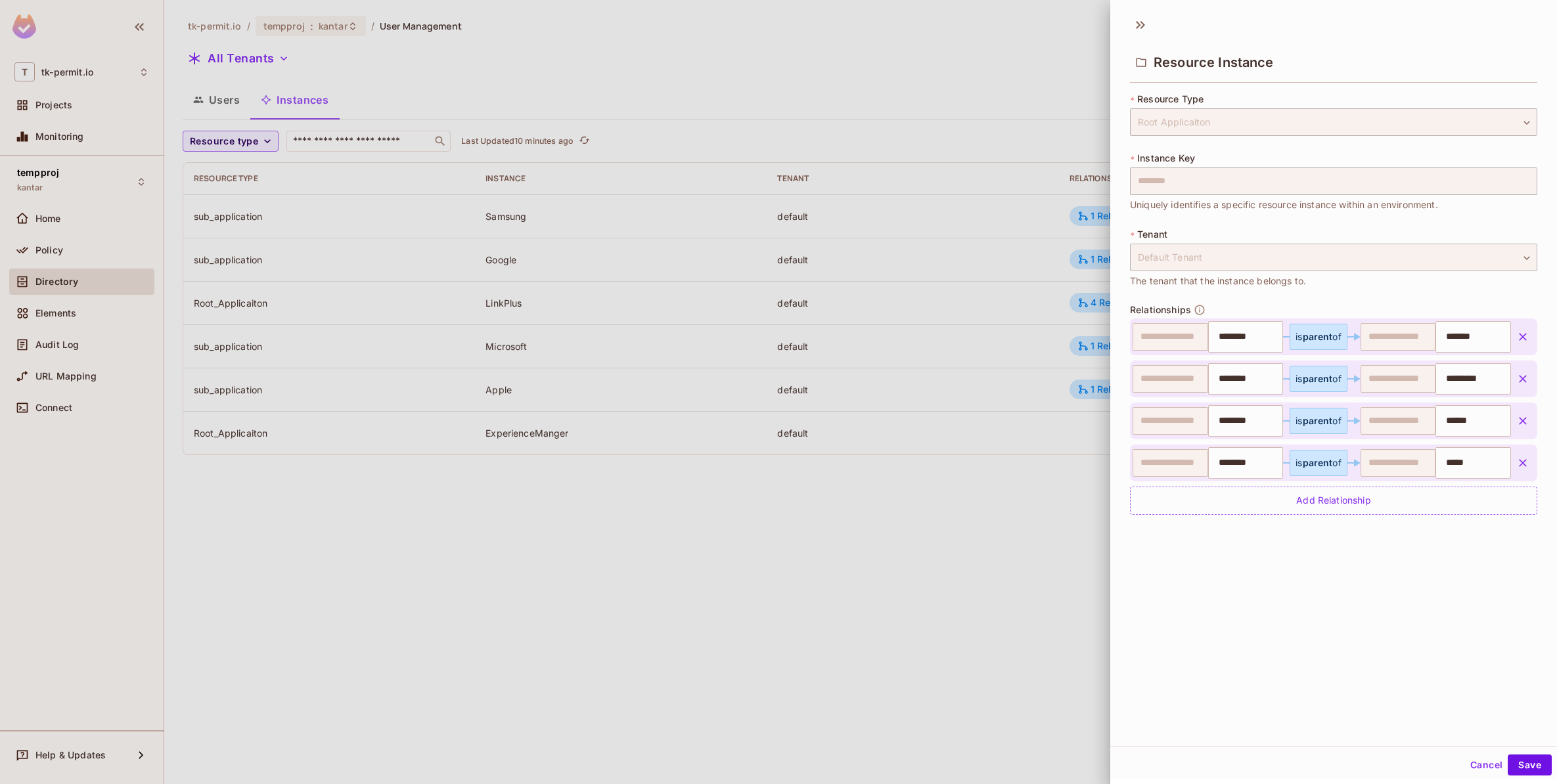 scroll, scrollTop: 1, scrollLeft: 0, axis: vertical 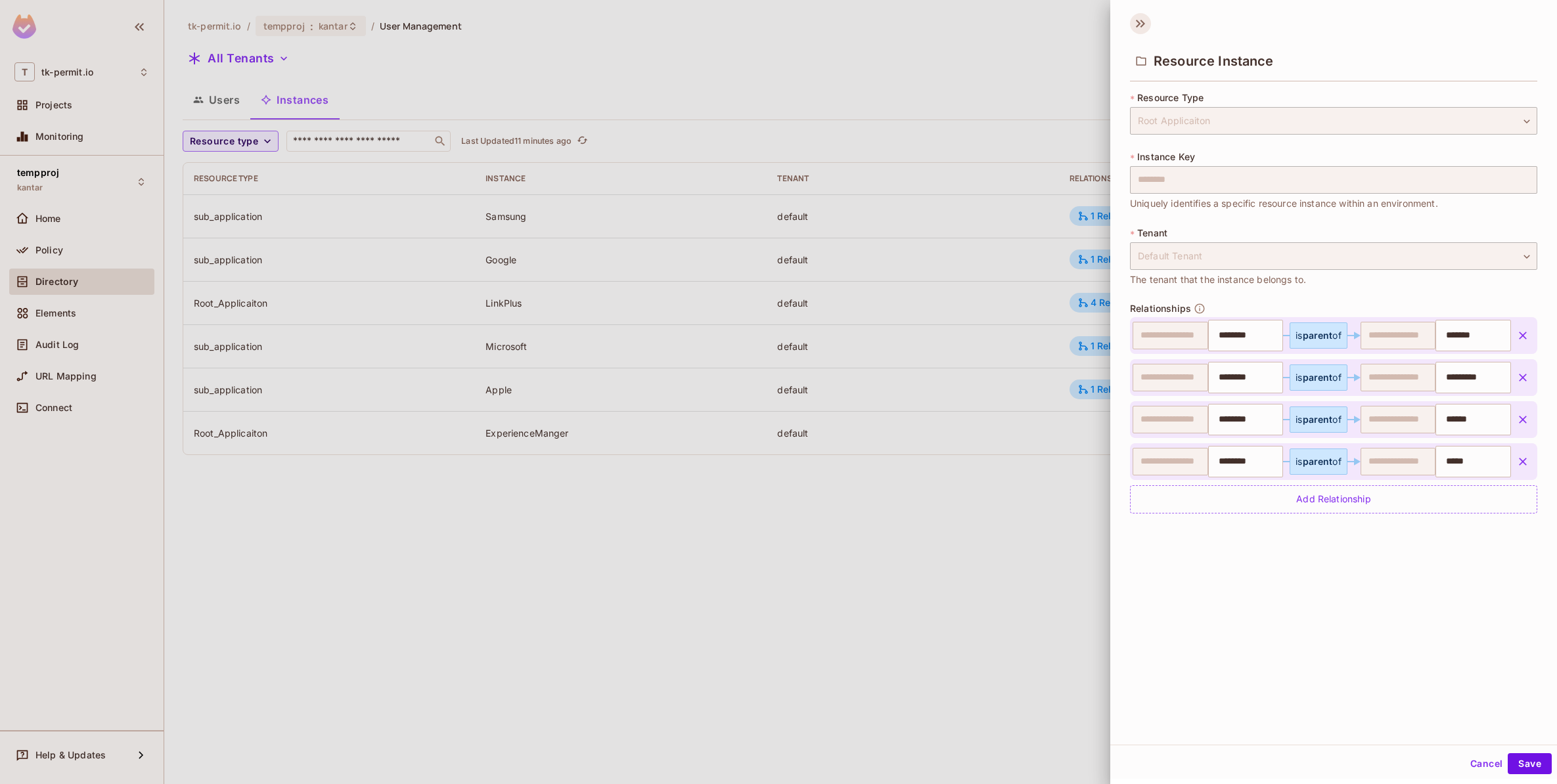 click 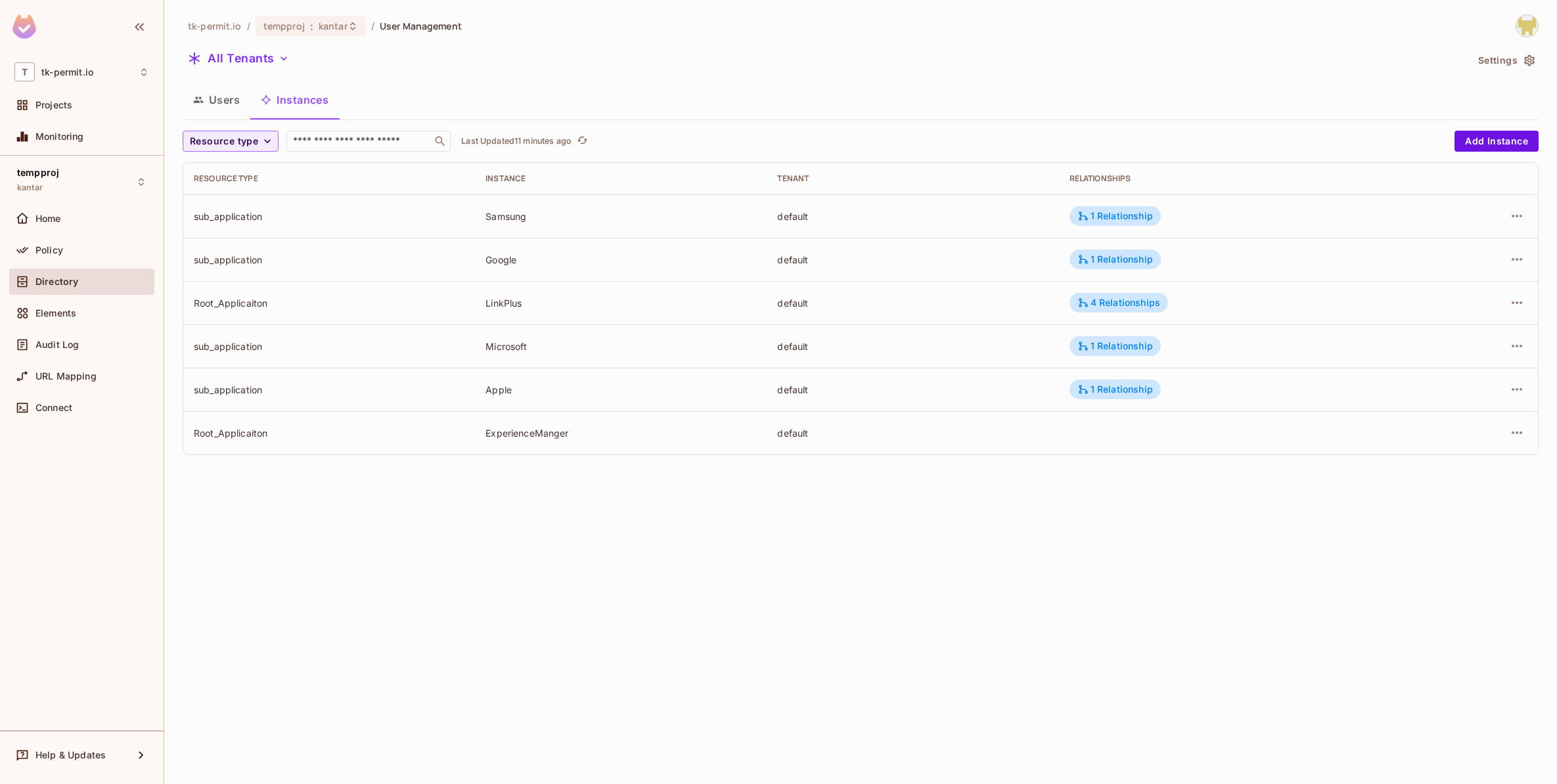 click on "Users" at bounding box center [216, 100] 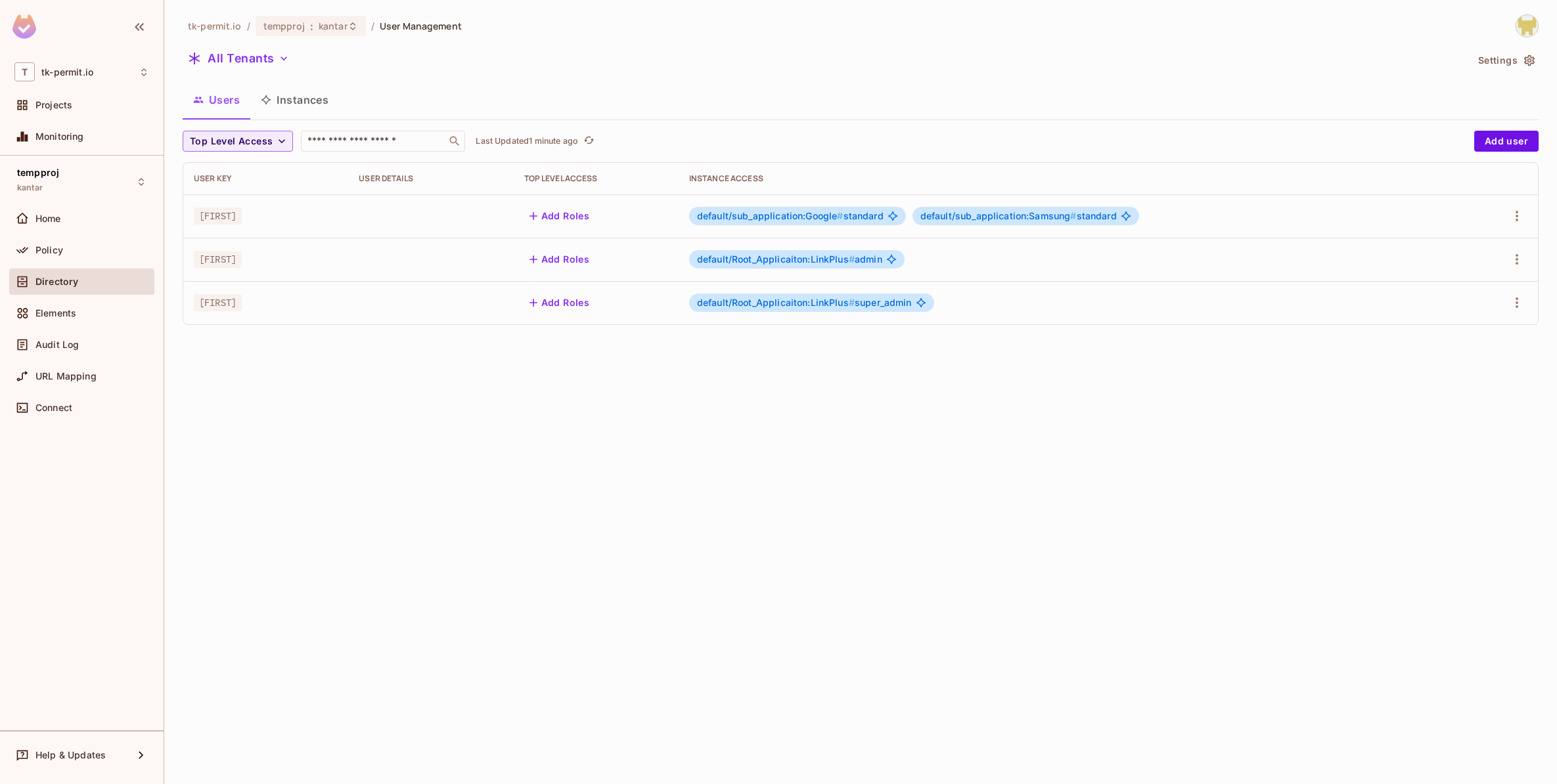 click on "tk-permit.io / tempproj : kantar / User Management All Tenants Settings Users Instances Top Level Access ​ Last Updated  1 minute ago Add user User Key User Details Top Level Access Instance Access alice   Add Roles default/sub_application:Google # standard default/sub_application:Samsung # standard greg   Add Roles default/Root_Applicaiton:LinkPlus # admin bob   Add Roles default/Root_Applicaiton:LinkPlus # super_admin" at bounding box center (861, 392) 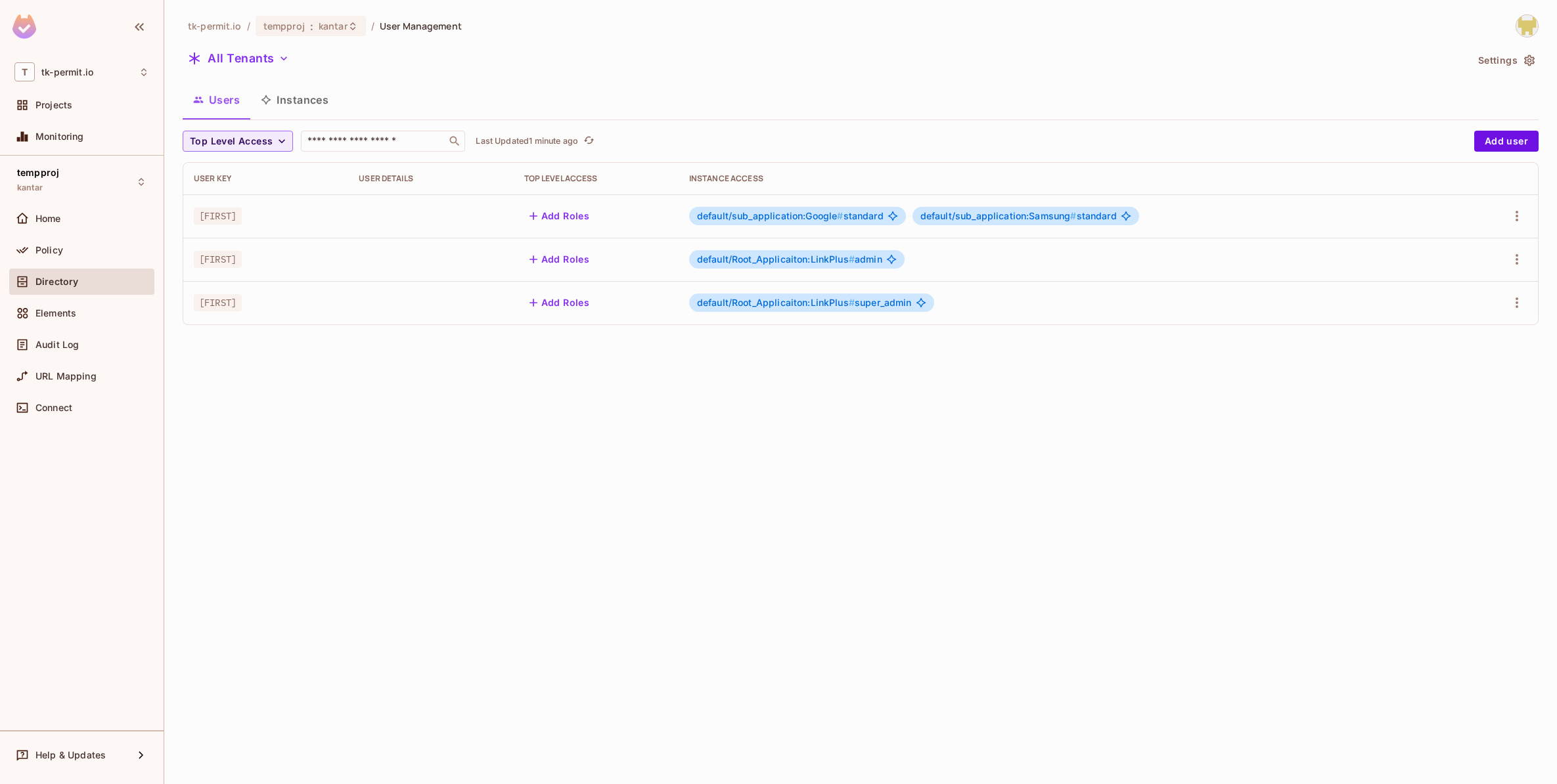 click on "tk-permit.io / tempproj : kantar / User Management All Tenants Settings Users Instances Top Level Access ​ Last Updated  1 minute ago Add user User Key User Details Top Level Access Instance Access alice   Add Roles default/sub_application:Google # standard default/sub_application:Samsung # standard greg   Add Roles default/Root_Applicaiton:LinkPlus # admin bob   Add Roles default/Root_Applicaiton:LinkPlus # super_admin" at bounding box center [861, 392] 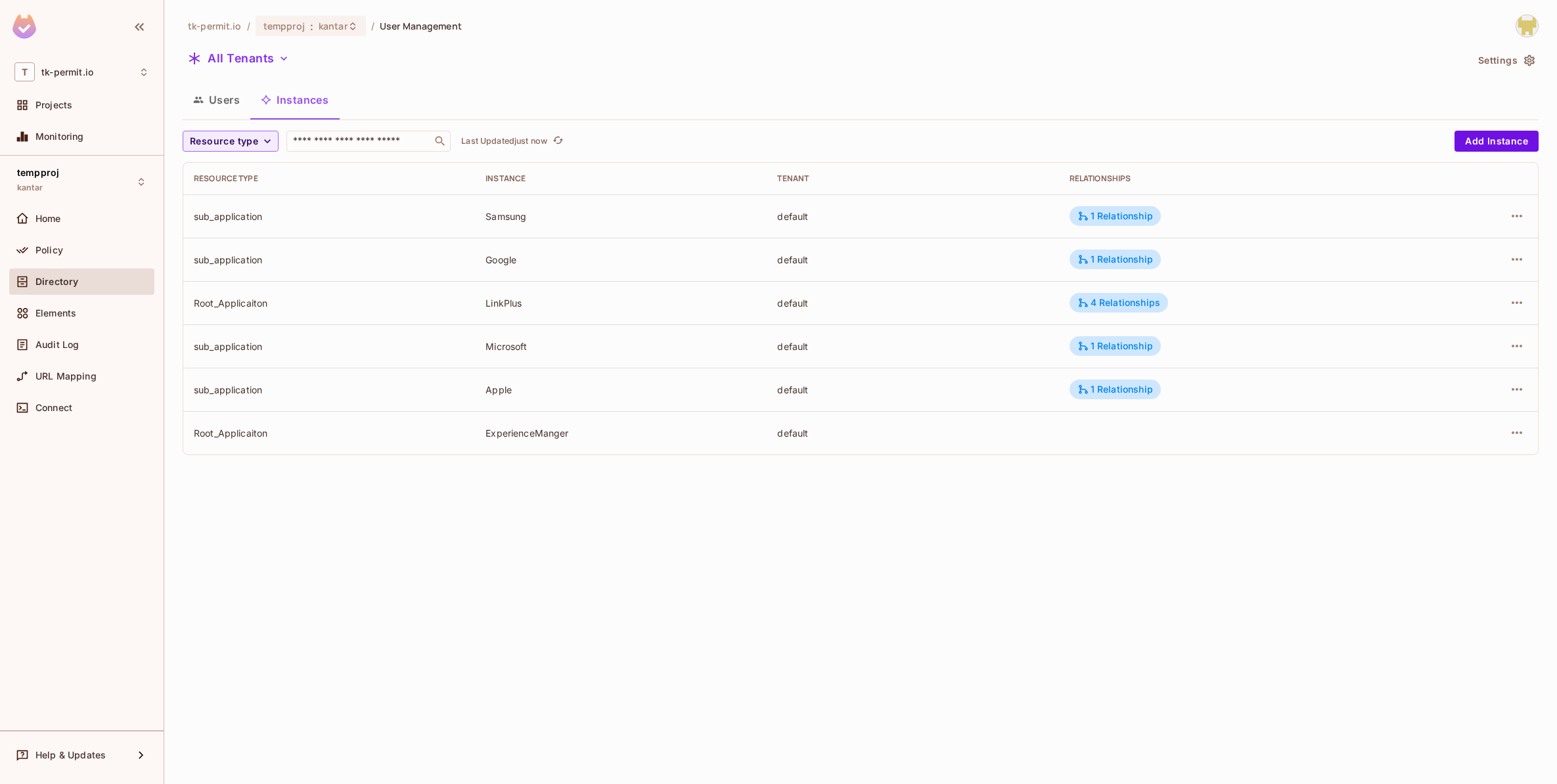click on "Users" at bounding box center (216, 100) 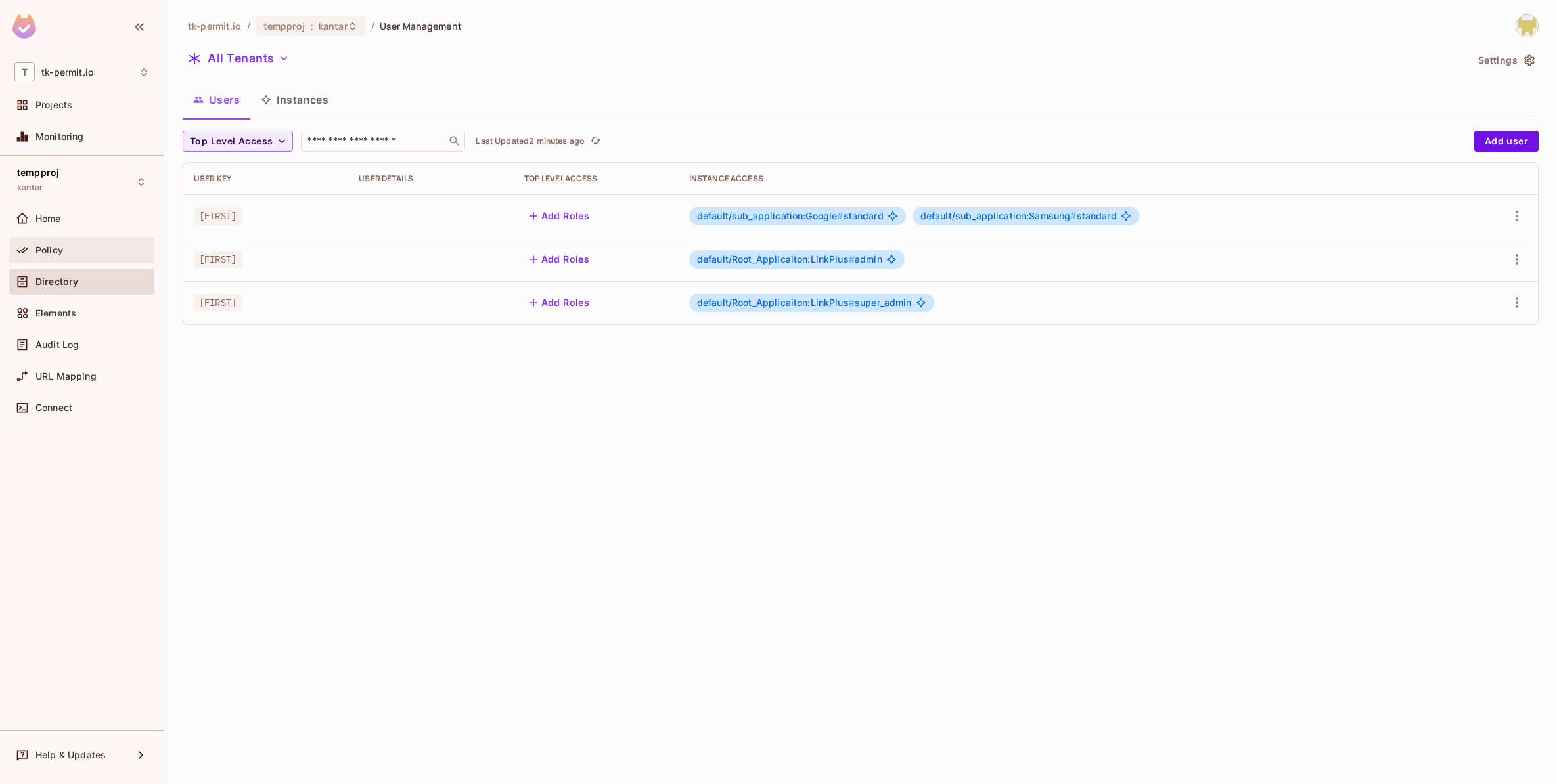 click on "Policy" at bounding box center [49, 250] 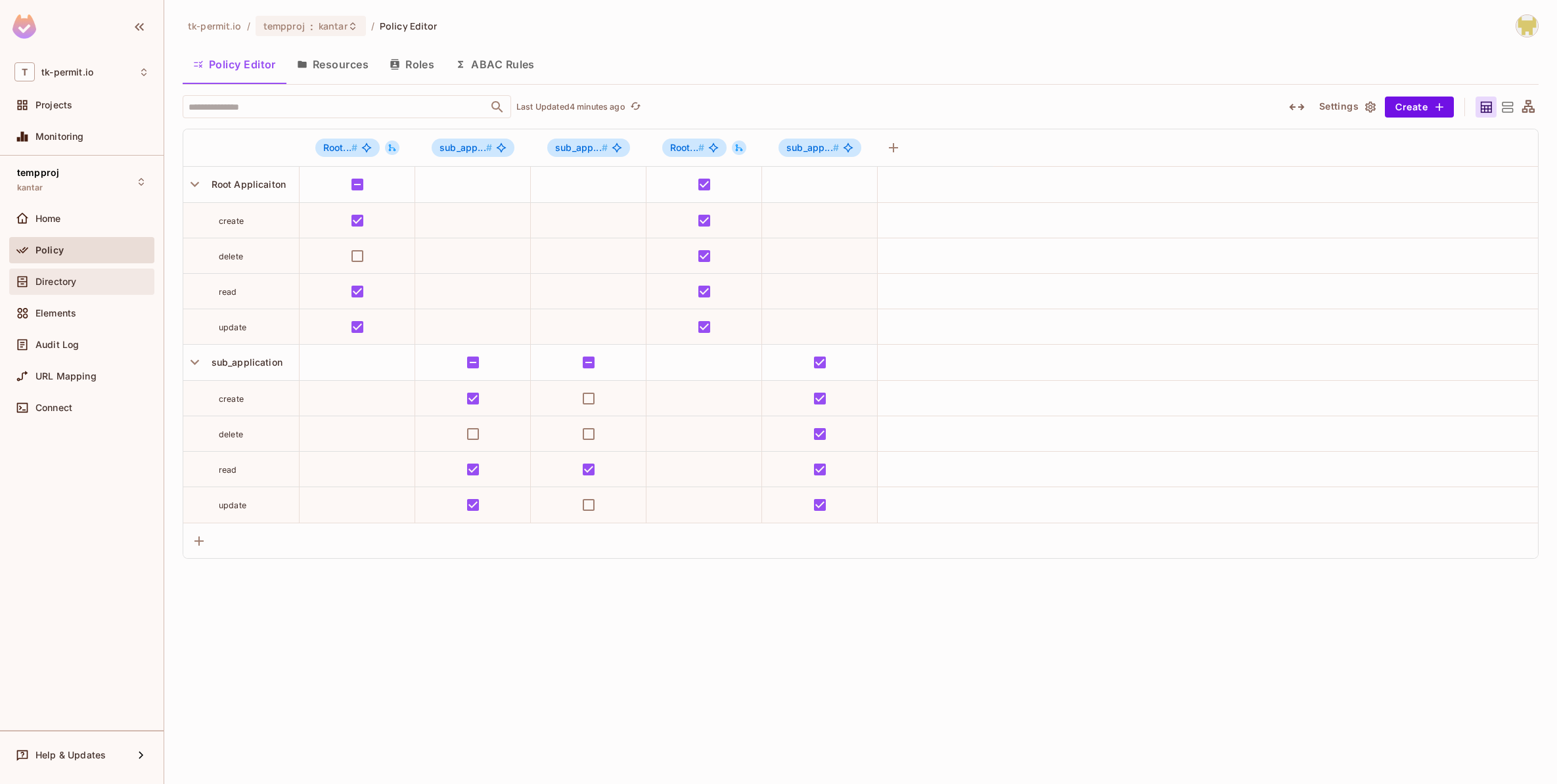click on "Directory" at bounding box center [56, 282] 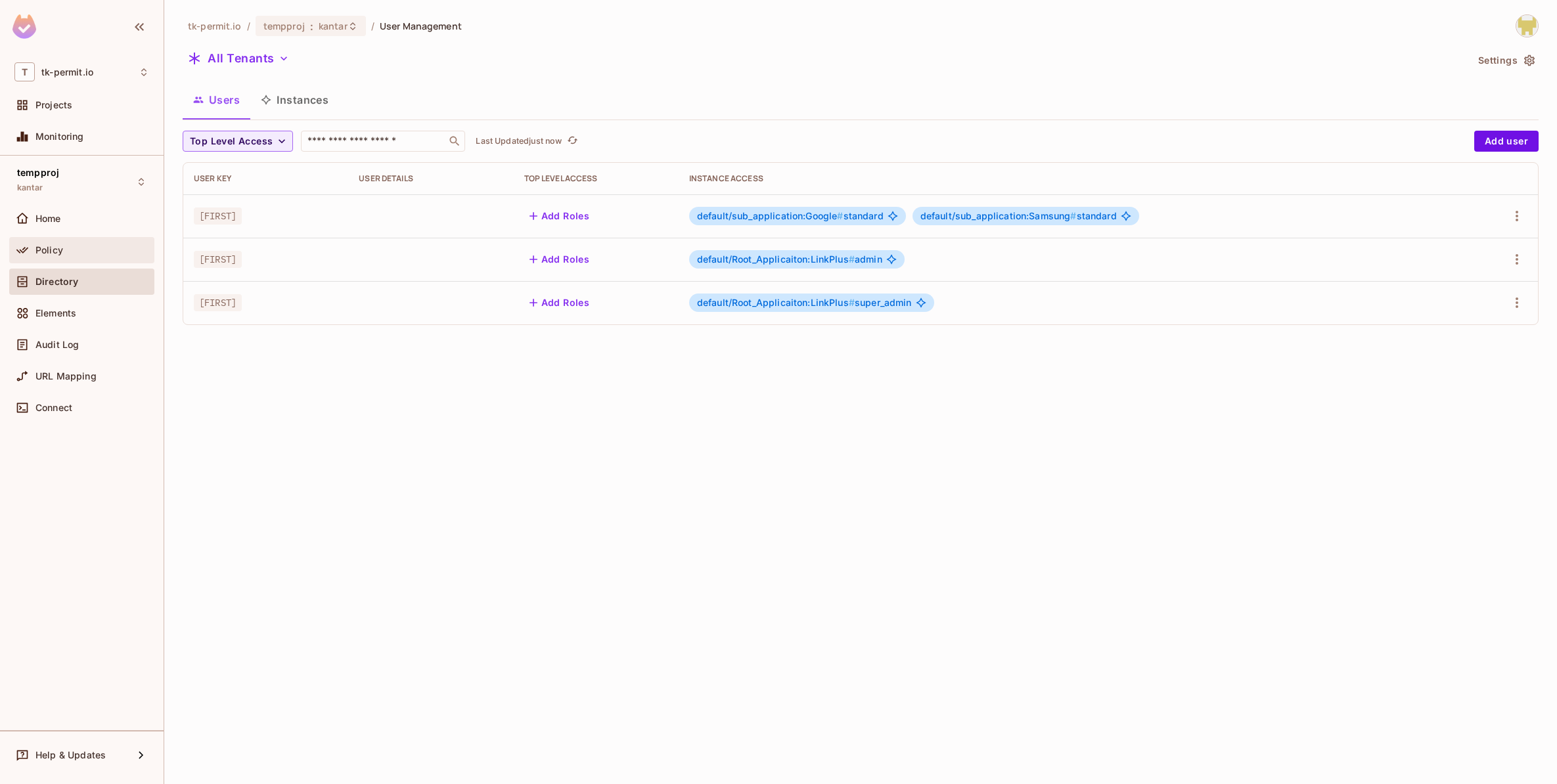 click on "Policy" at bounding box center (92, 250) 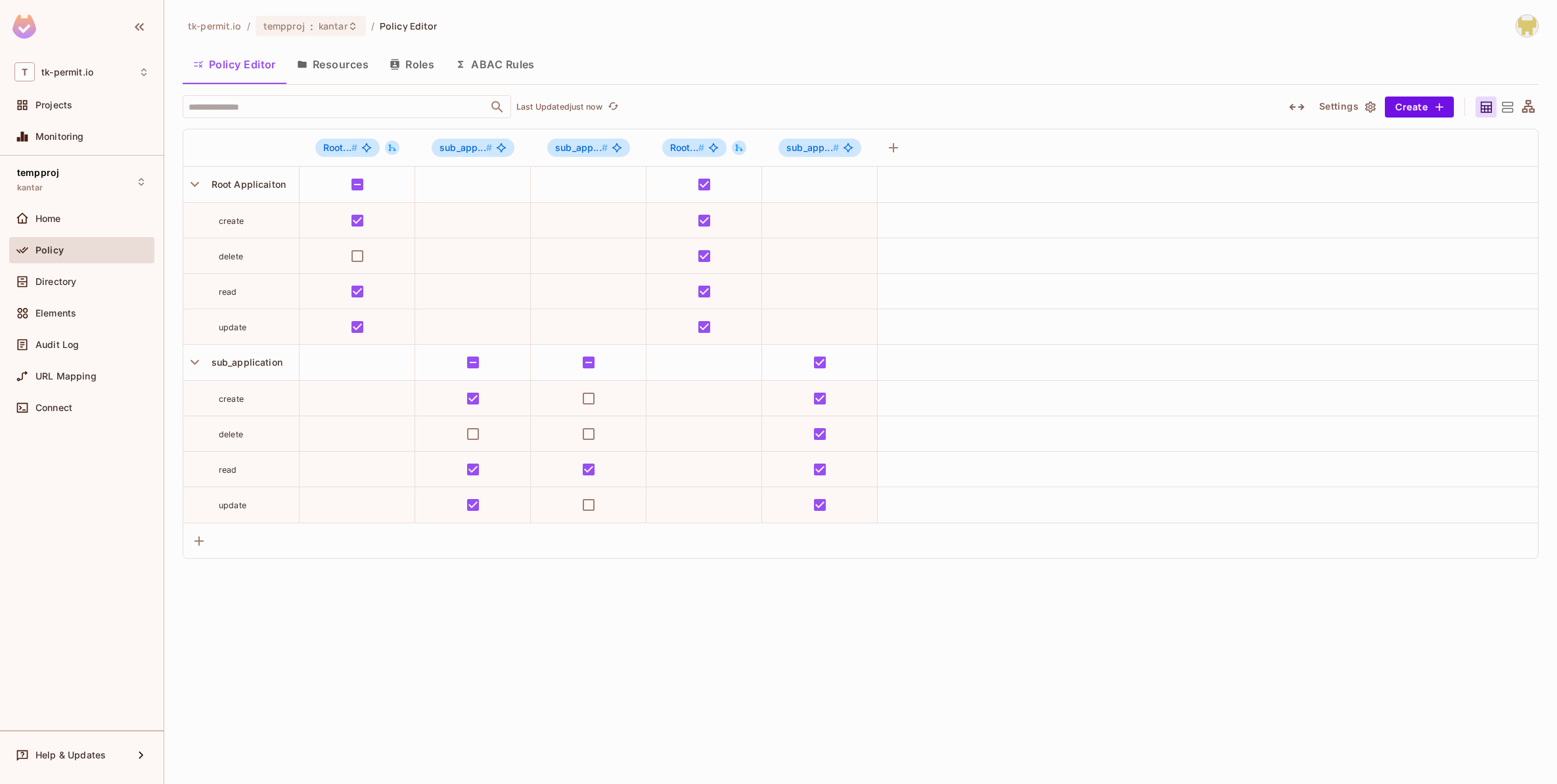 click on "Roles" at bounding box center (412, 64) 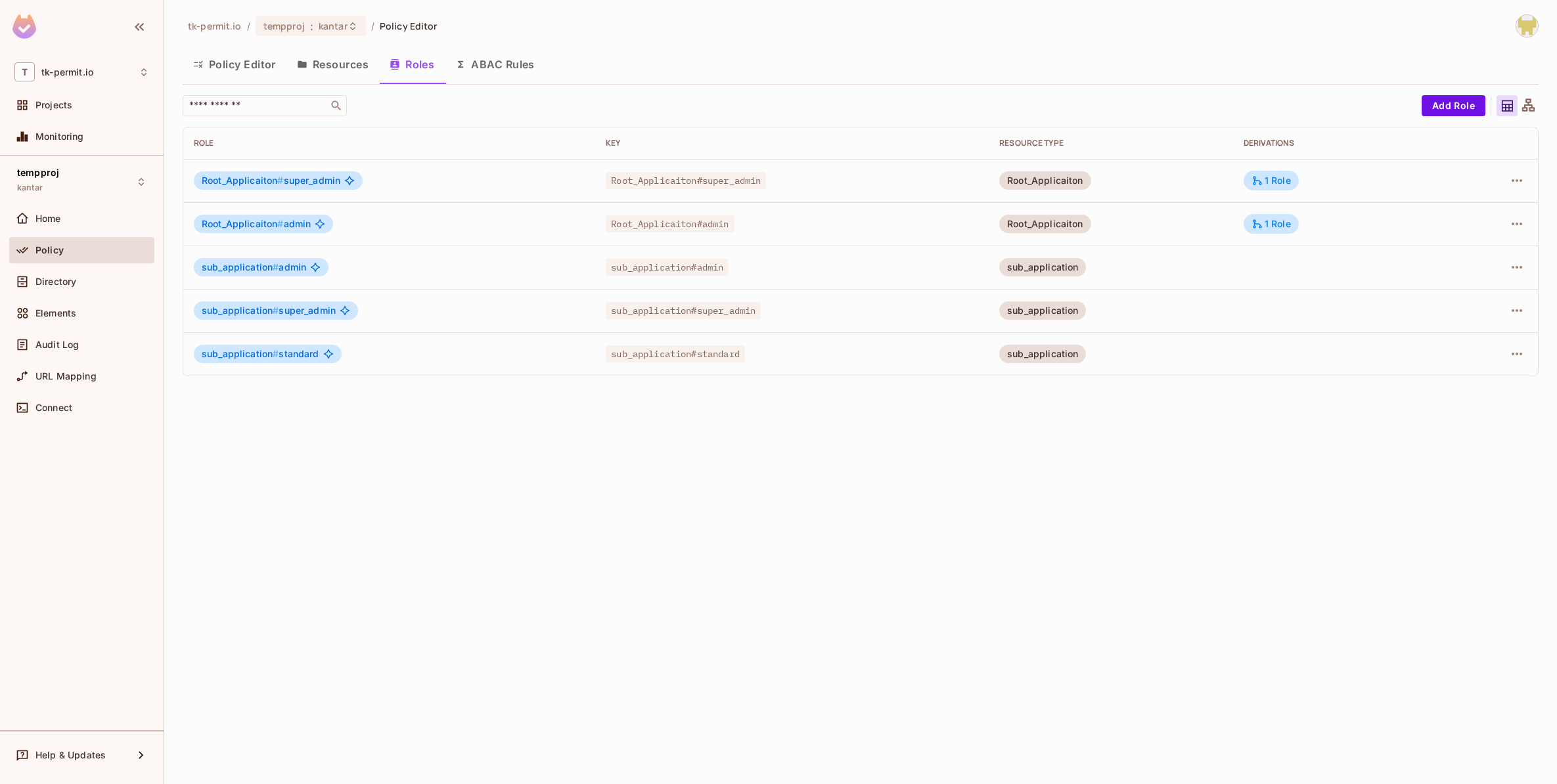 click on "Resources" at bounding box center [332, 64] 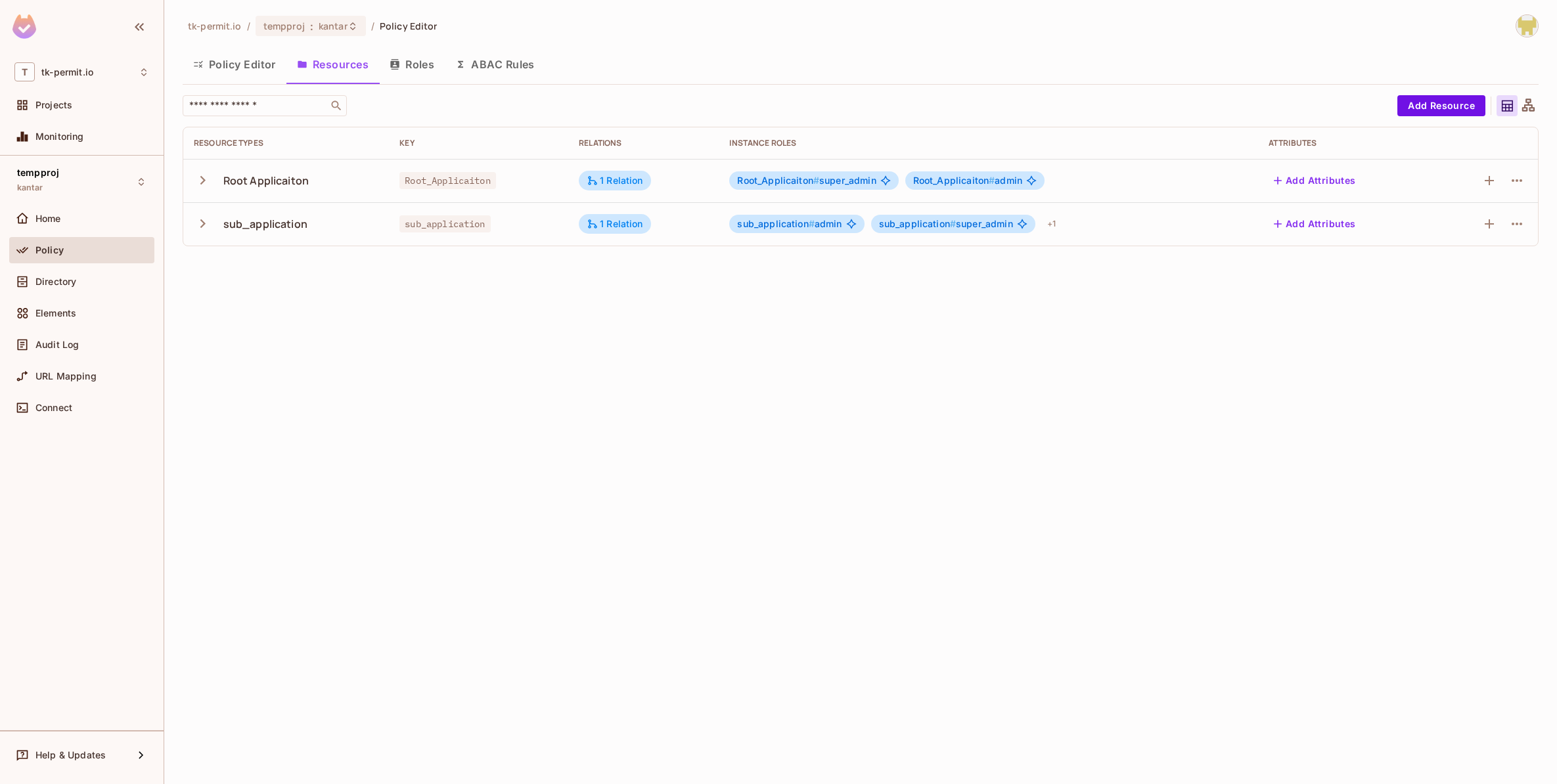 click on "tk-permit.io / tempproj : kantar / Policy Editor Policy Editor Resources Roles ABAC Rules ​ Add Resource Resource Types Key Relations Instance roles Attributes Root Applicaiton Root_Applicaiton 1 Relation Root_Applicaiton # super_admin Root_Applicaiton # admin Add Attributes sub_application sub_application 1 Relation sub_application # admin sub_application # super_admin + 1 Add Attributes" at bounding box center [861, 392] 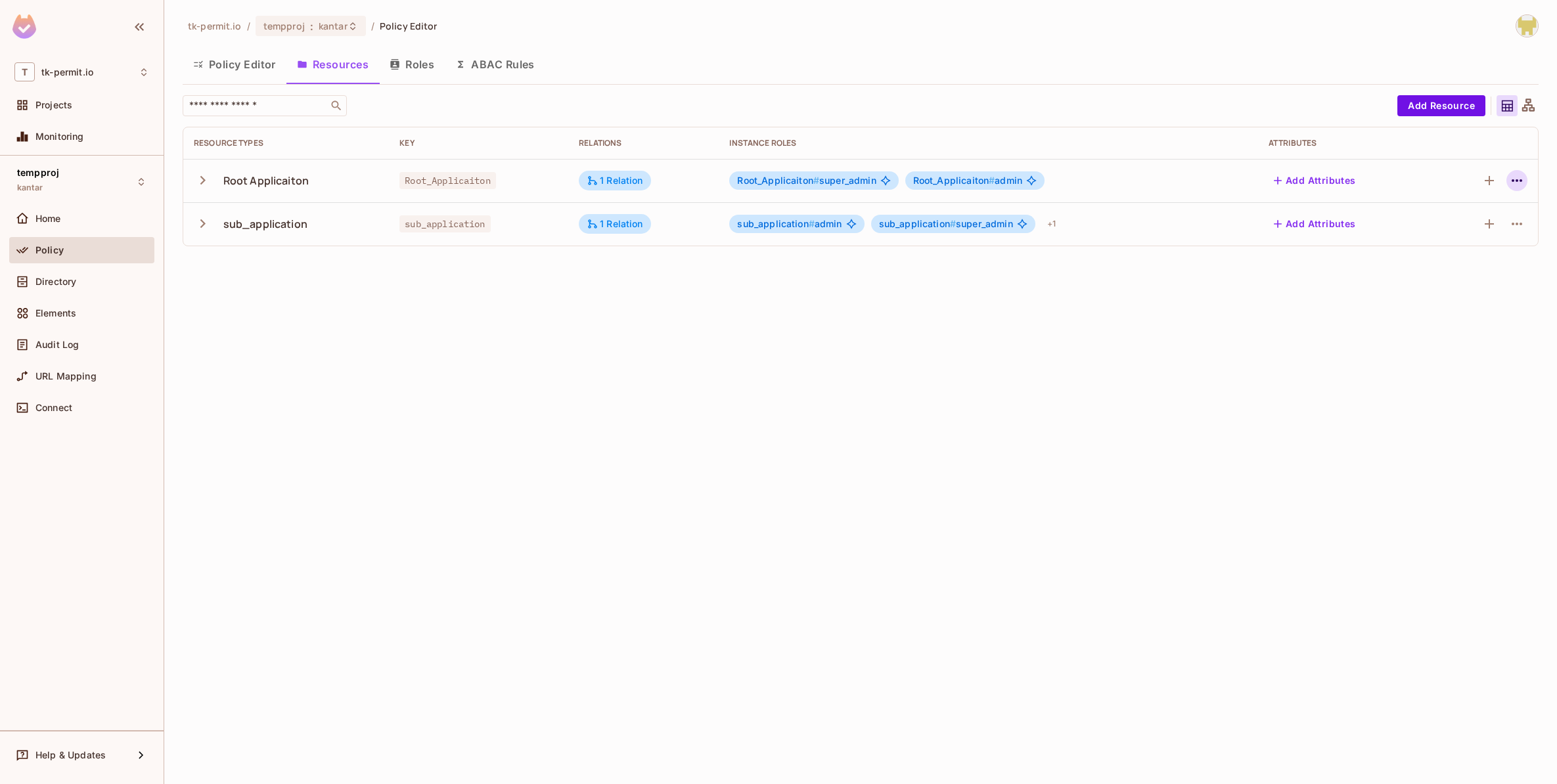 click 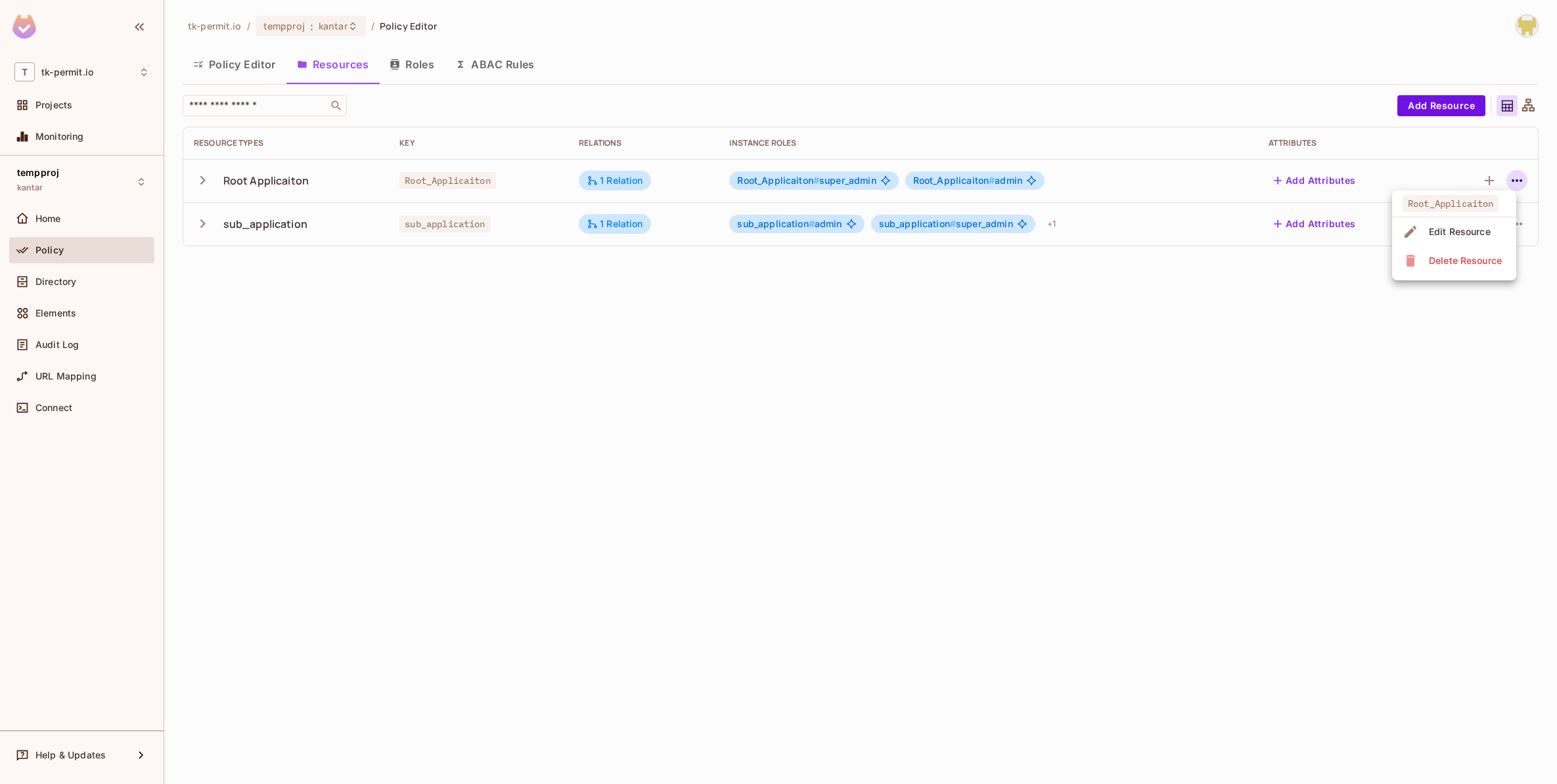 click at bounding box center (778, 392) 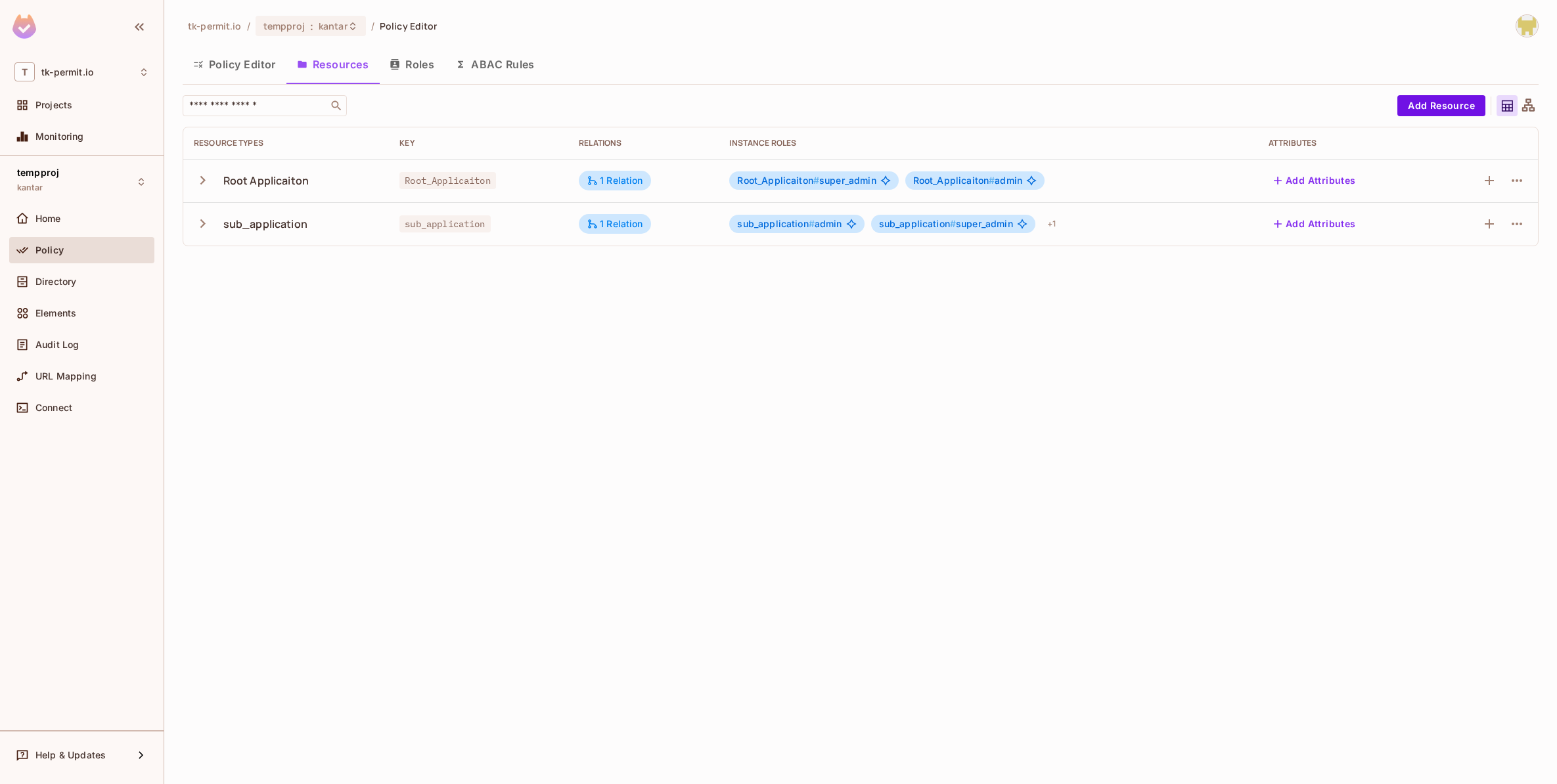click on "Roles" at bounding box center [412, 64] 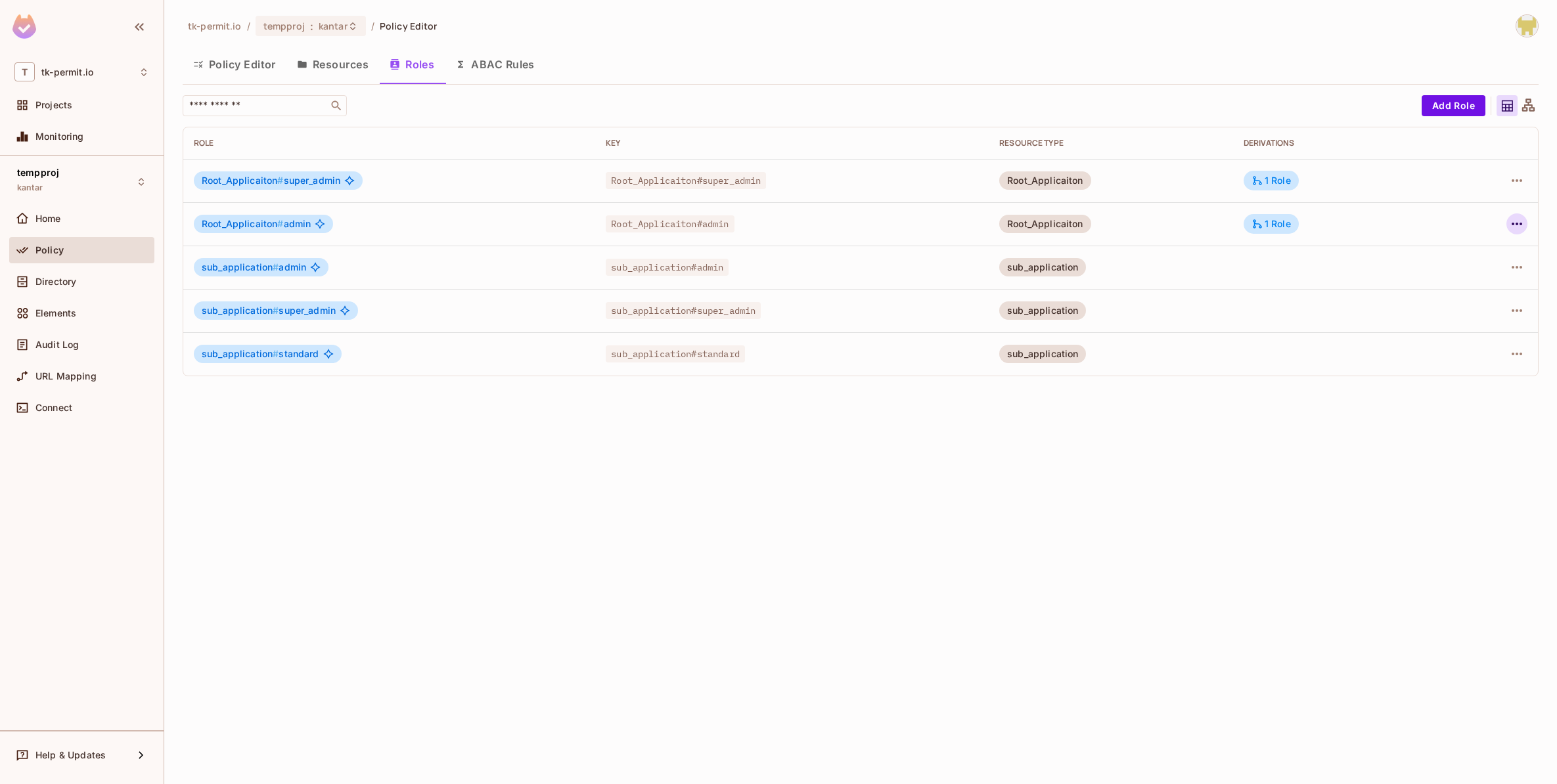 click 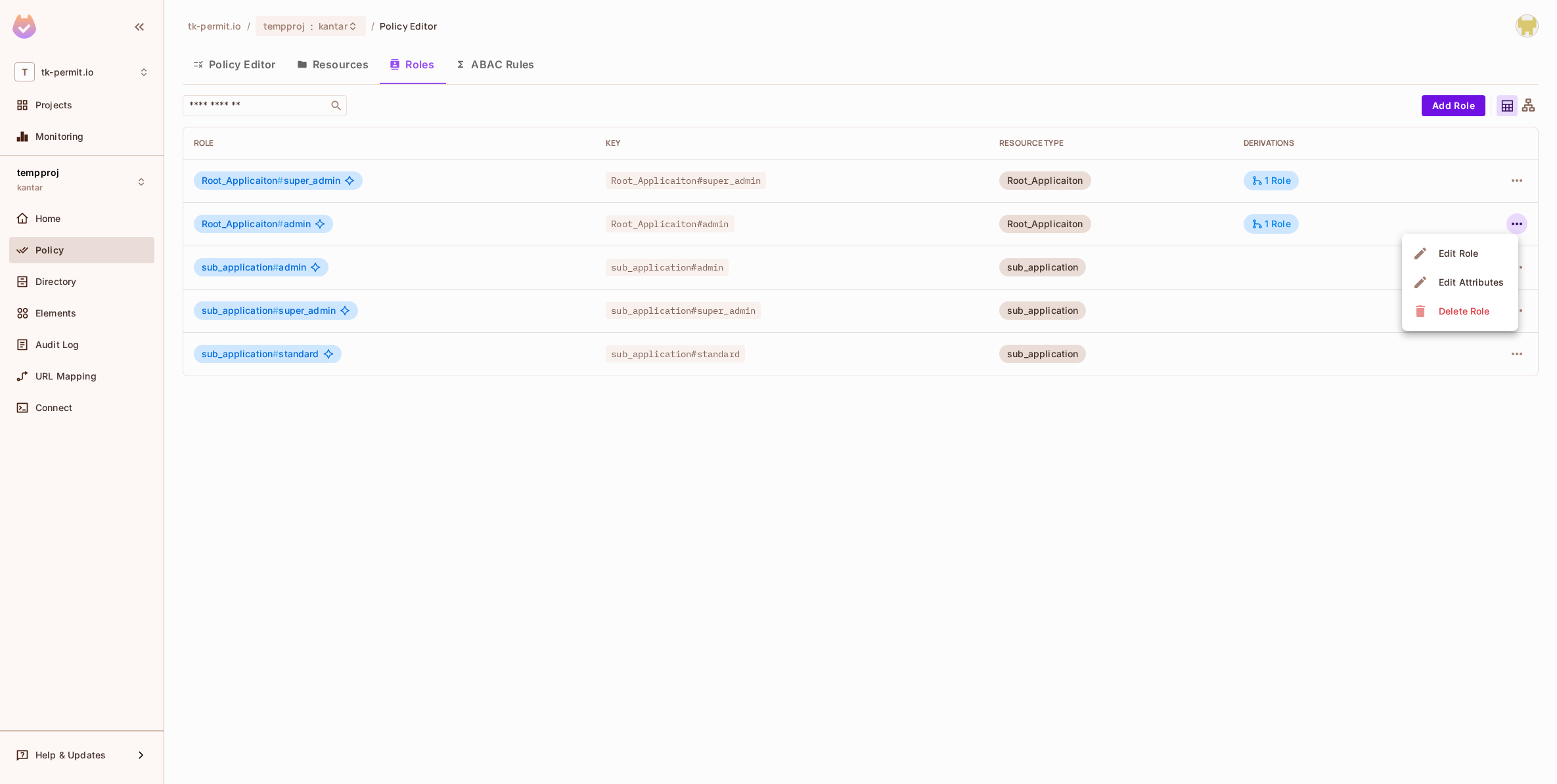 click on "Edit Attributes" at bounding box center (1471, 282) 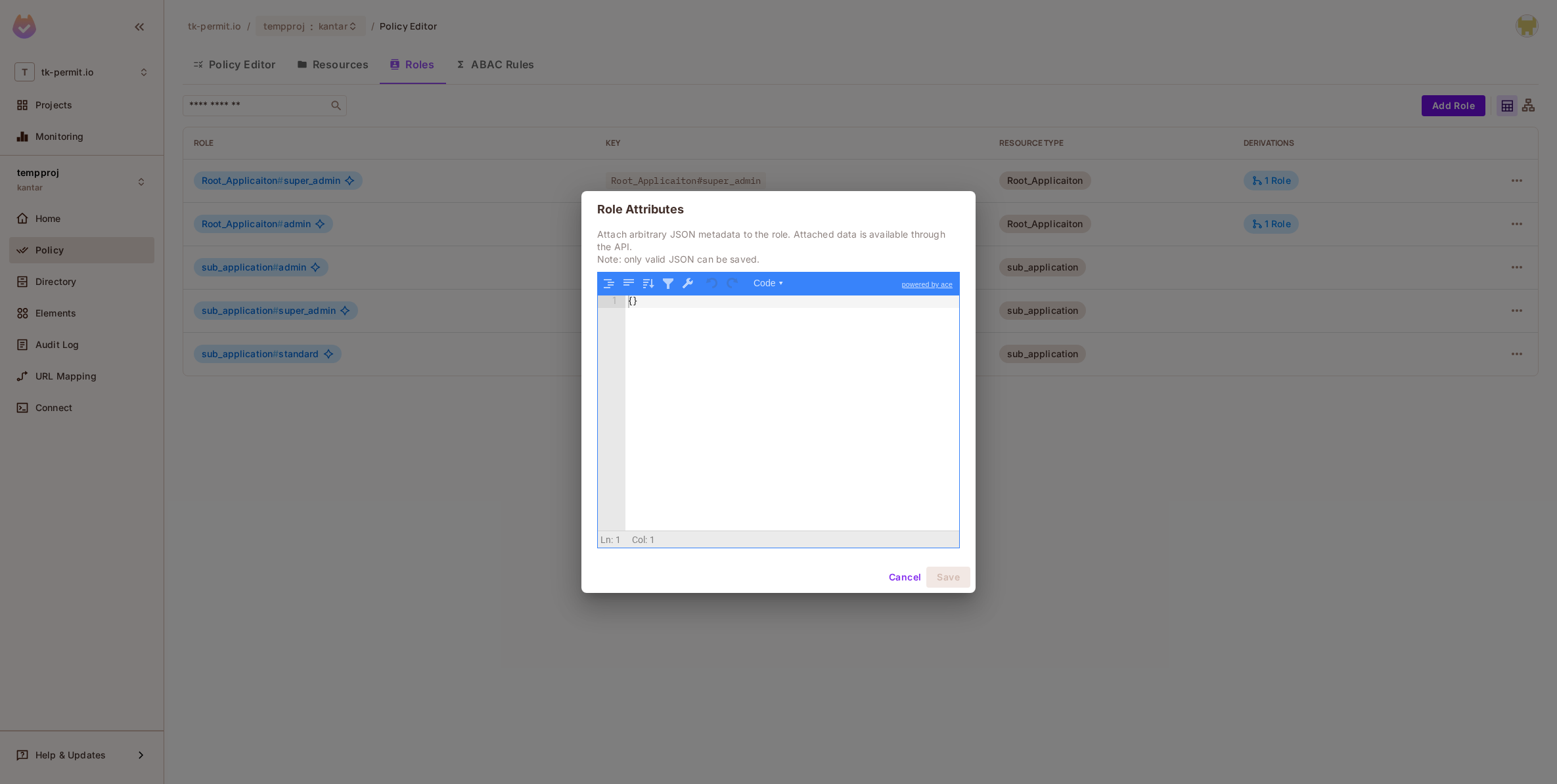 click on "{ }" at bounding box center [792, 425] 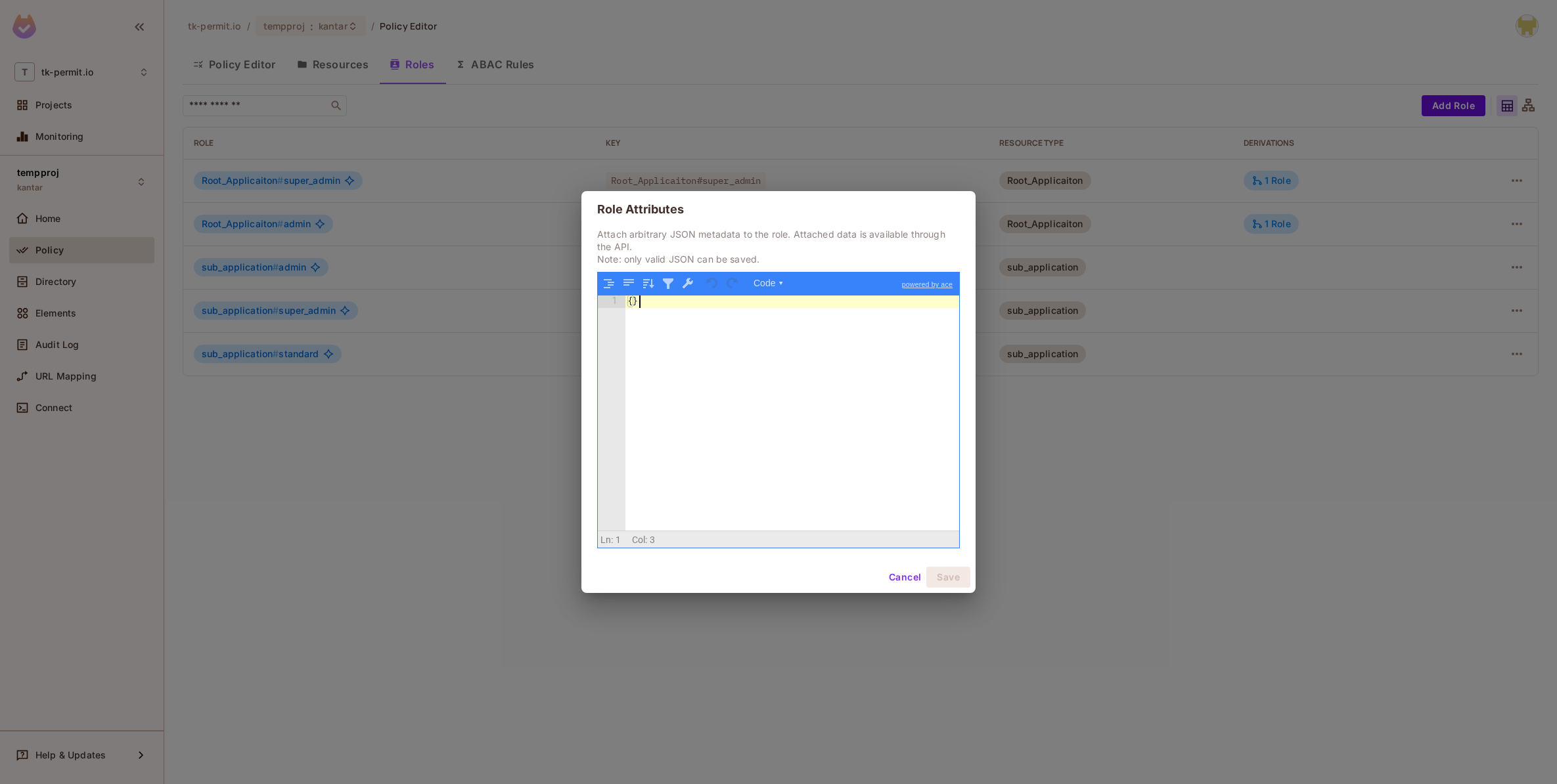 click on "Cancel" at bounding box center [905, 577] 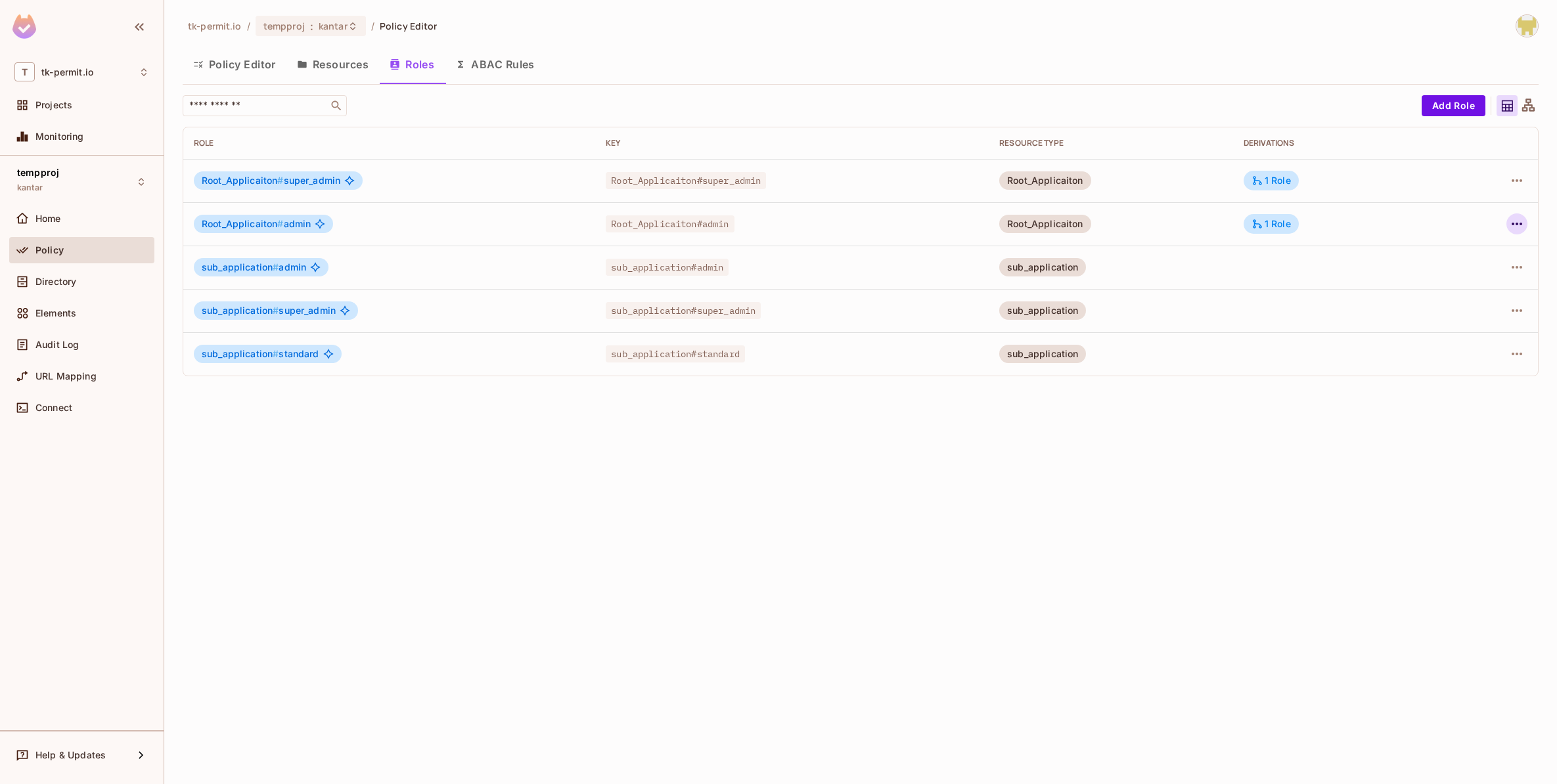 click 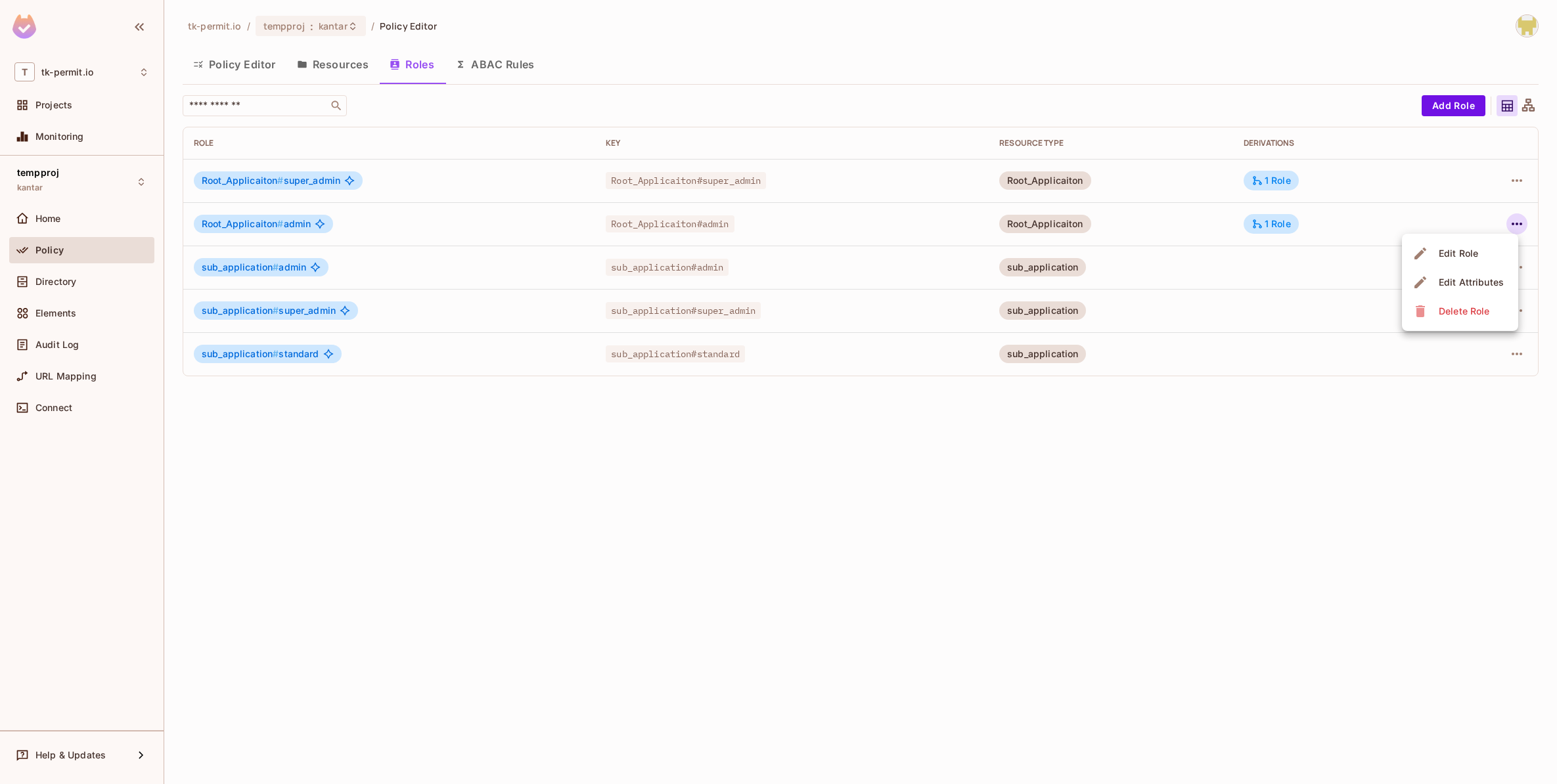 click on "Edit Role" at bounding box center (1458, 253) 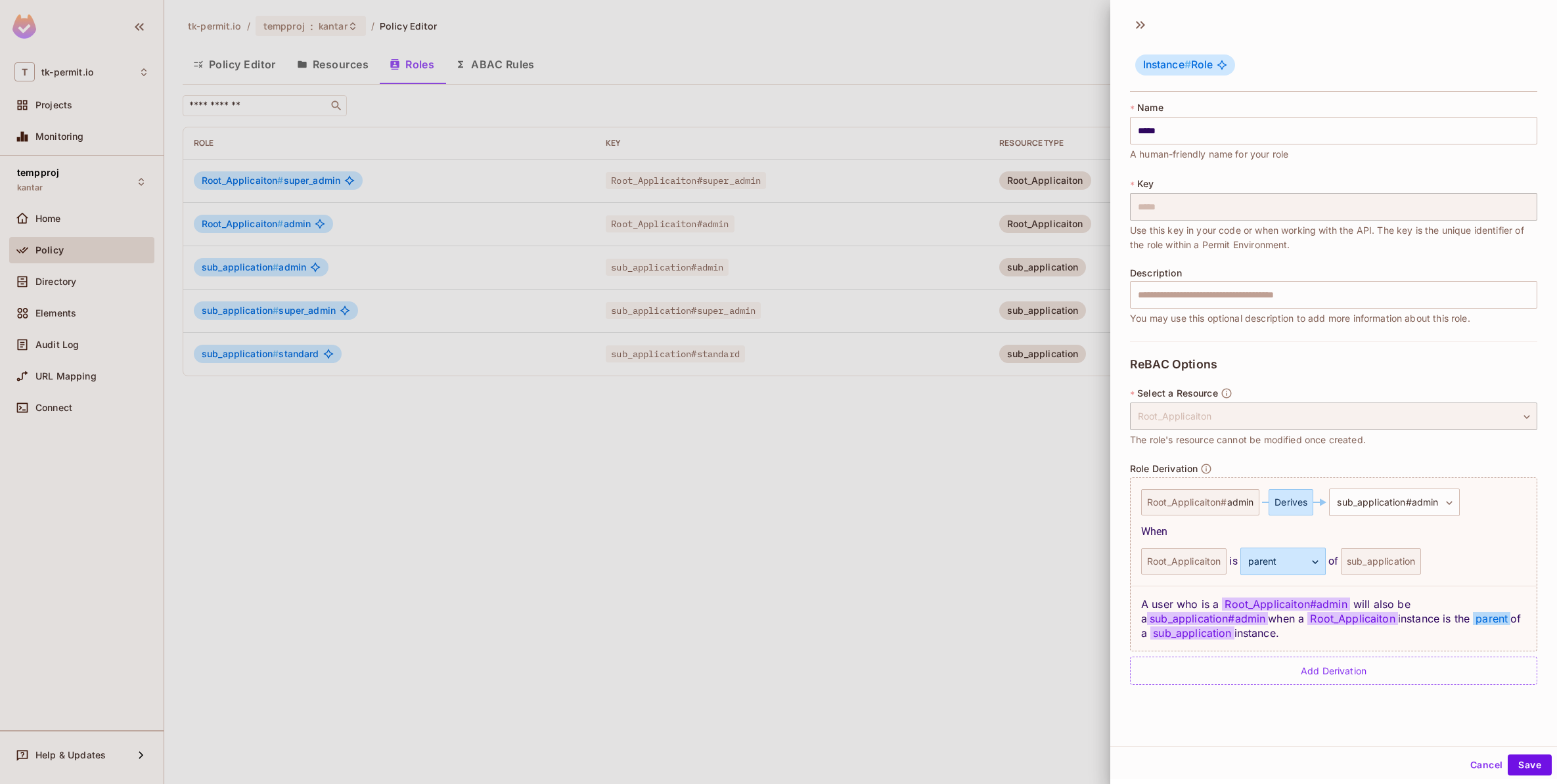 scroll, scrollTop: 1, scrollLeft: 0, axis: vertical 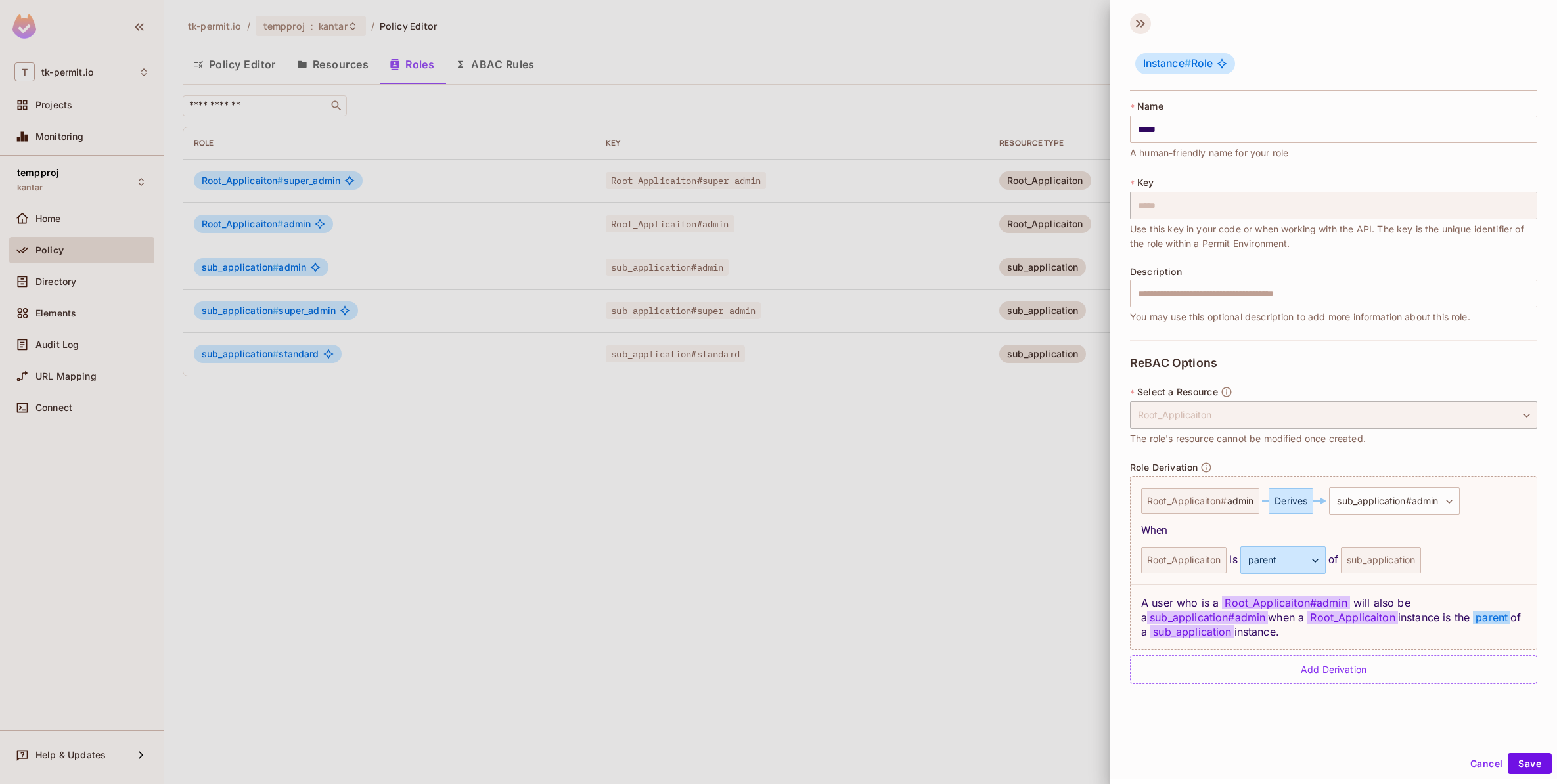 click 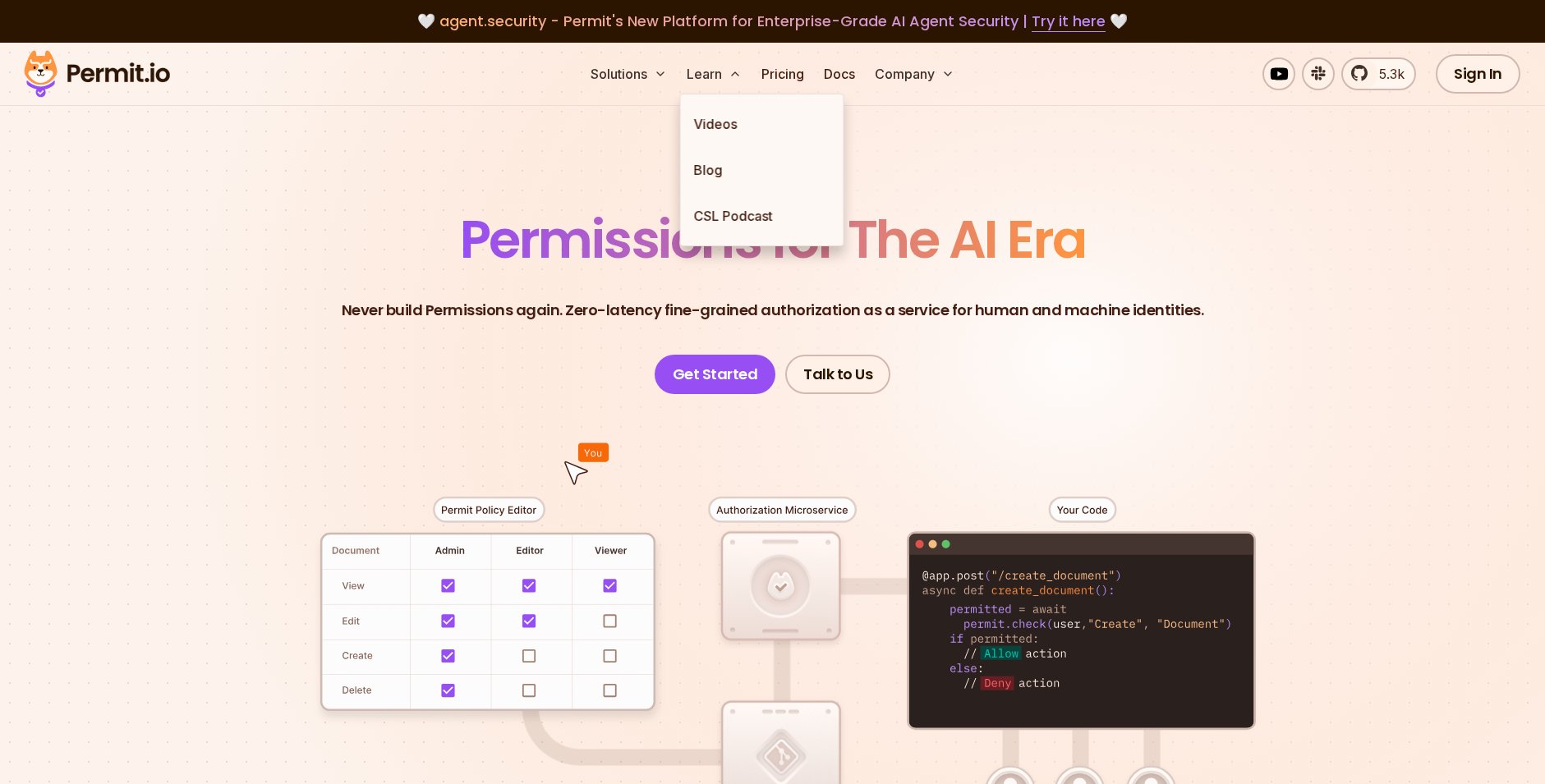 scroll, scrollTop: 0, scrollLeft: 0, axis: both 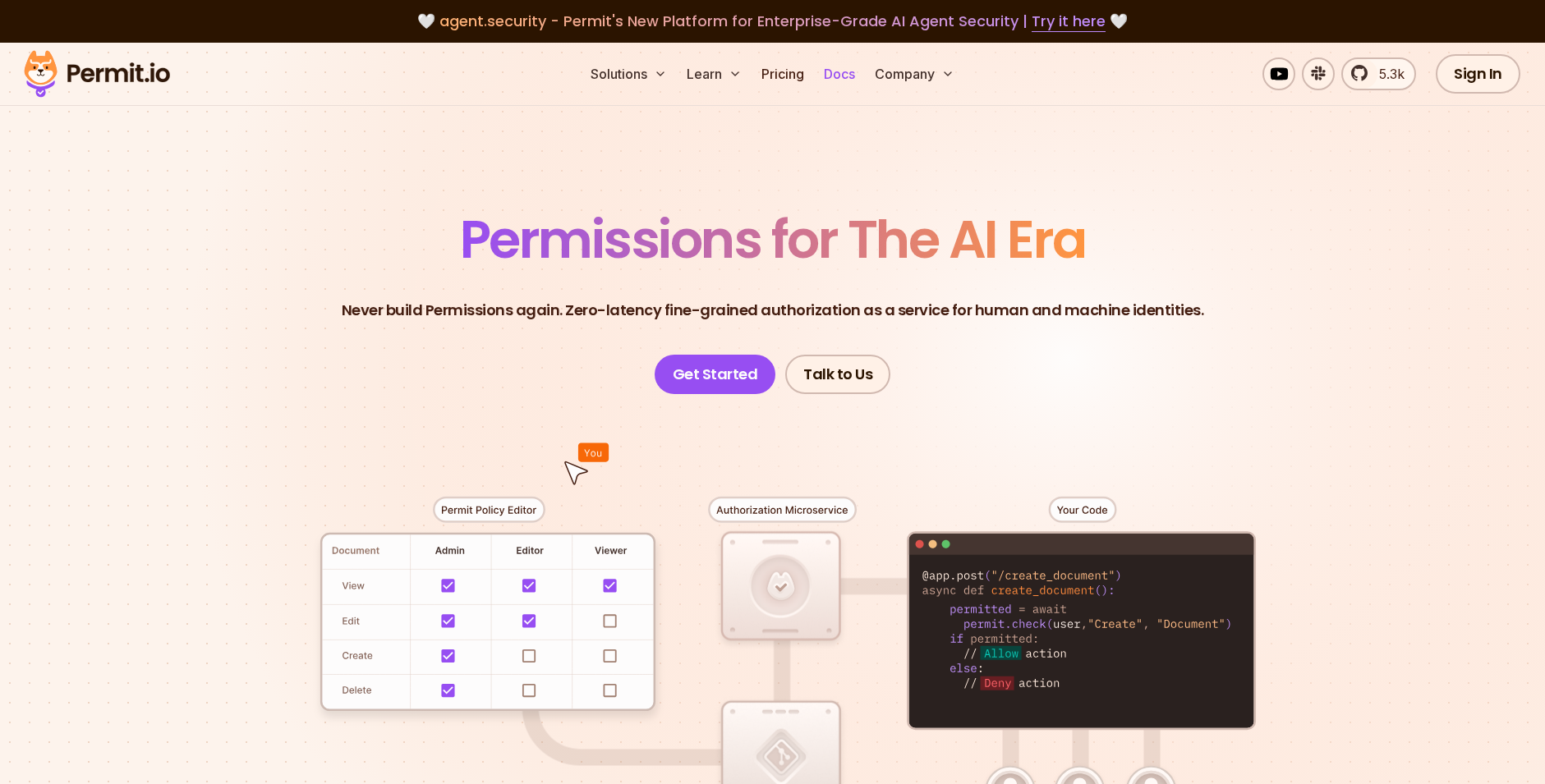 click on "Docs" at bounding box center [839, 74] 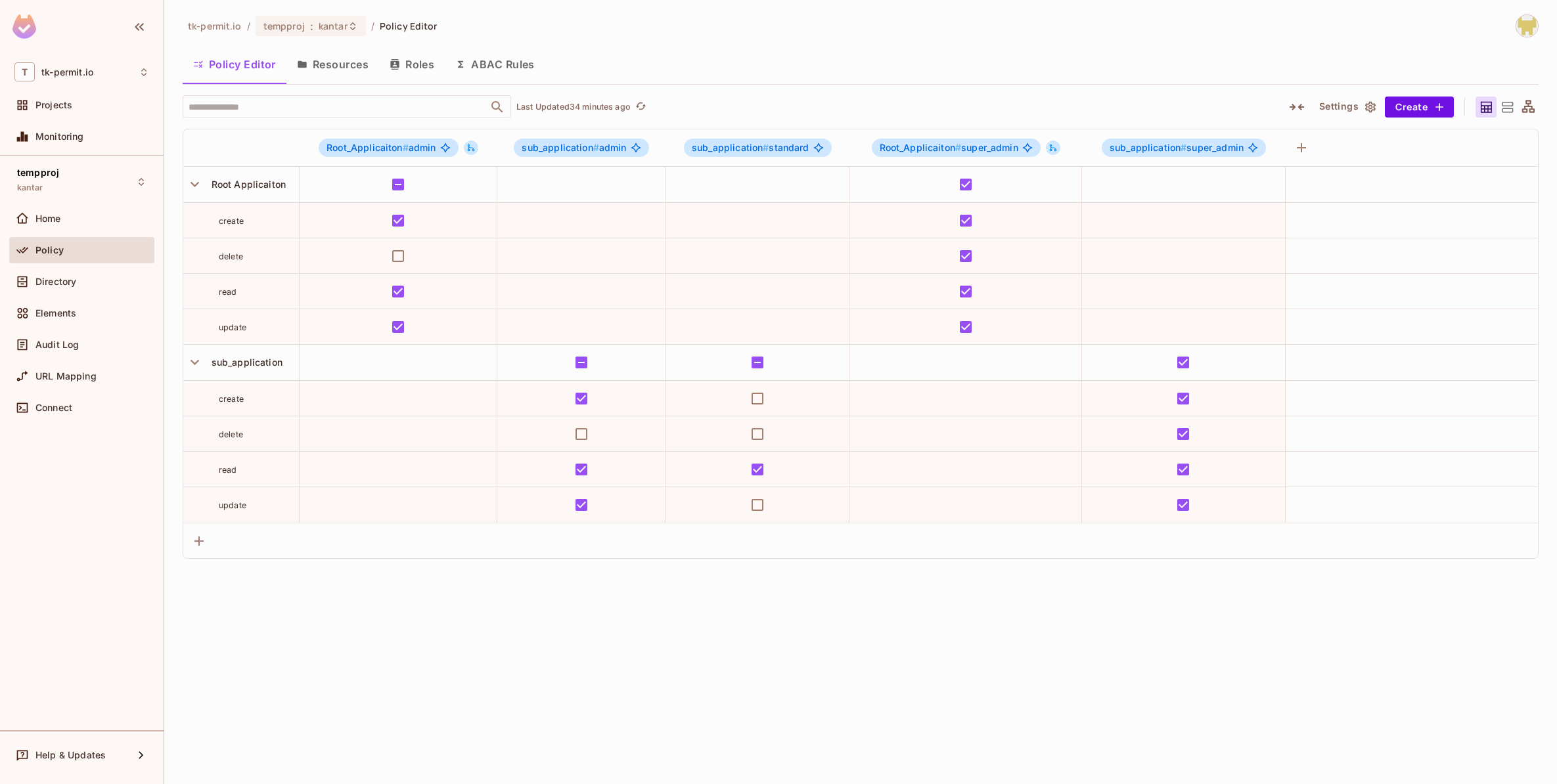 scroll, scrollTop: 0, scrollLeft: 0, axis: both 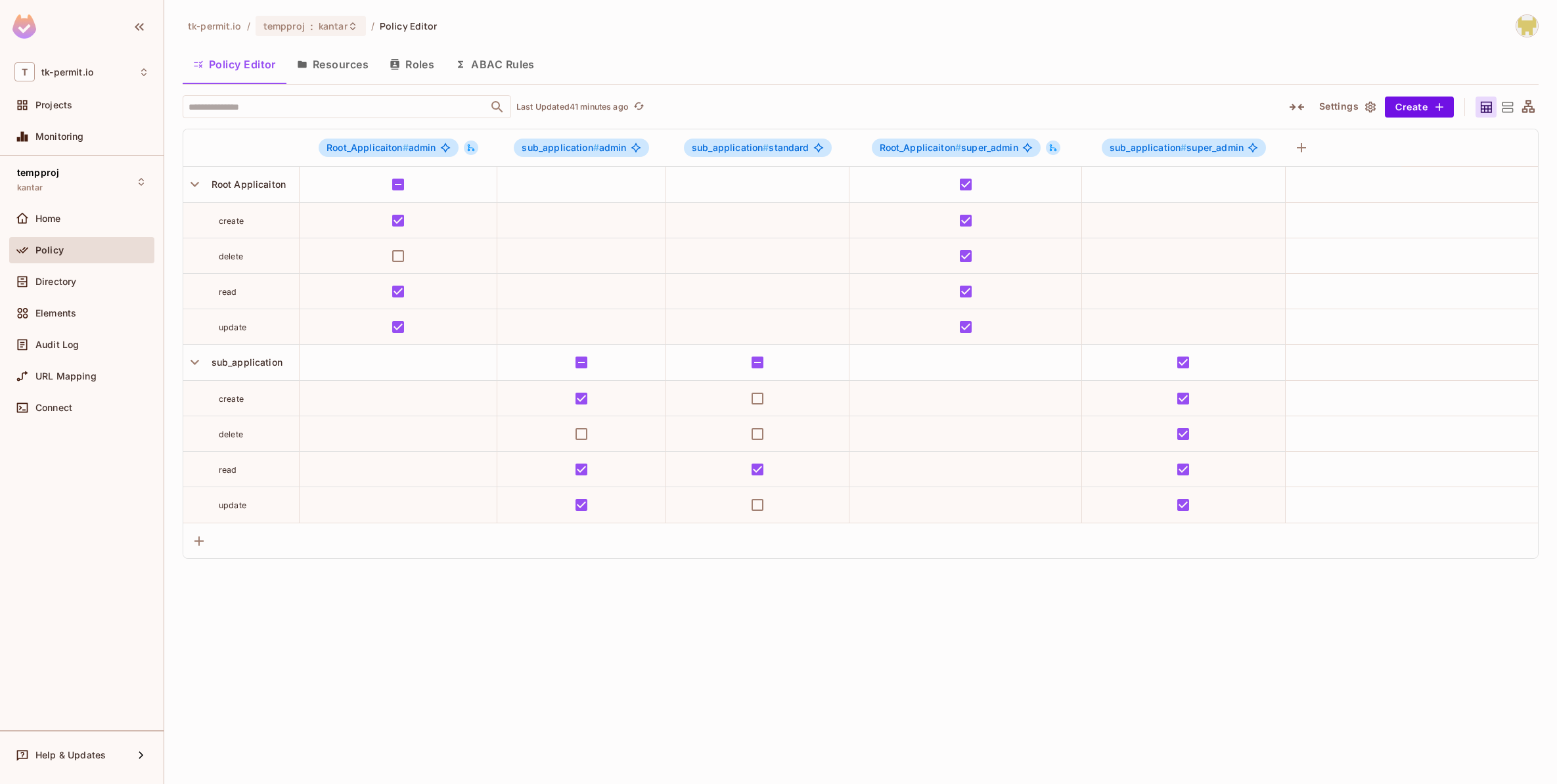 click on "Resources" at bounding box center [332, 64] 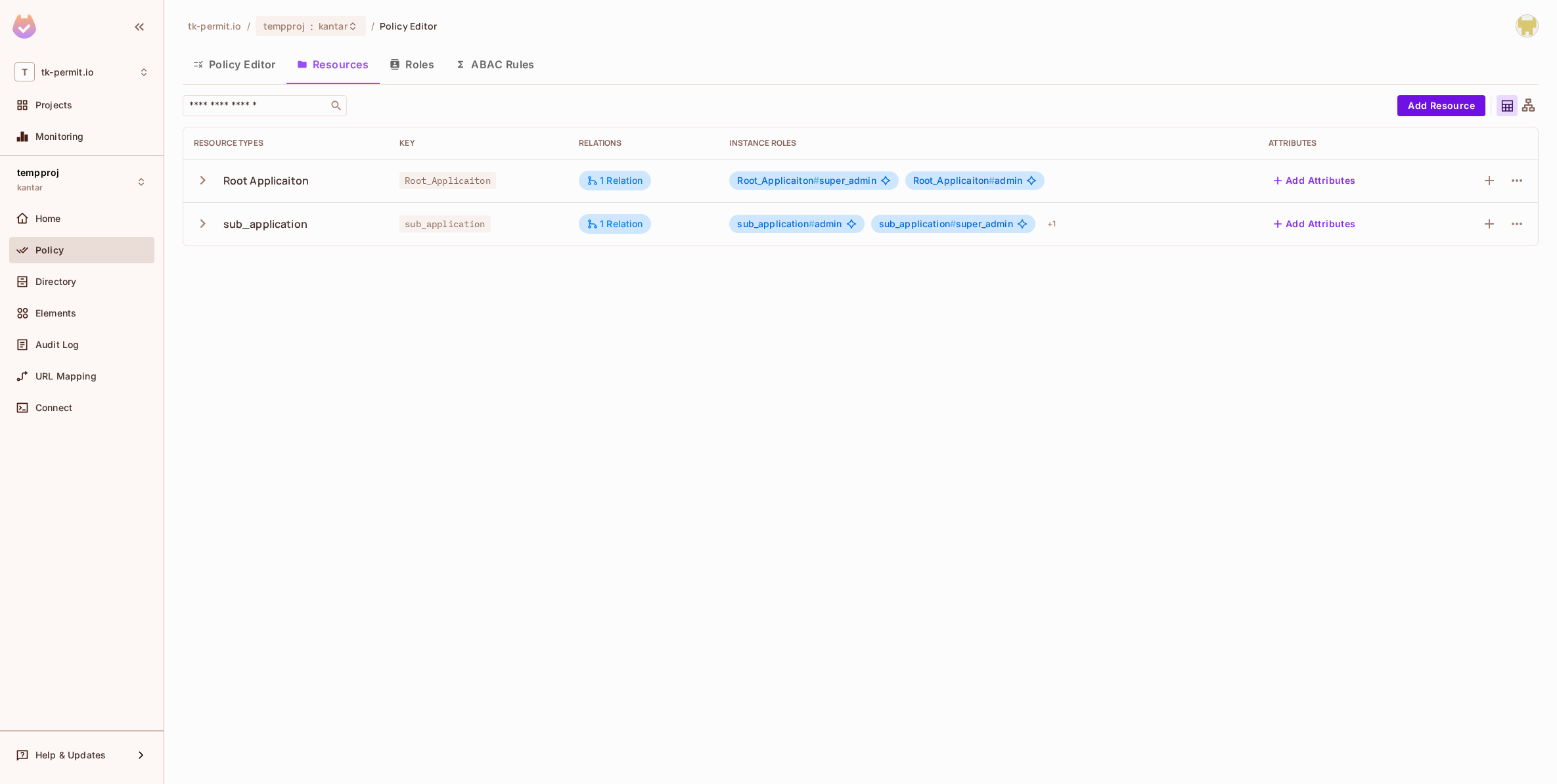 click on "tk-permit.io / tempproj : kantar / Policy Editor Policy Editor Resources Roles ABAC Rules ​ Add Resource Resource Types Key Relations Instance roles Attributes Root Applicaiton Root_Applicaiton 1 Relation Root_Applicaiton # super_admin Root_Applicaiton # admin Add Attributes sub_application sub_application 1 Relation sub_application # admin sub_application # super_admin + 1 Add Attributes" at bounding box center (861, 392) 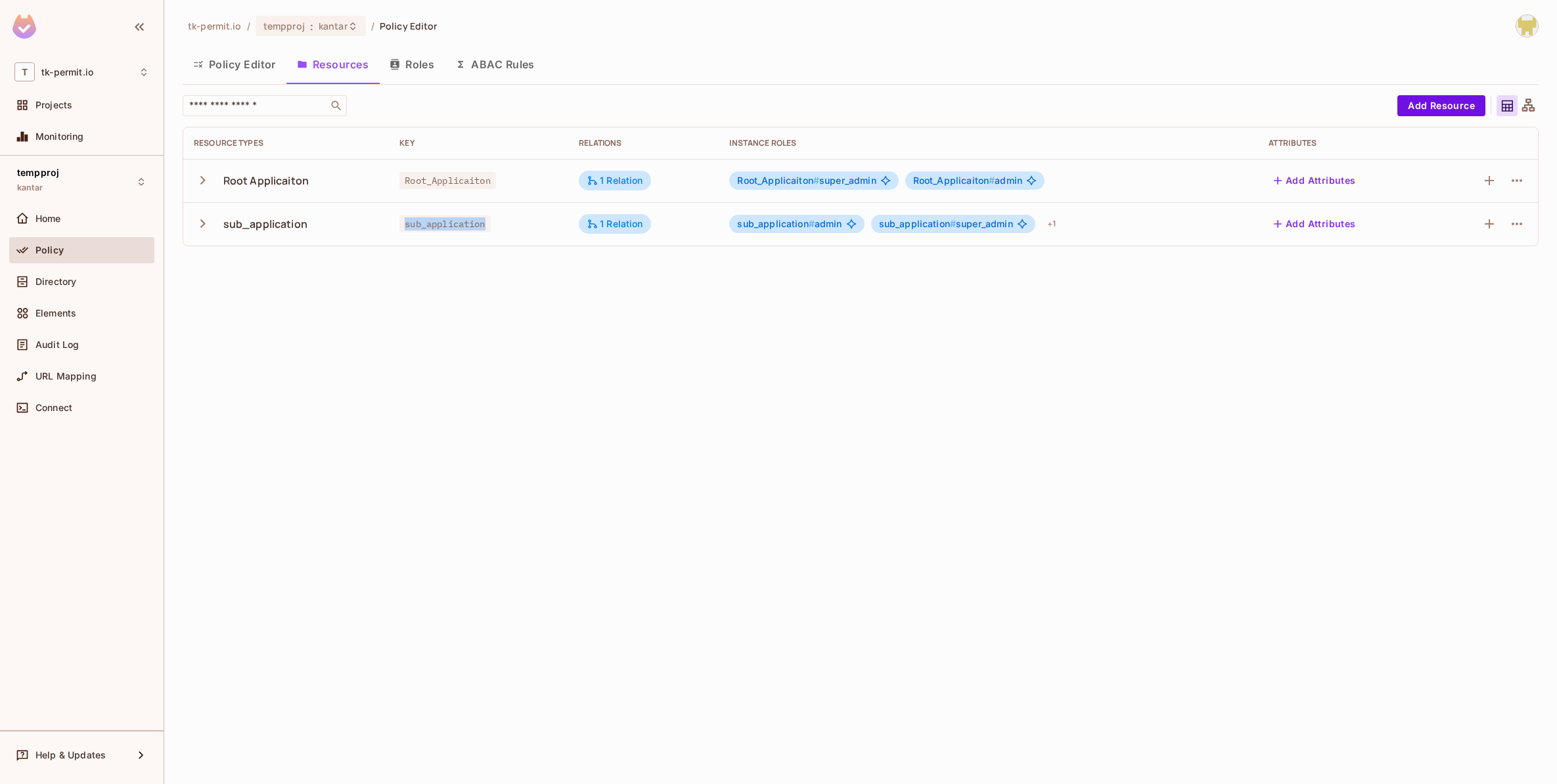 drag, startPoint x: 498, startPoint y: 225, endPoint x: 398, endPoint y: 227, distance: 100.02 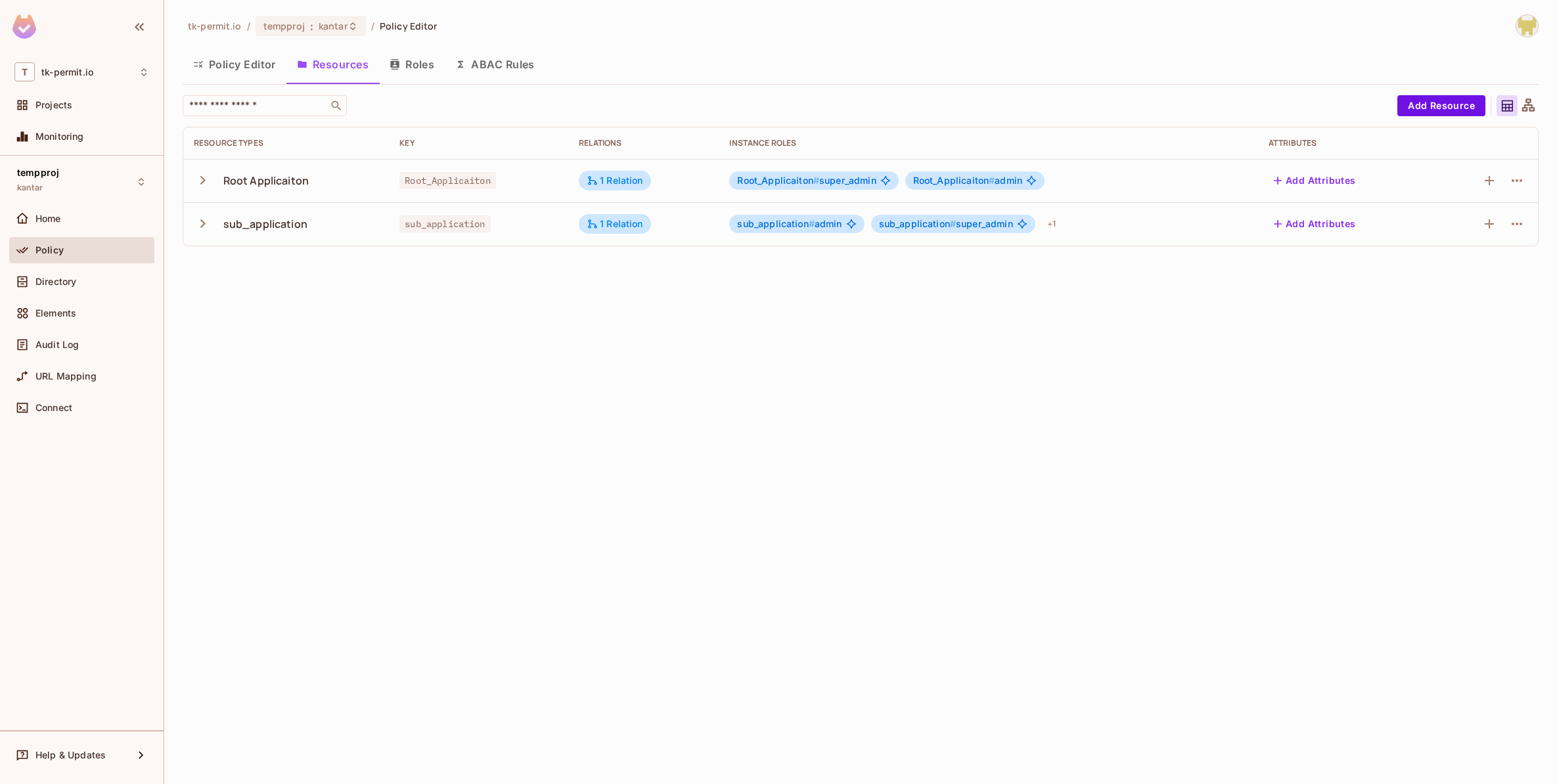 click 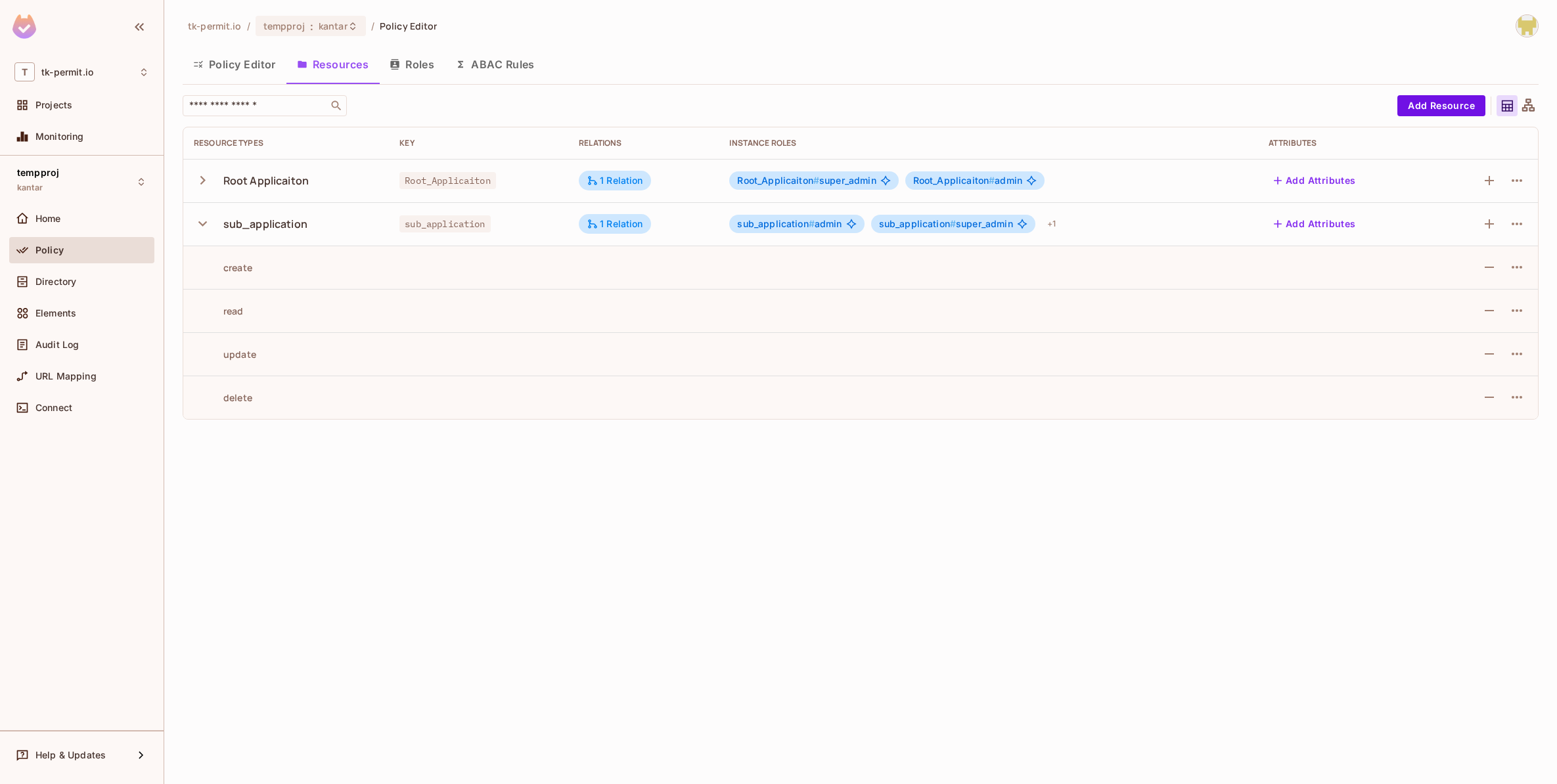 click 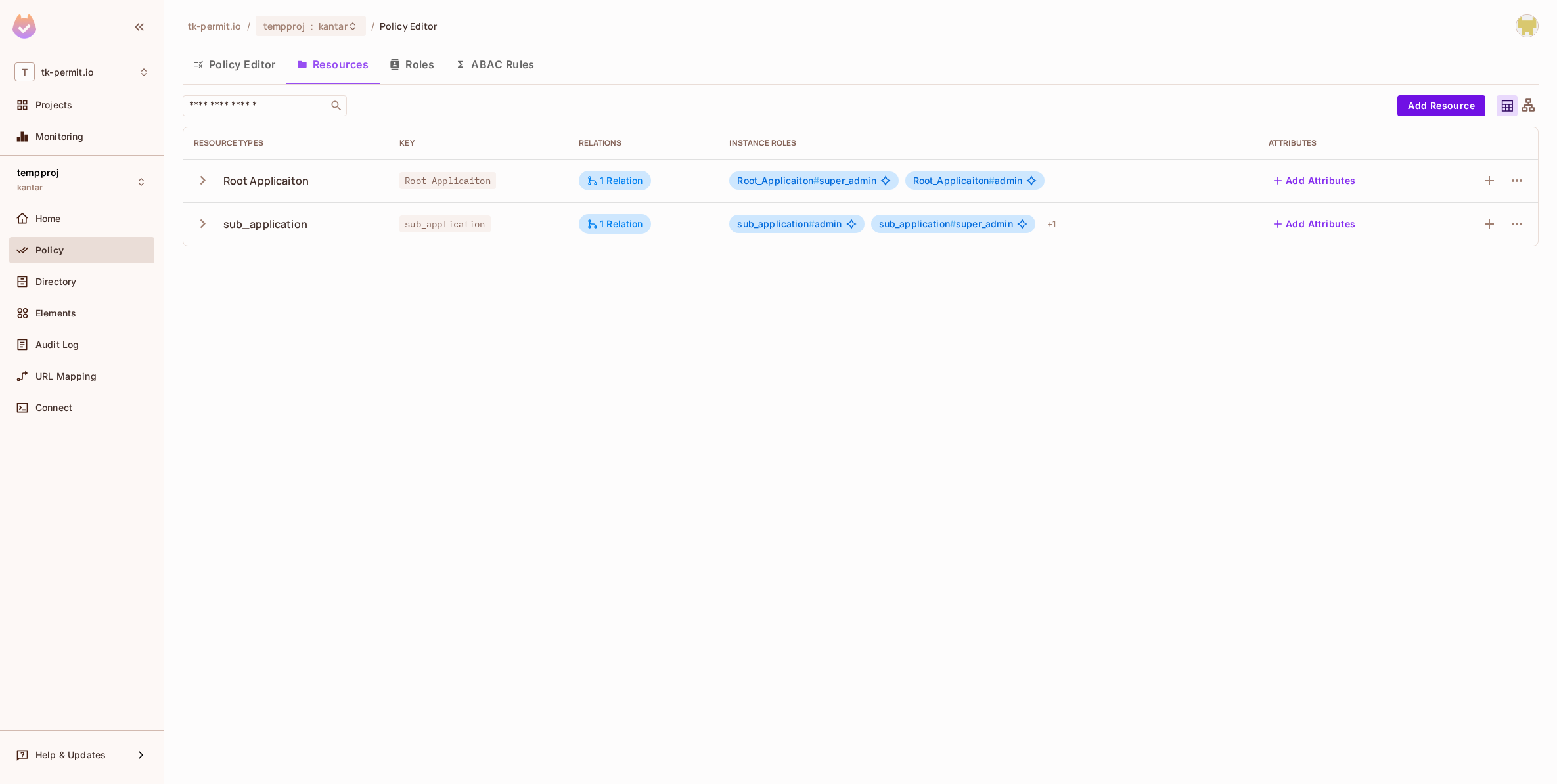 click 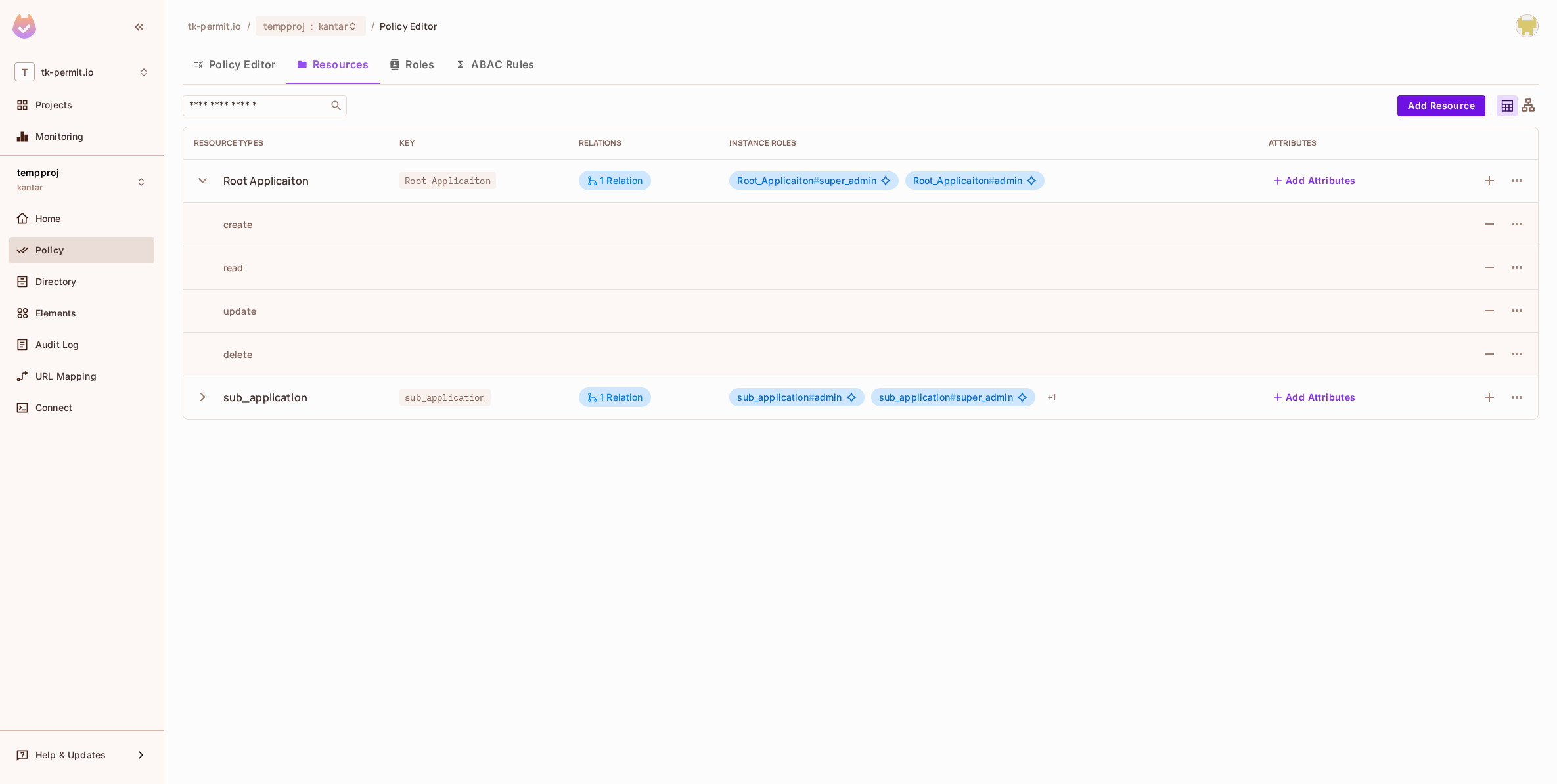 click 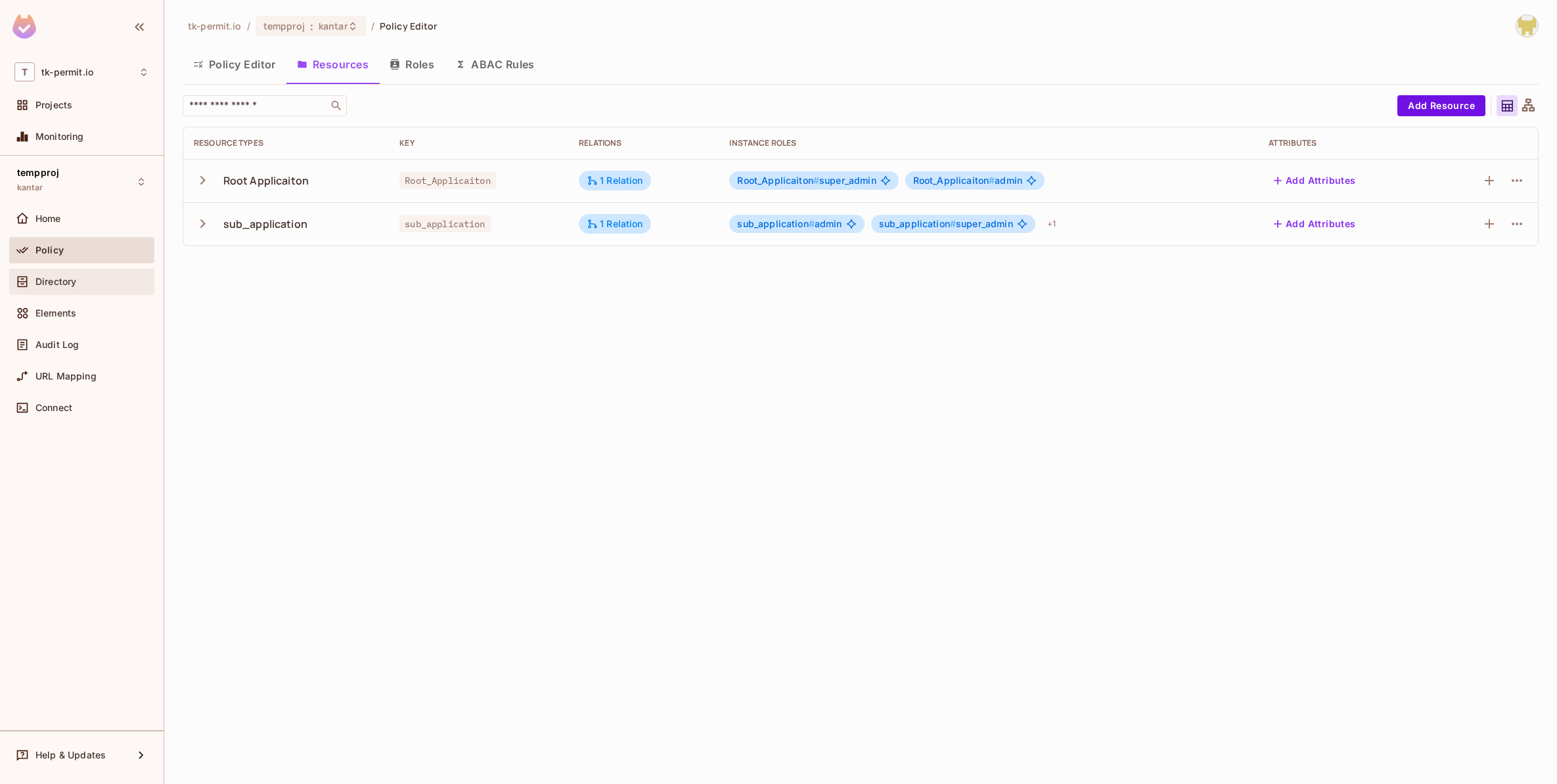click on "Directory" at bounding box center [81, 282] 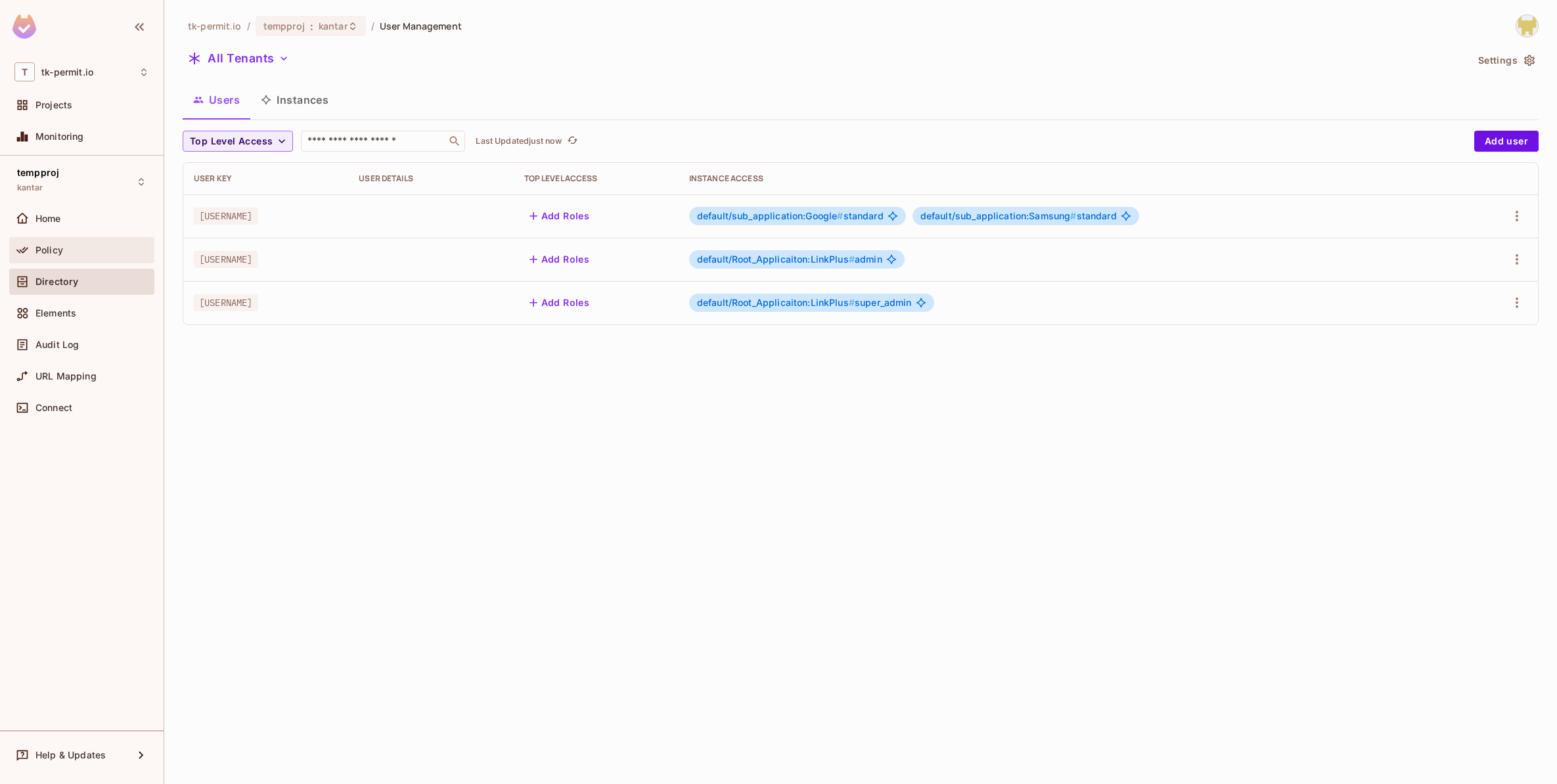 click on "Policy" at bounding box center [92, 250] 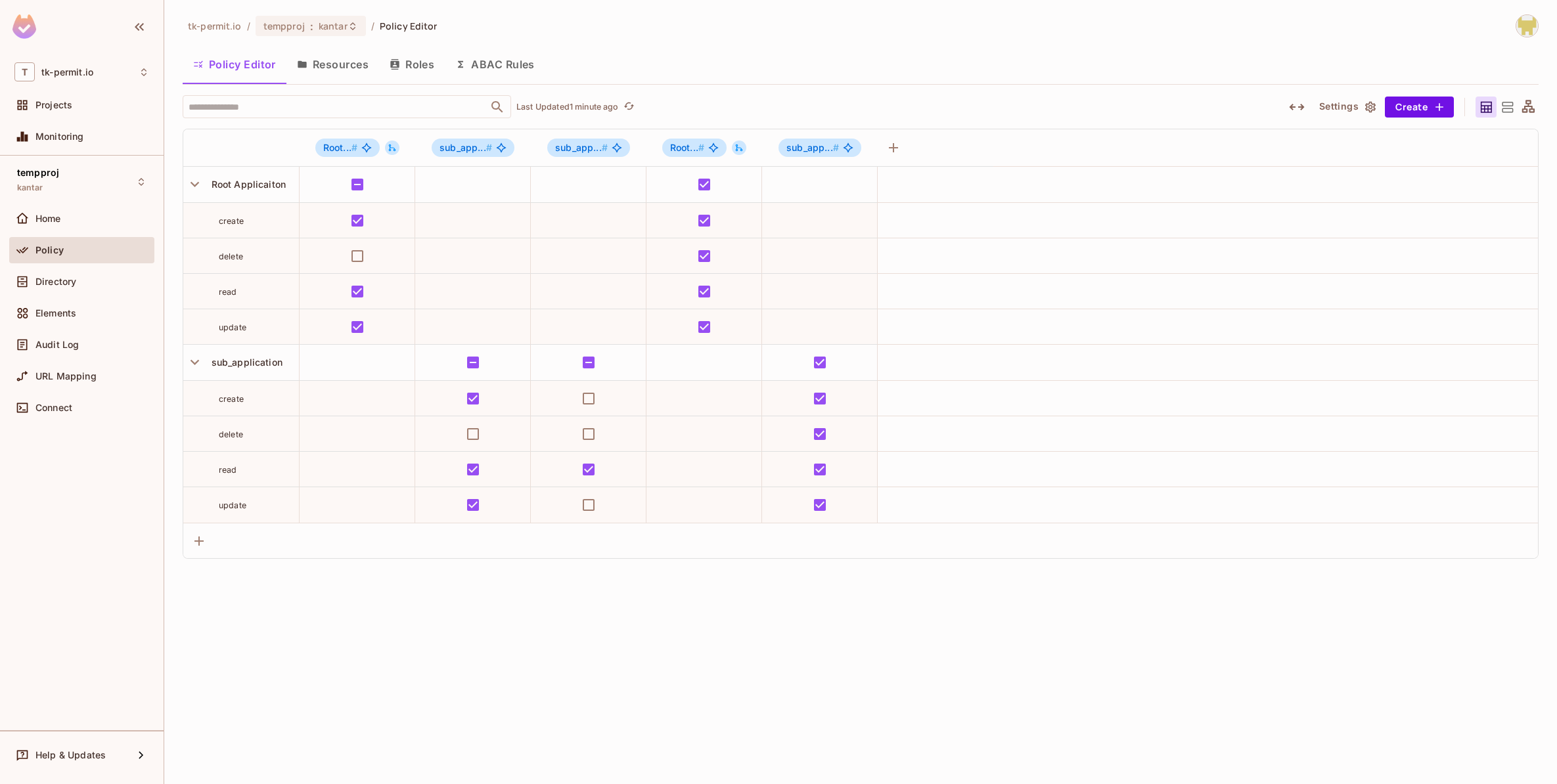 click on "Roles" at bounding box center (412, 64) 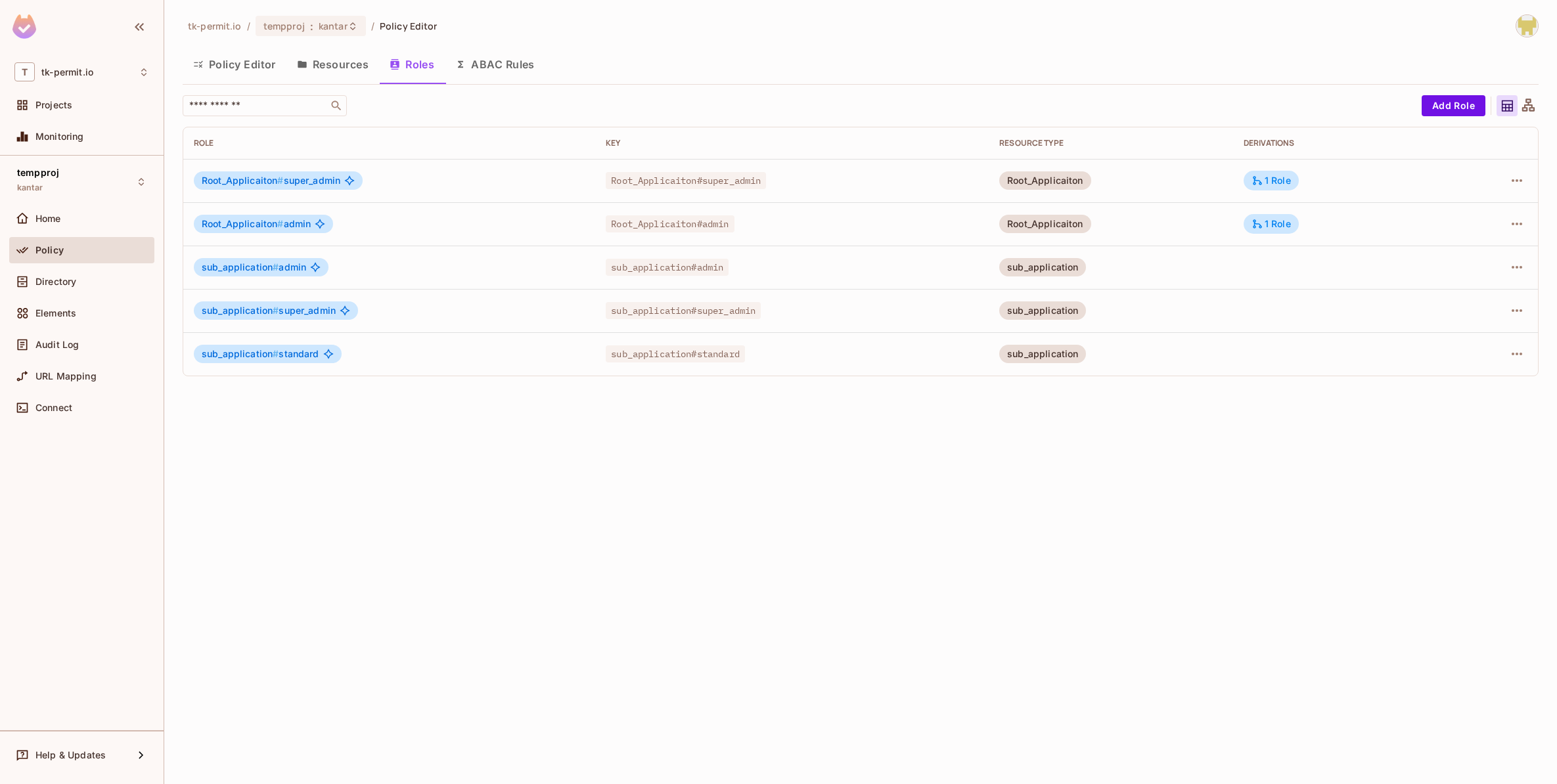 click on "Resources" at bounding box center [332, 64] 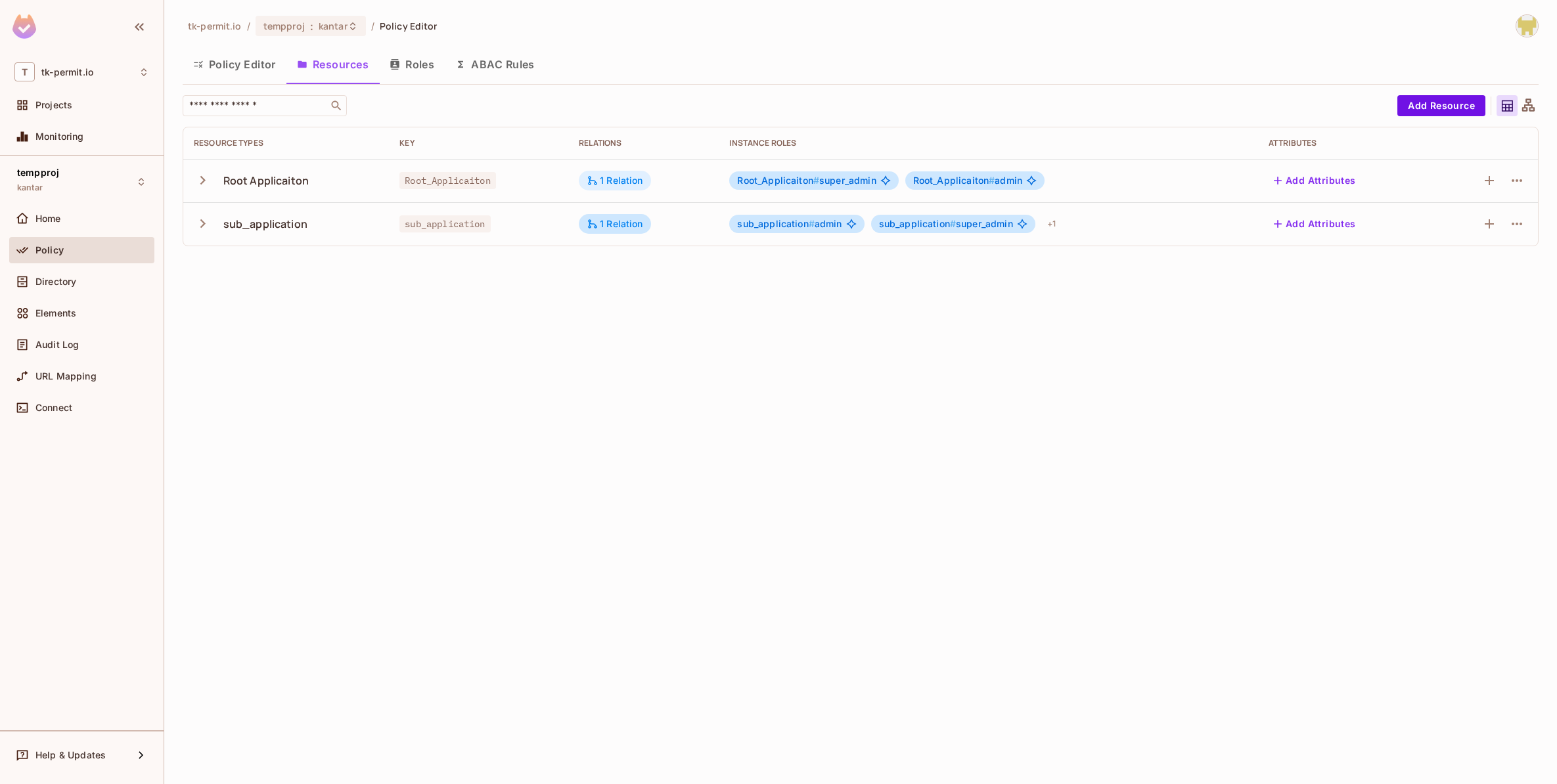 click on "1 Relation" at bounding box center (615, 181) 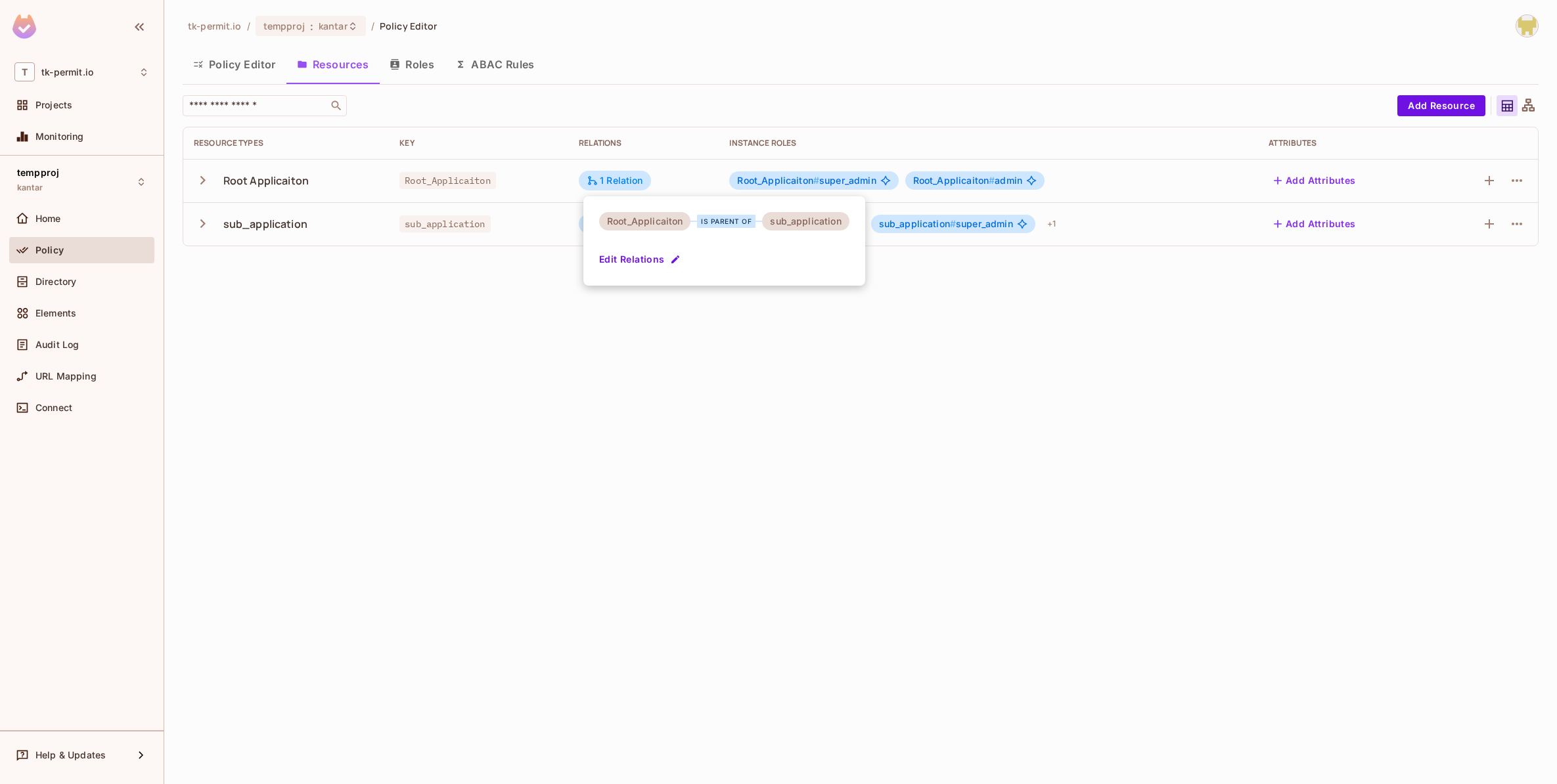 click at bounding box center [778, 392] 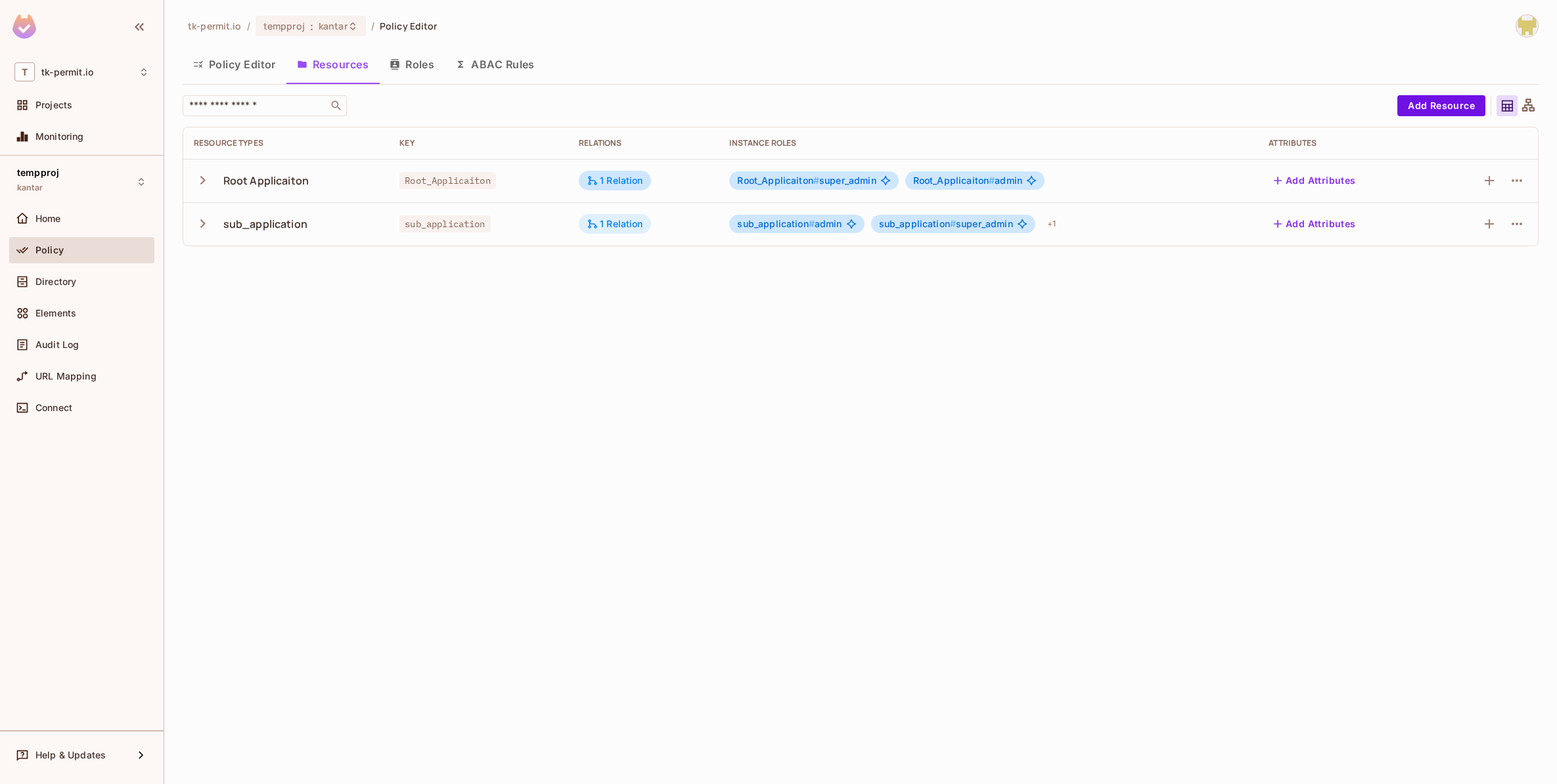 click on "1 Relation" at bounding box center (615, 224) 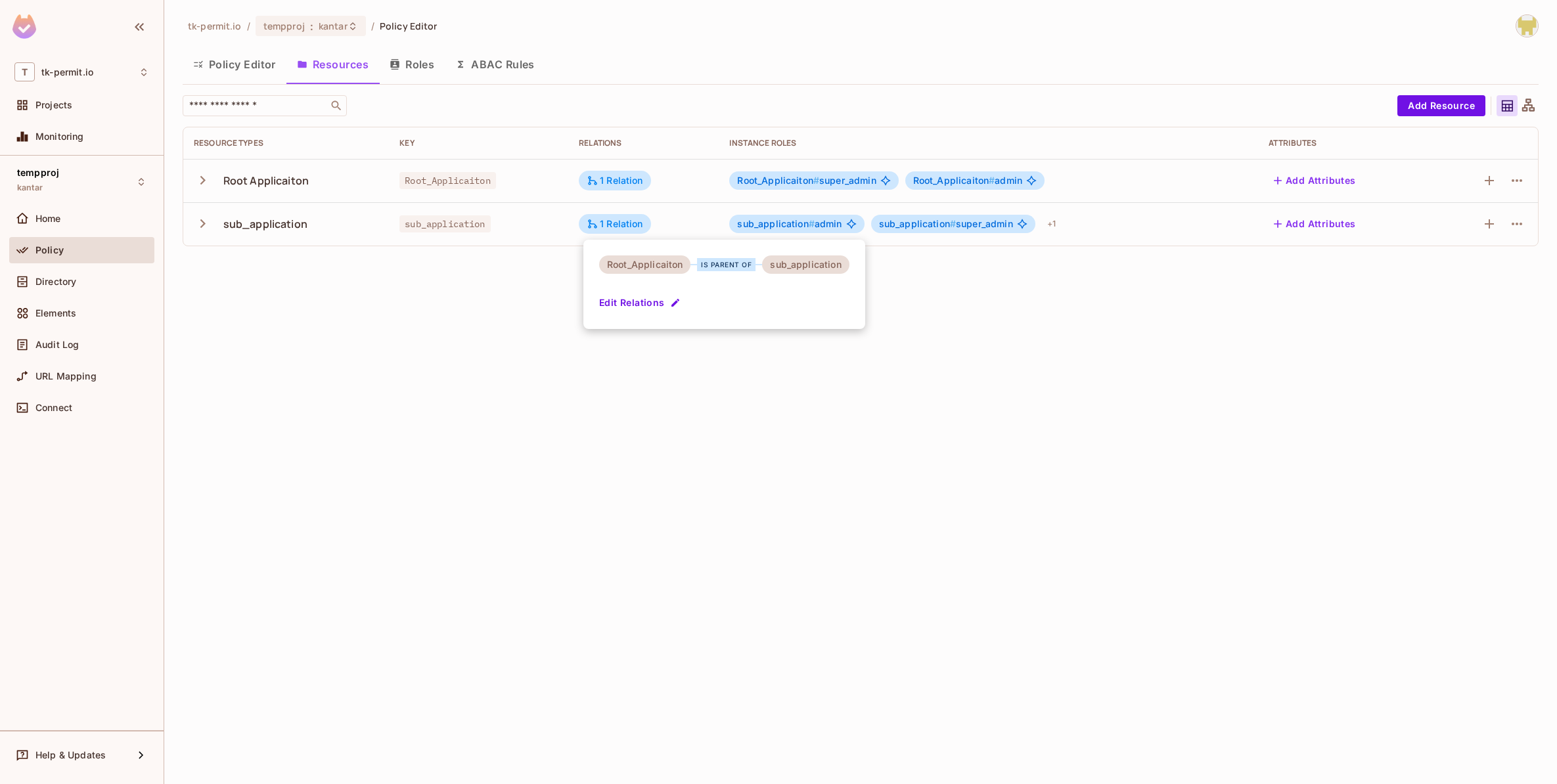 click on "Root_Applicaiton is parent of sub_application Edit Relations" at bounding box center (724, 284) 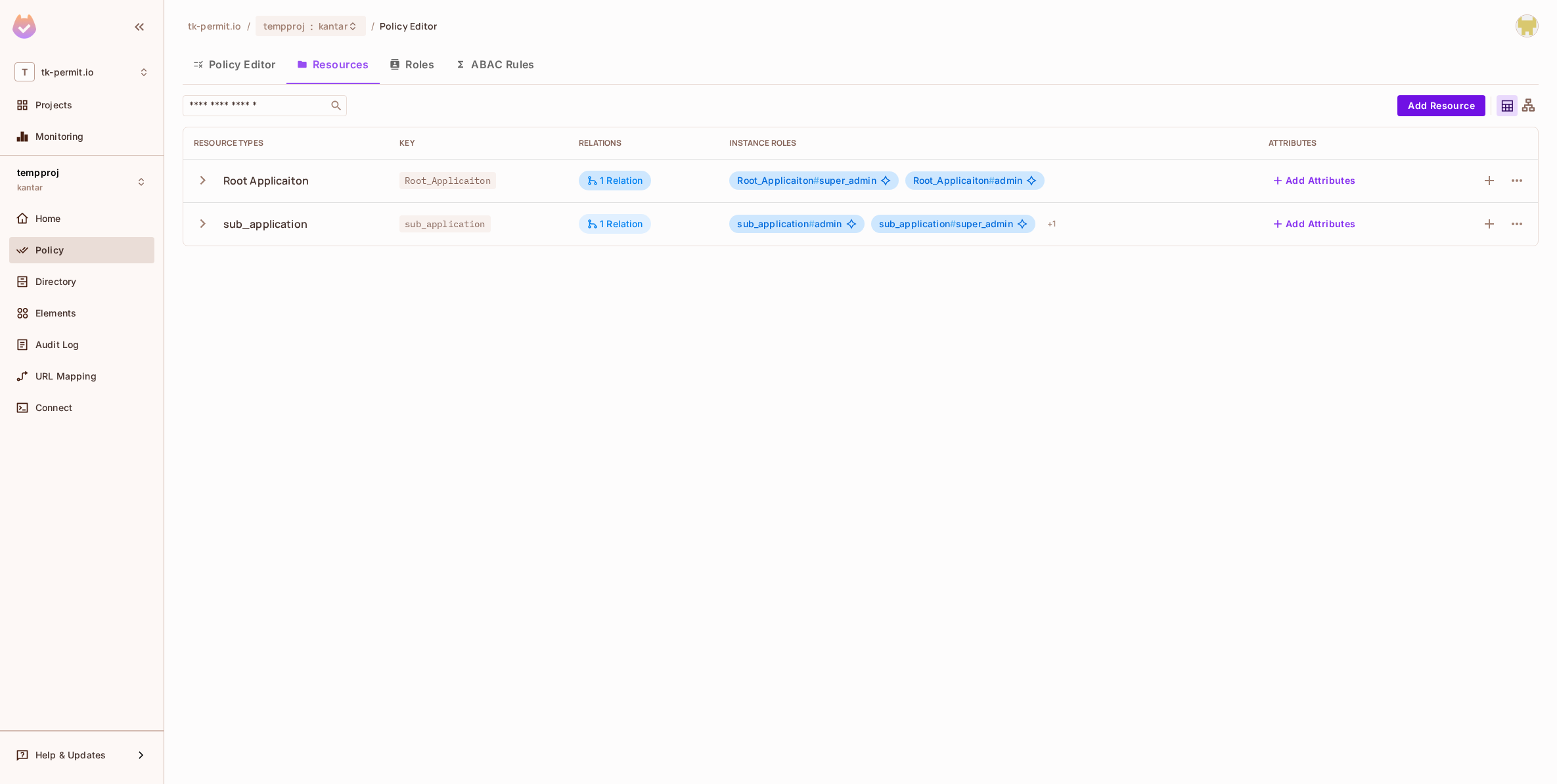 click on "1 Relation" at bounding box center (615, 224) 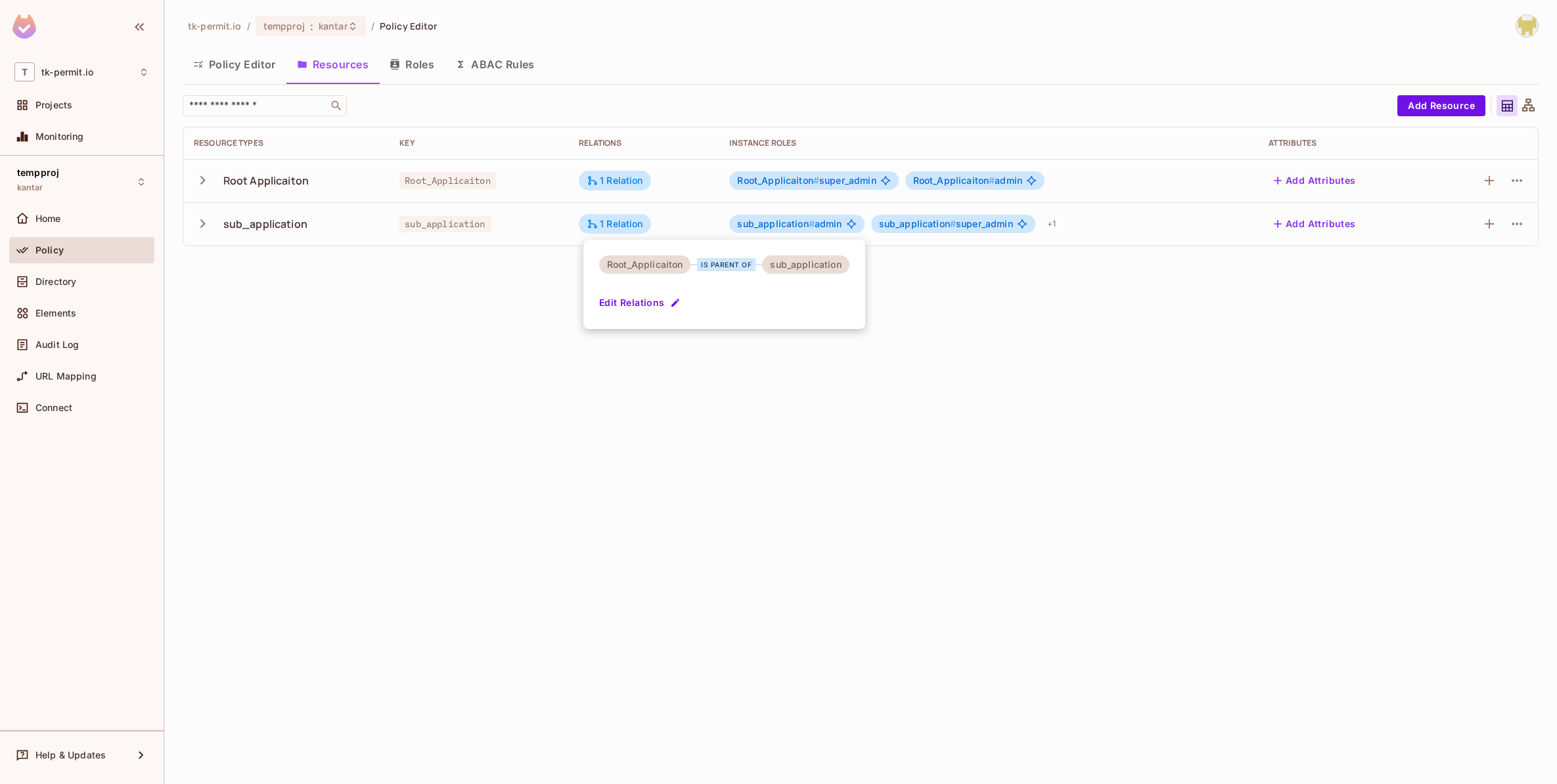 click at bounding box center [778, 392] 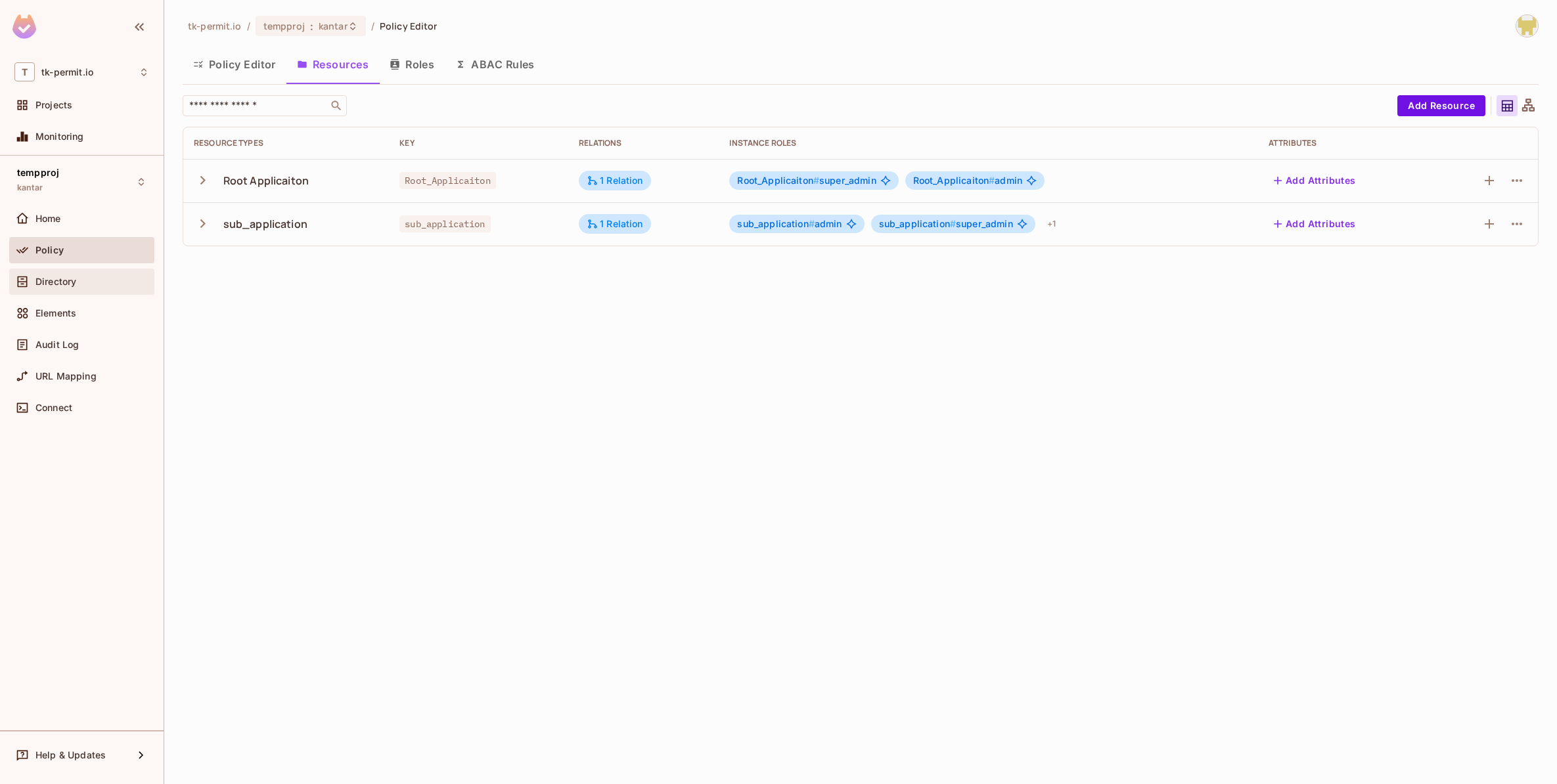 click on "Directory" at bounding box center (81, 282) 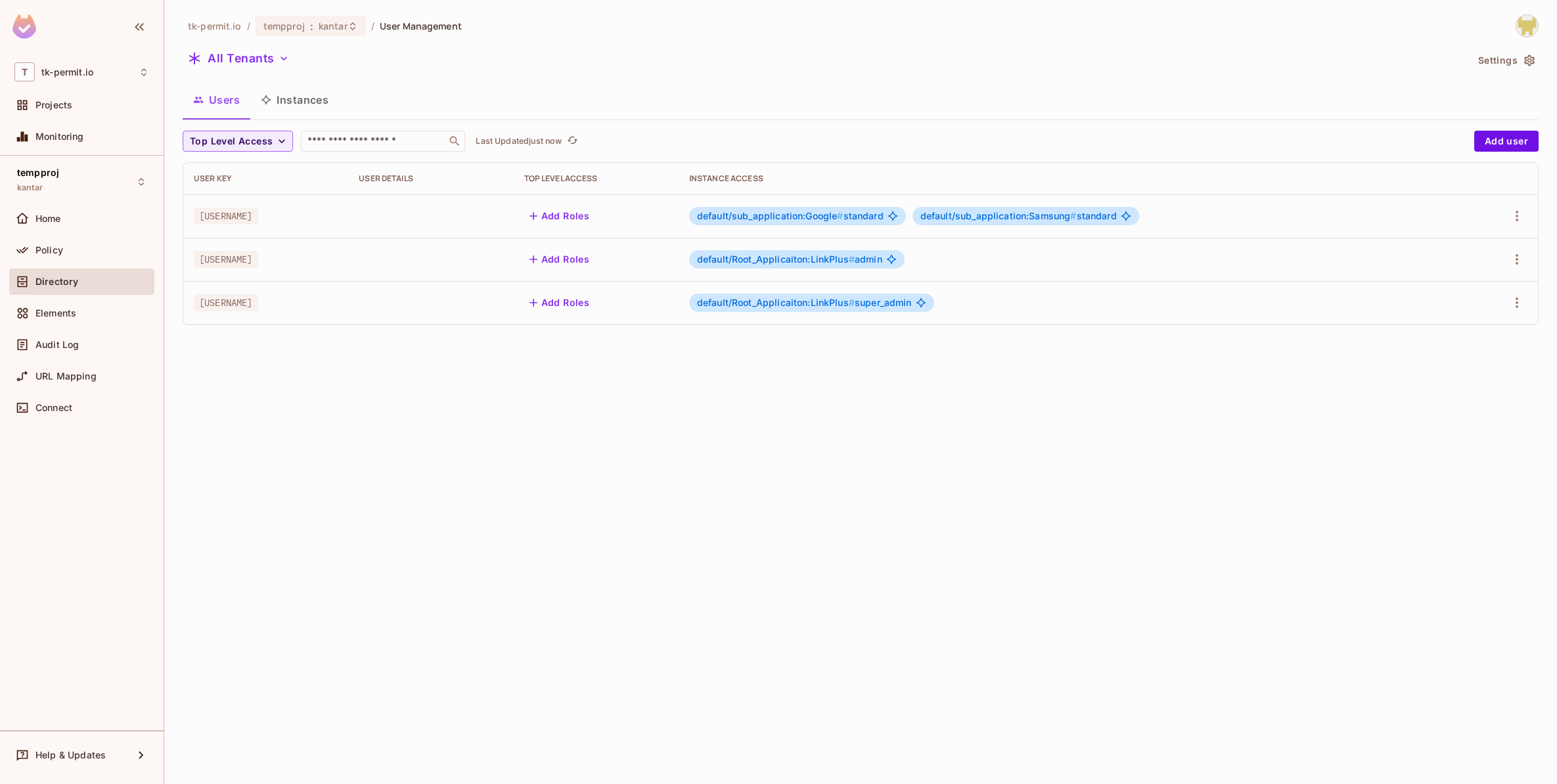 click on "default/Root_Applicaiton:LinkPlus #" at bounding box center (776, 259) 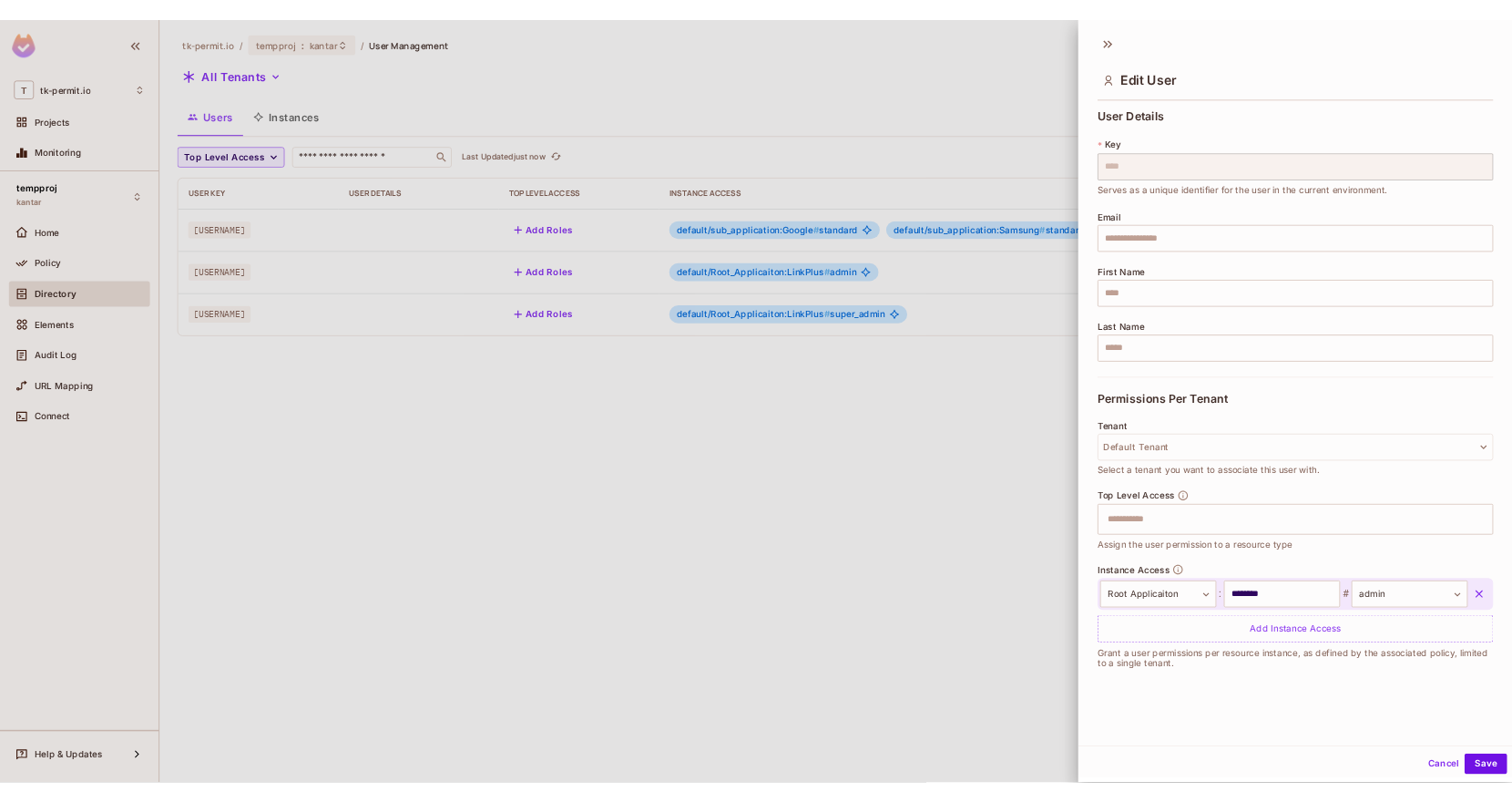 scroll, scrollTop: 2, scrollLeft: 0, axis: vertical 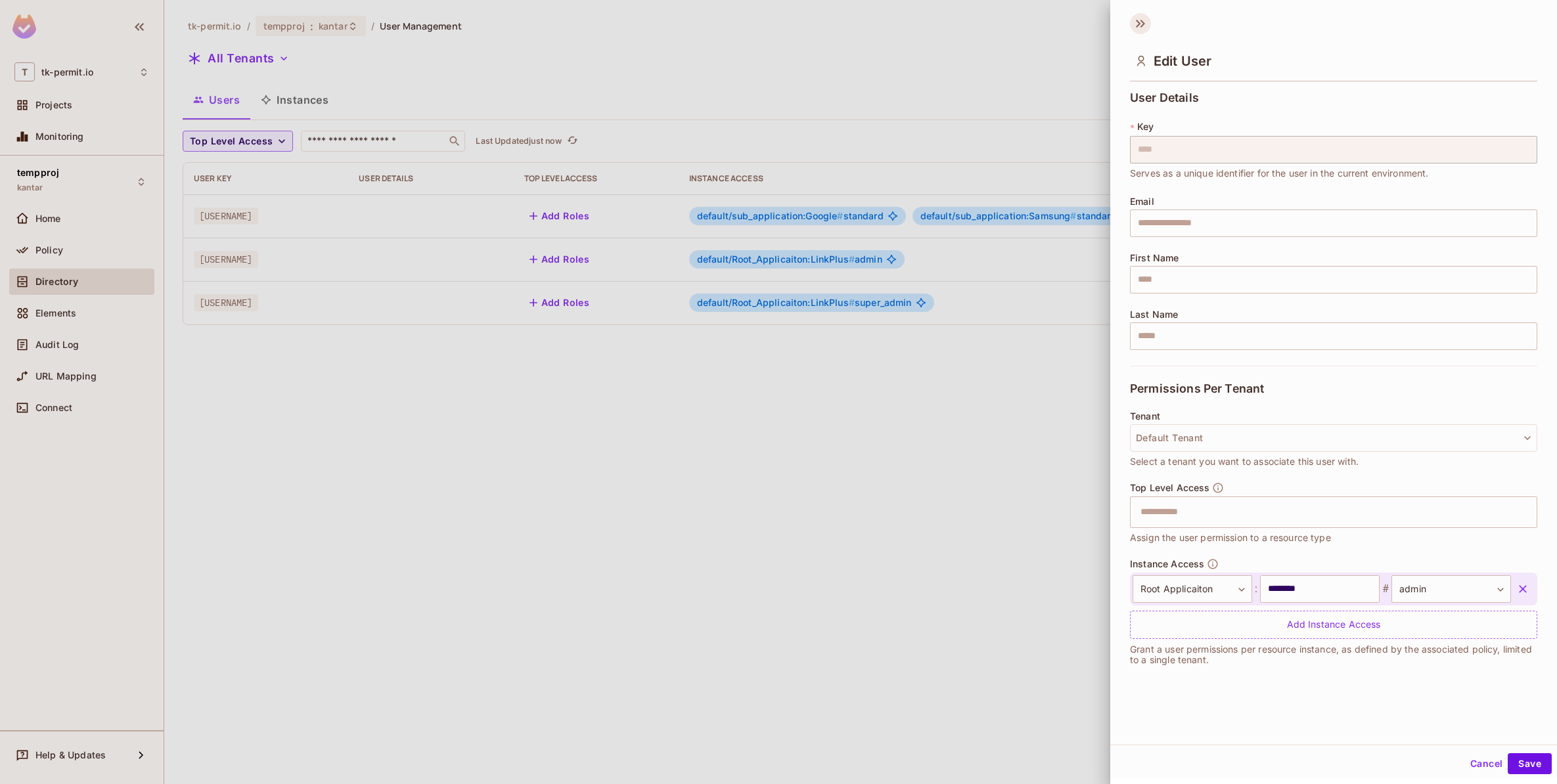 click 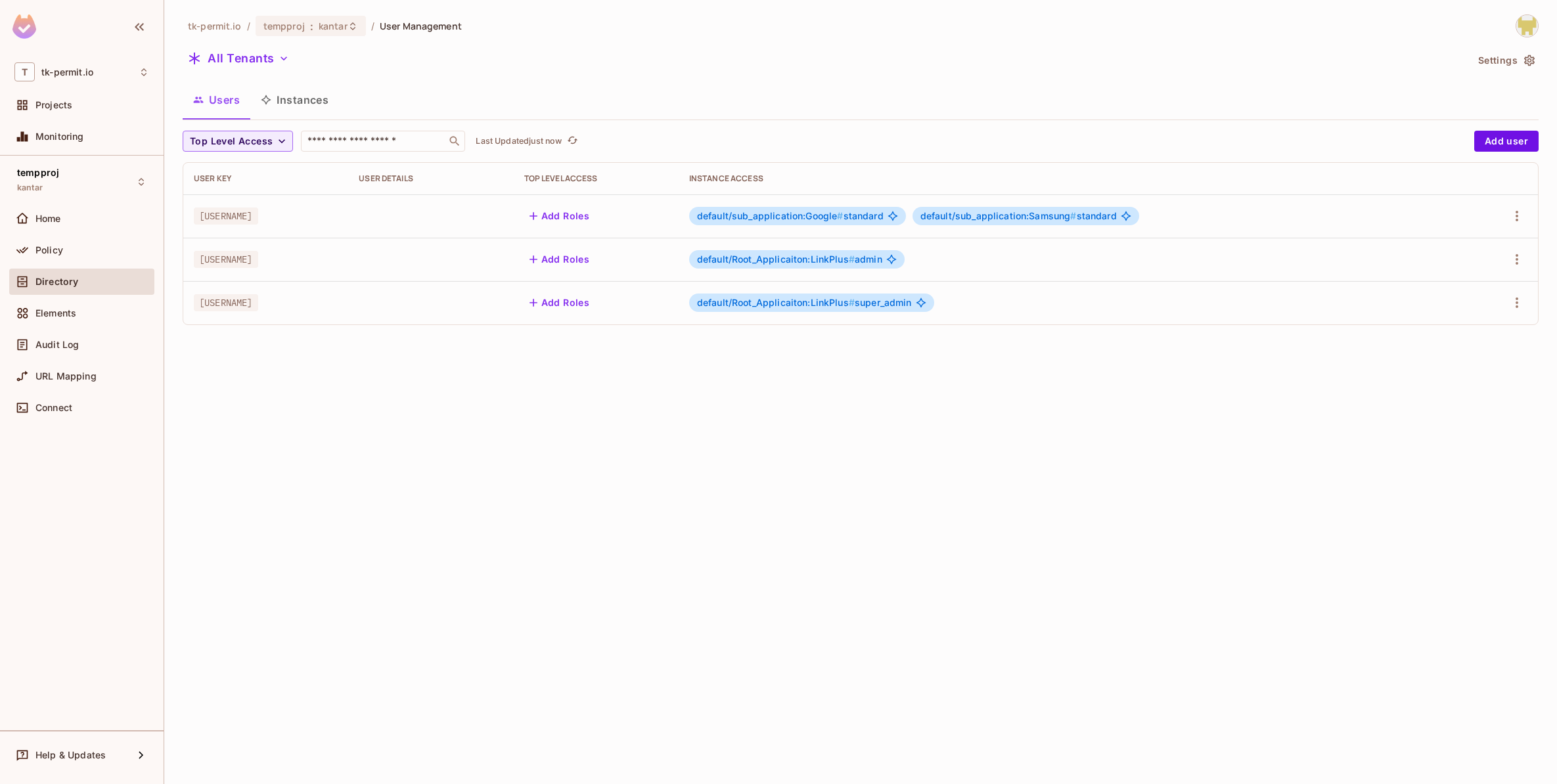 click on "Instances" at bounding box center (294, 100) 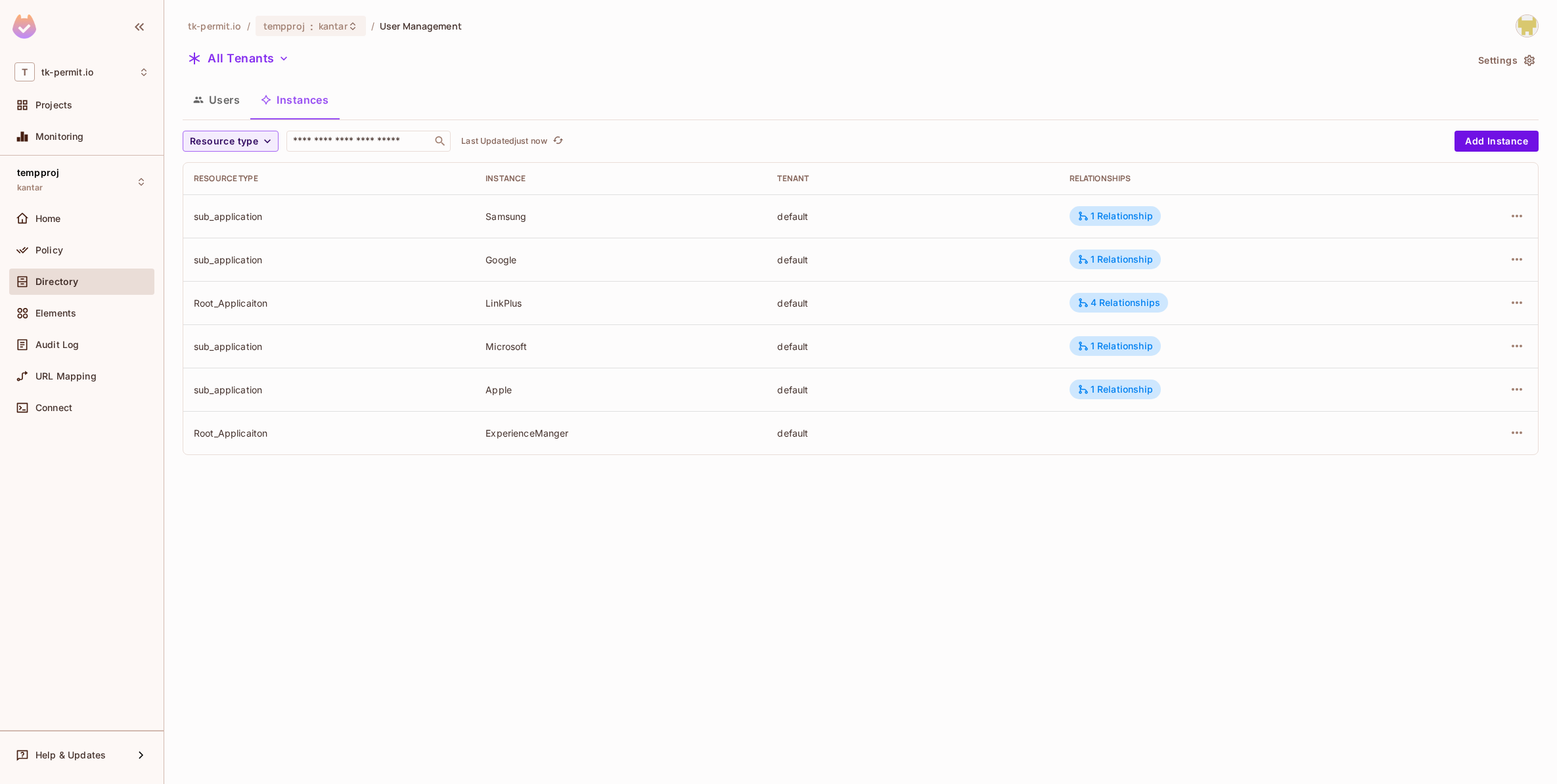 click on "default" at bounding box center (913, 303) 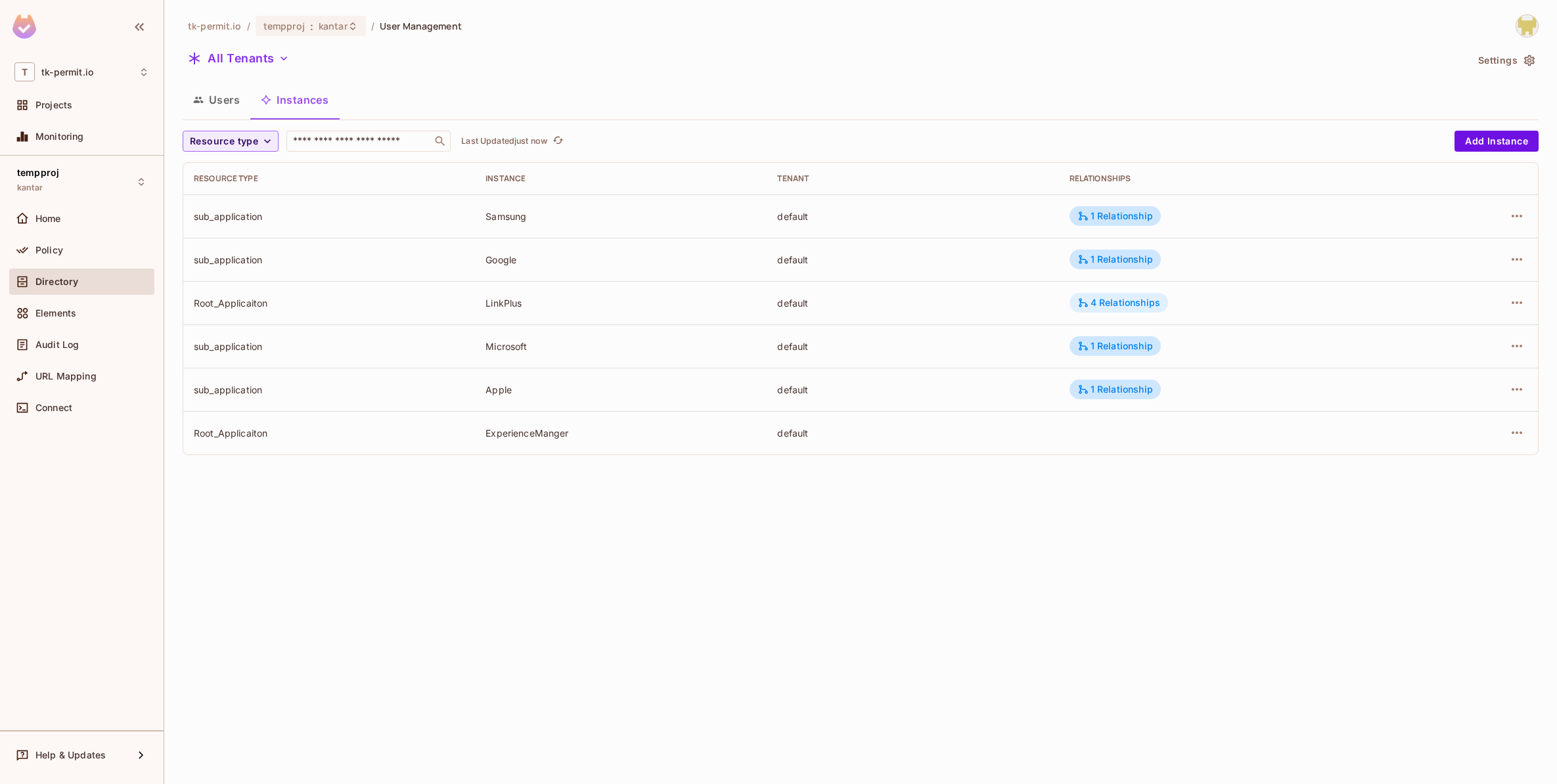 click on "4 Relationships" at bounding box center [1119, 303] 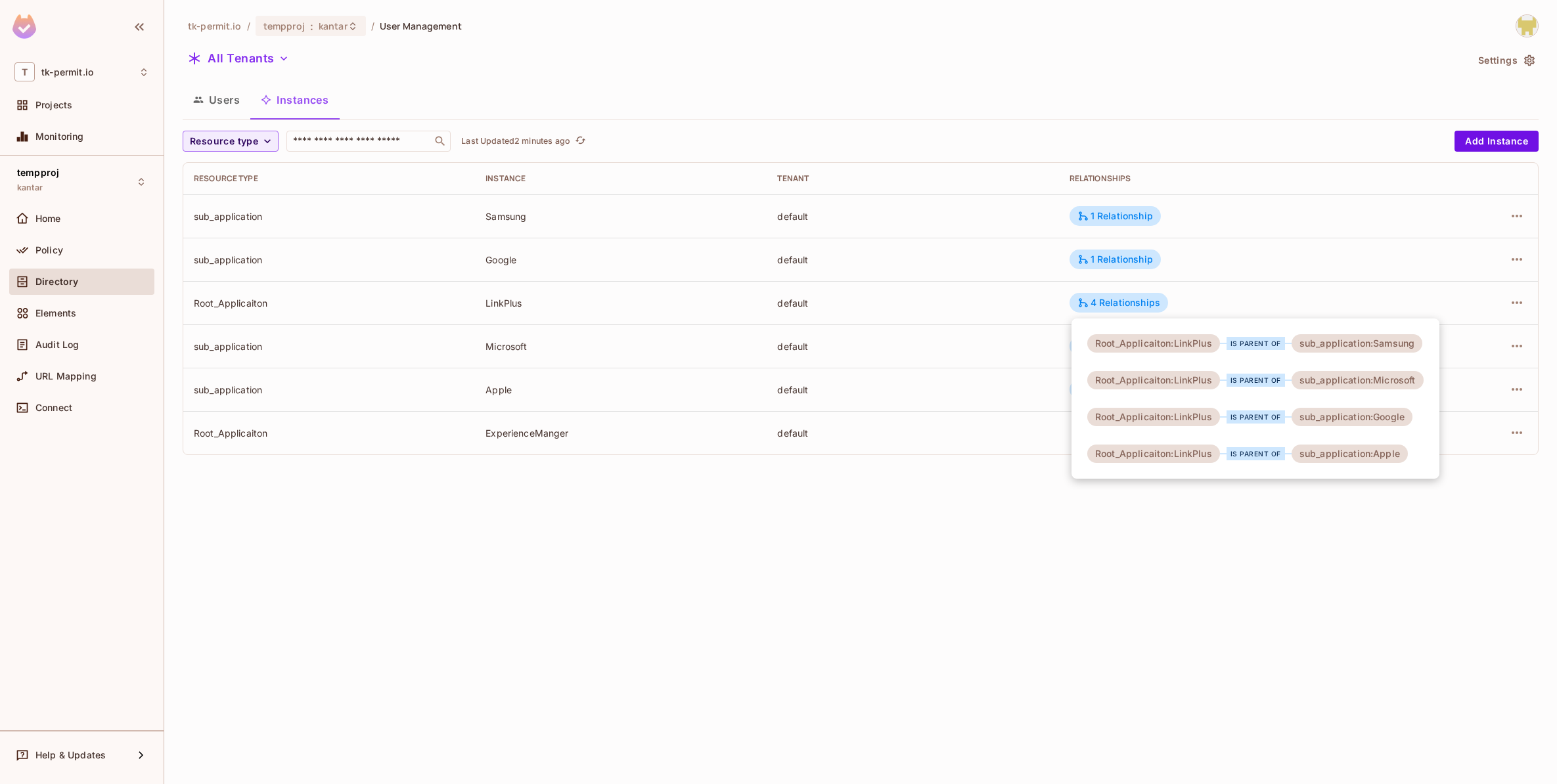 click at bounding box center (778, 392) 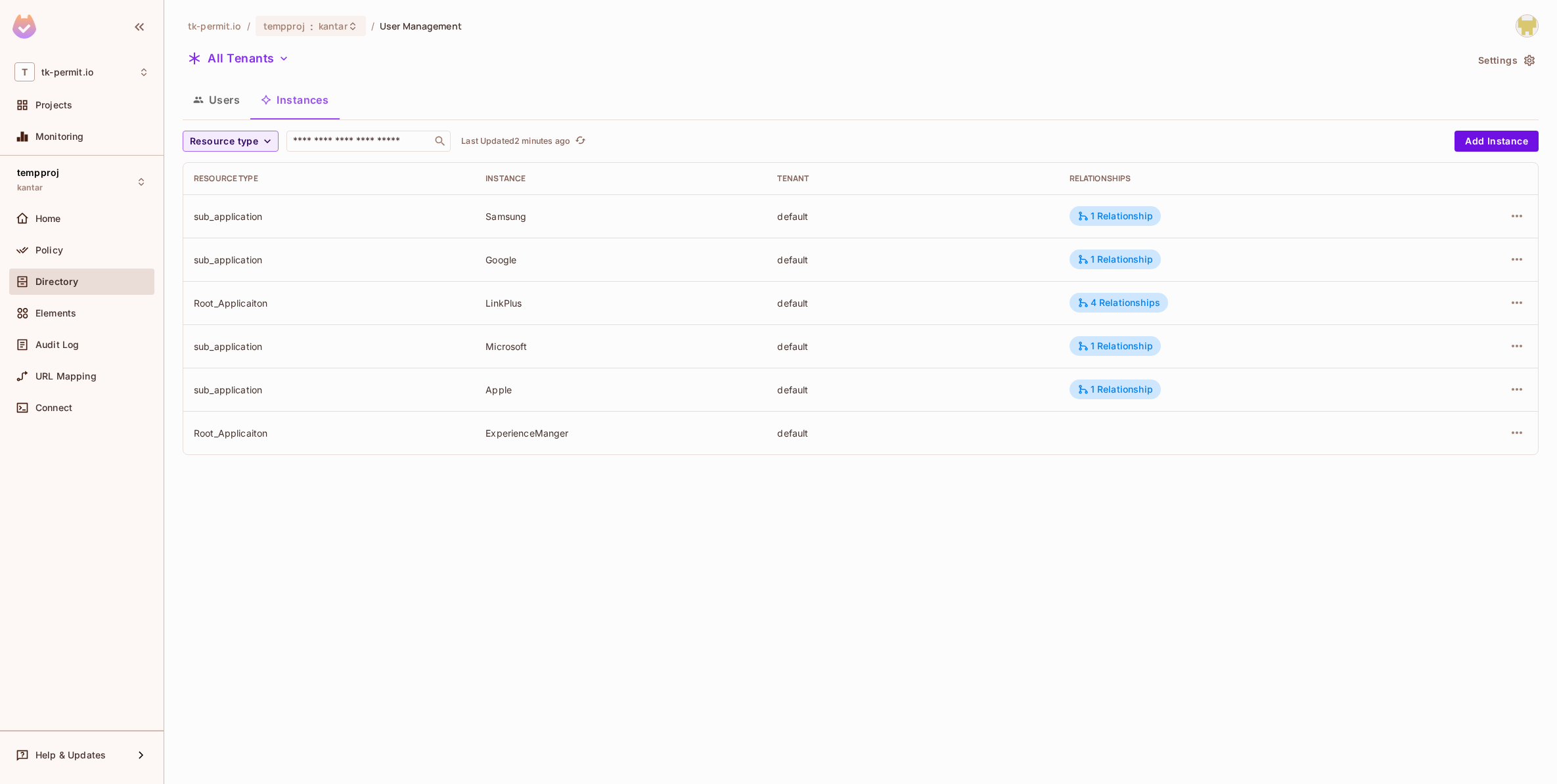 click on "Users" at bounding box center [216, 100] 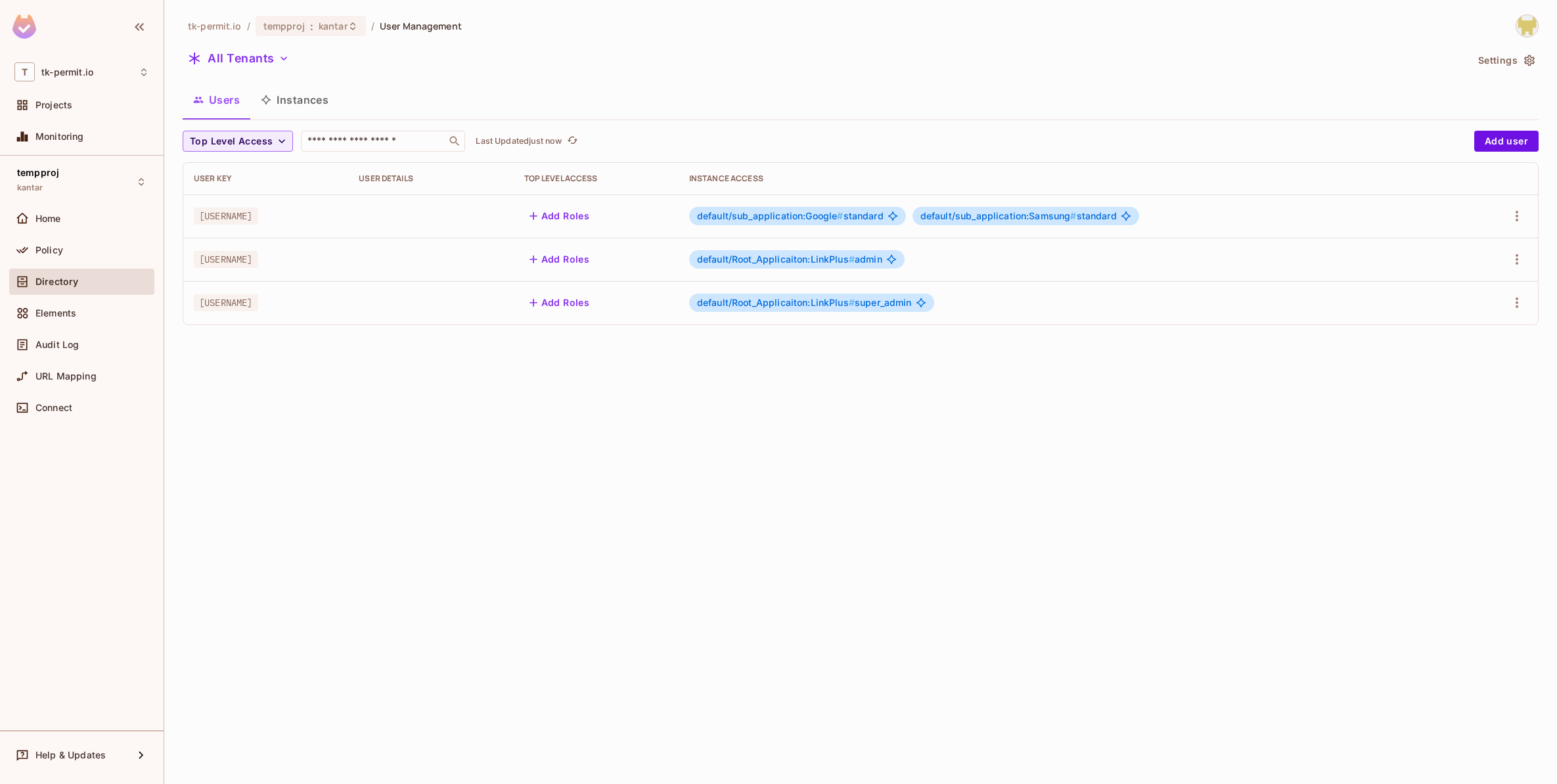 click on "tk-permit.io / tempproj : kantar / User Management All Tenants Settings Users Instances Top Level Access ​ Last Updated  just now Add user User Key User Details Top Level Access Instance Access [USERNAME]   Add Roles default/sub_application:Google # standard default/sub_application:Samsung # standard [USERNAME]   Add Roles default/Root_Applicaiton:LinkPlus # admin [USERNAME]   Add Roles default/Root_Applicaiton:LinkPlus # super_admin" at bounding box center [861, 392] 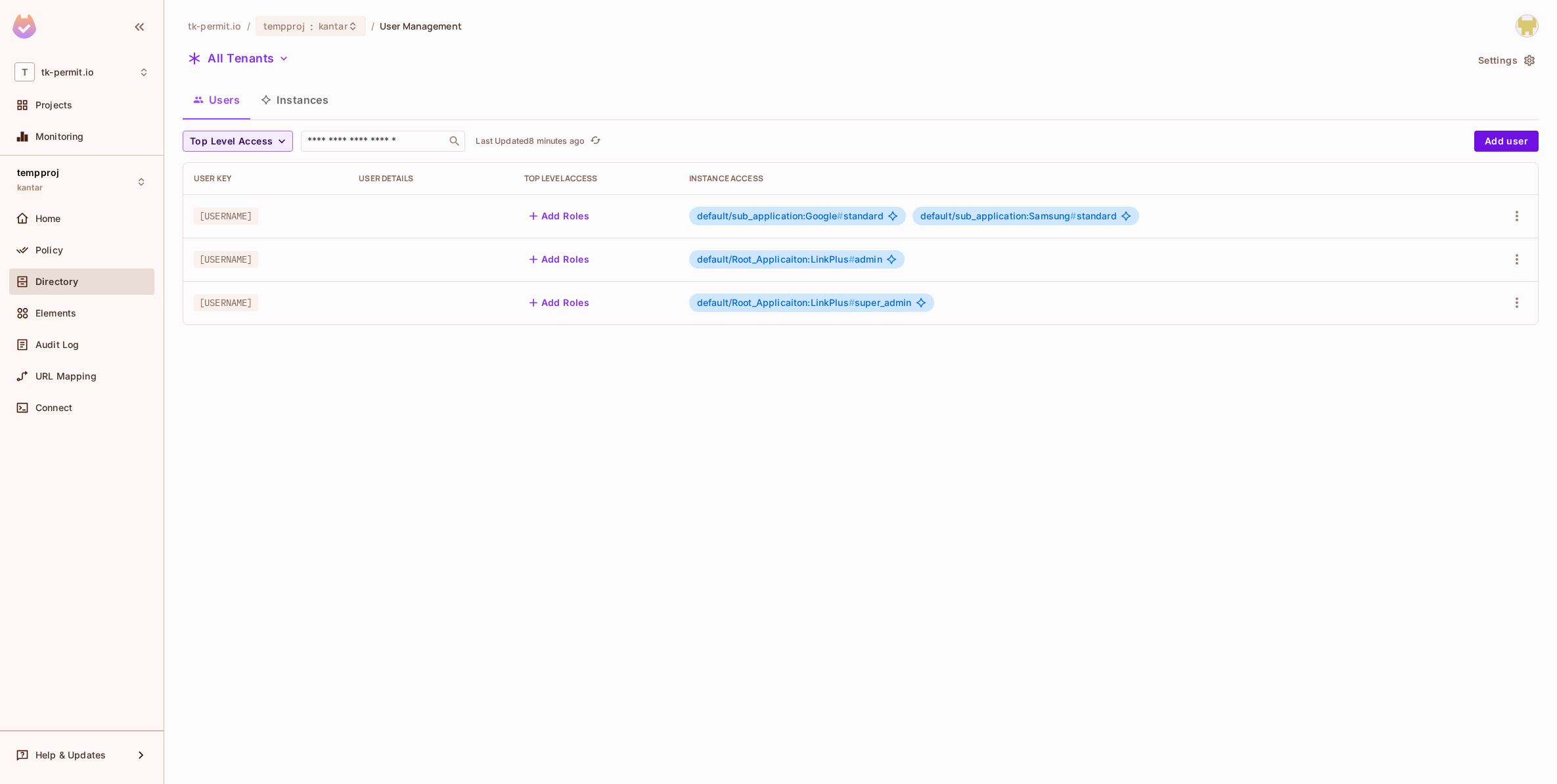 click on "Instances" at bounding box center [294, 100] 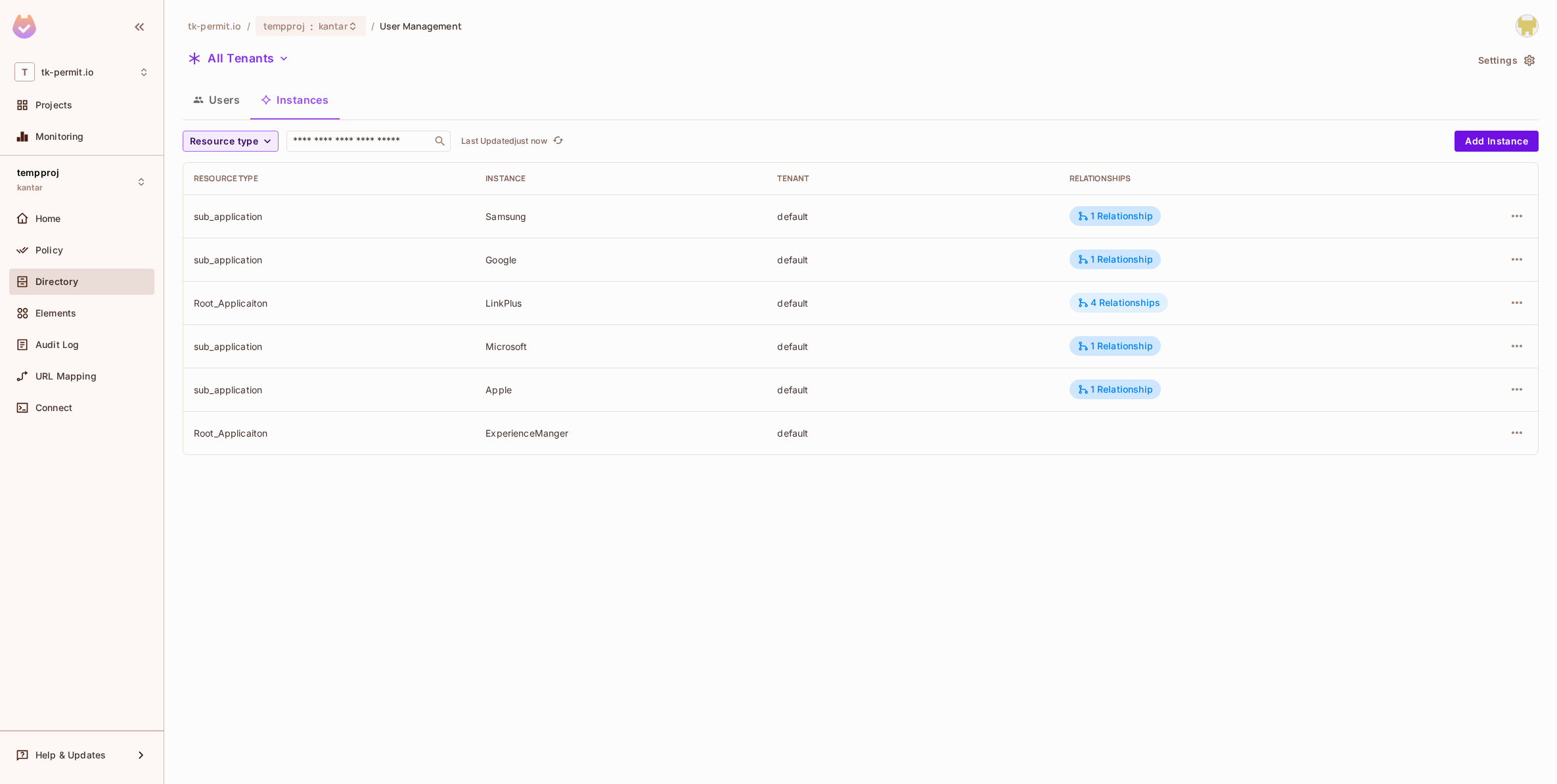 click on "4 Relationships" at bounding box center (1119, 303) 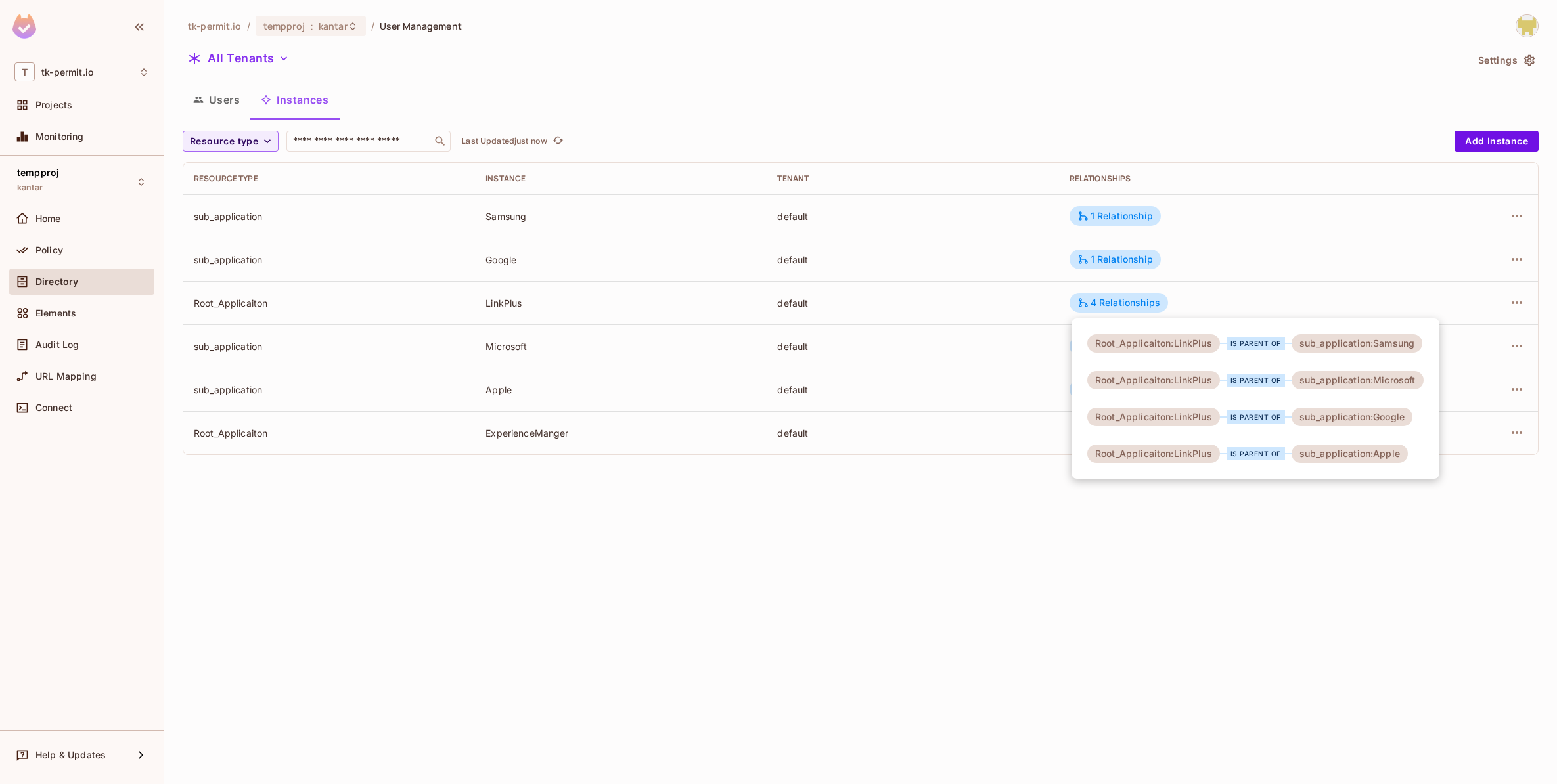 click at bounding box center [778, 392] 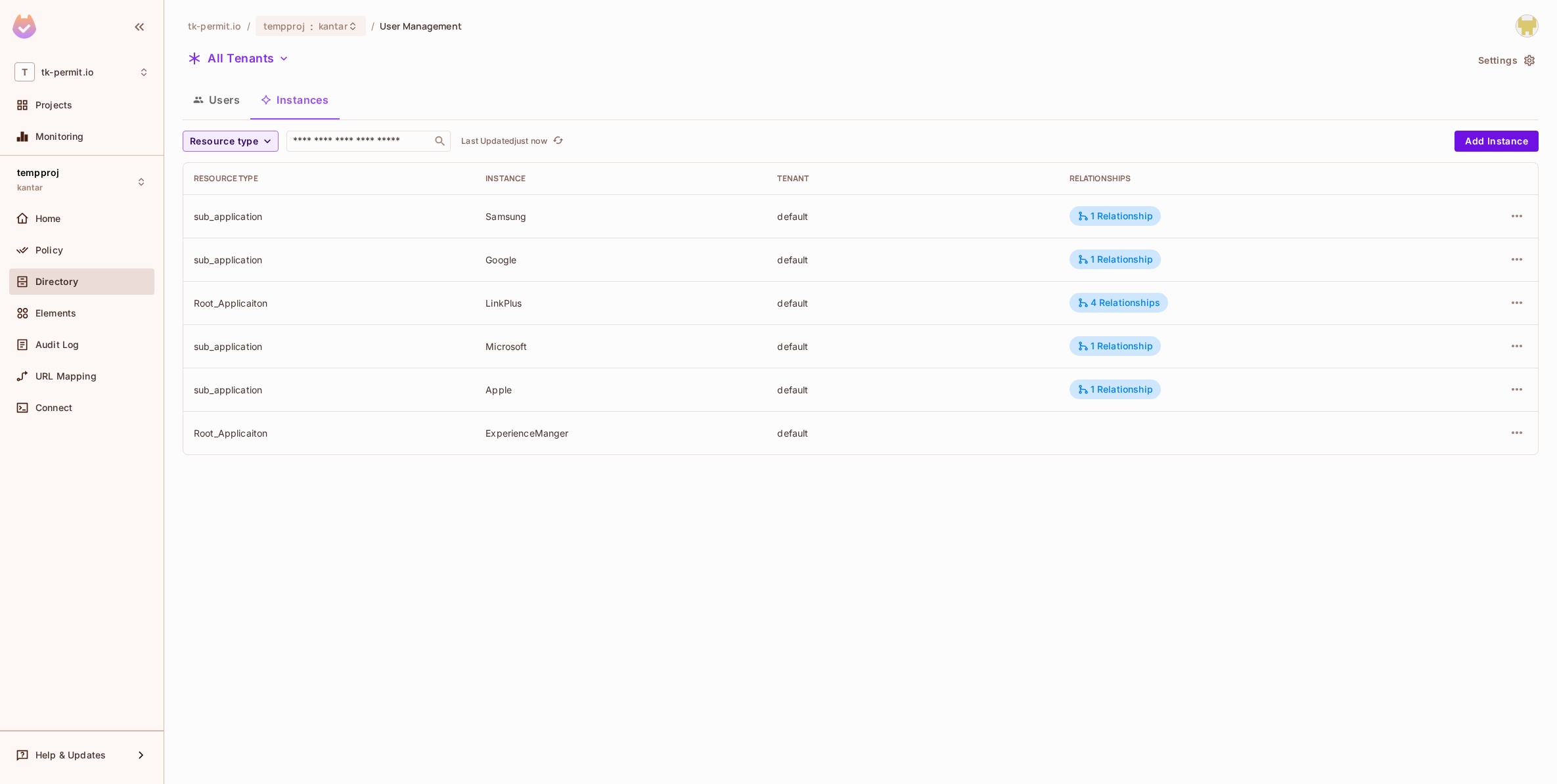 click on "Users" at bounding box center (216, 100) 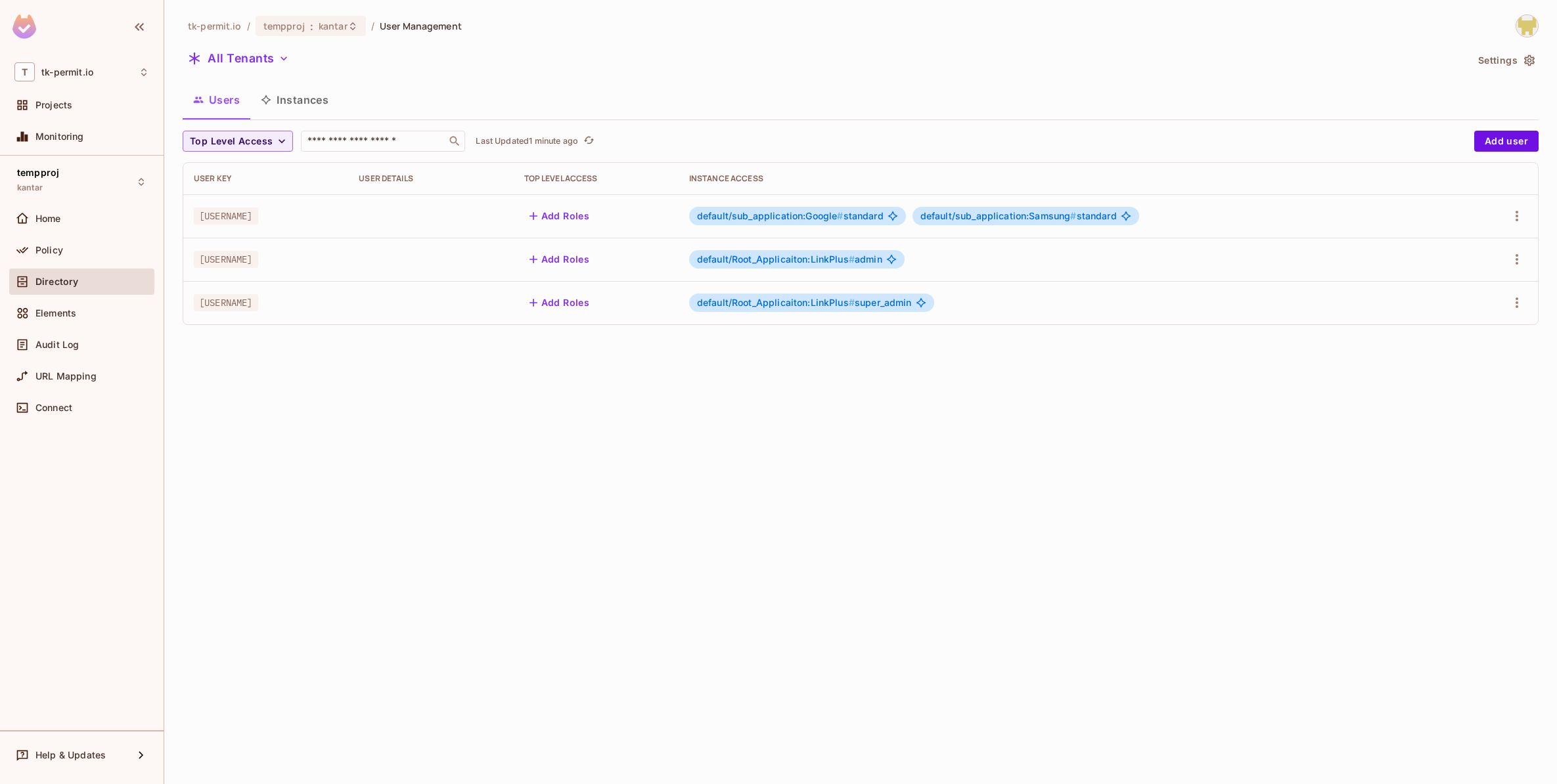 click on "default/Root_Applicaiton:LinkPlus # admin" at bounding box center [1073, 259] 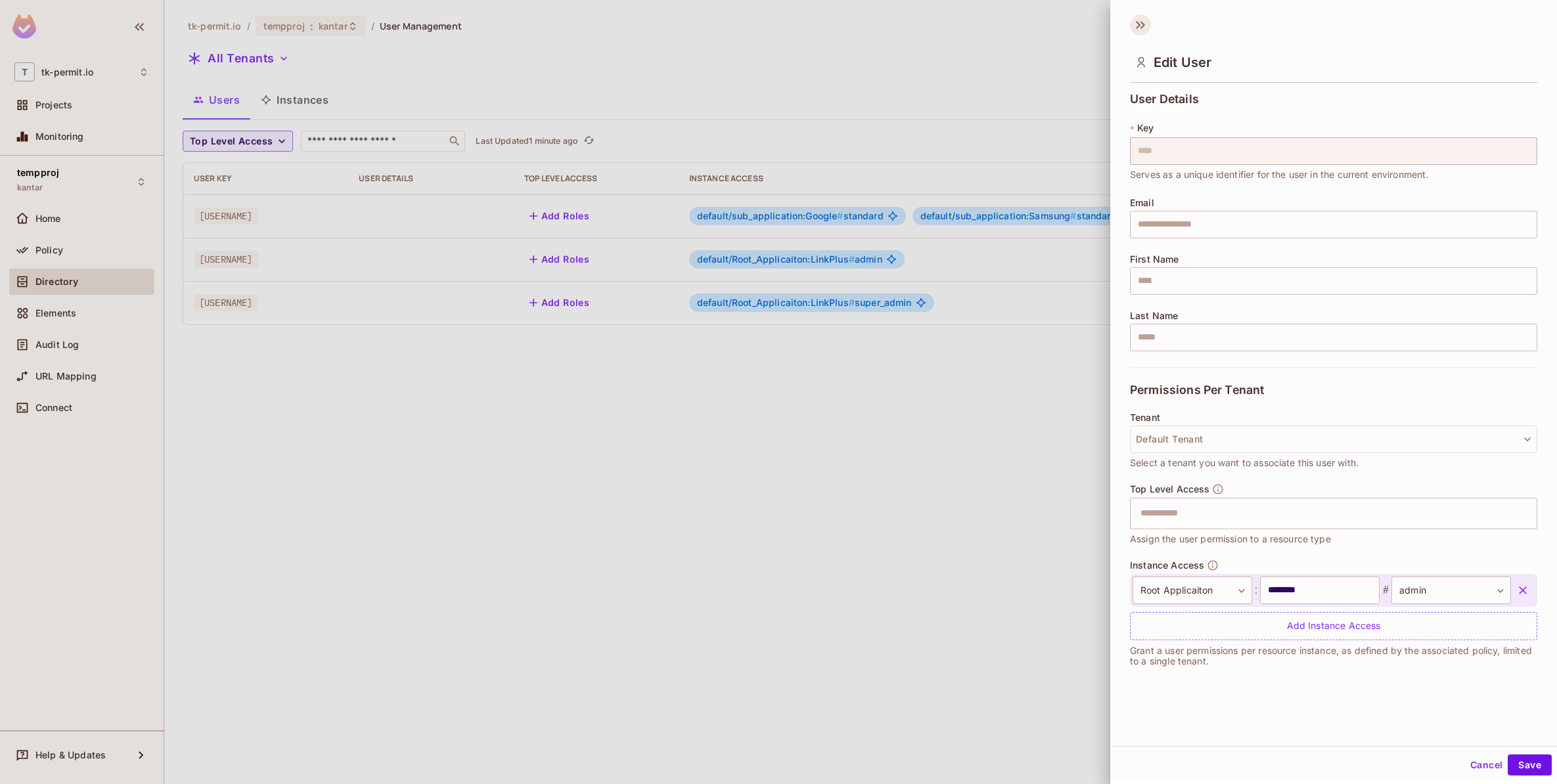 click 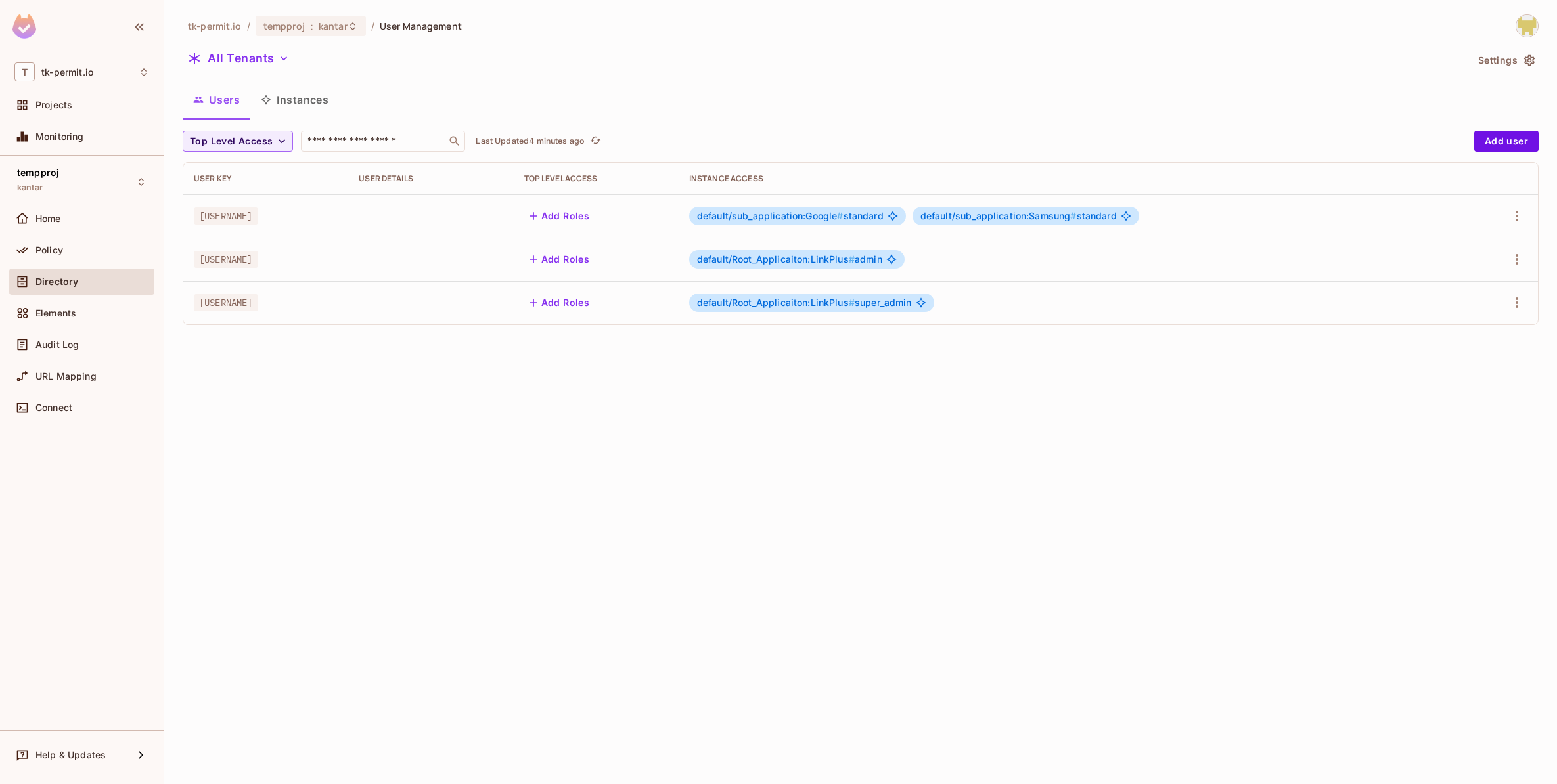 click on "tk-permit.io / tempproj : kantar / User Management All Tenants Settings Users Instances Top Level Access ​ Last Updated  4 minutes ago Add user User Key User Details Top Level Access Instance Access [USERNAME]   Add Roles default/sub_application:Google # standard default/sub_application:Samsung # standard [USERNAME]   Add Roles default/Root_Applicaiton:LinkPlus # admin [USERNAME]   Add Roles default/Root_Applicaiton:LinkPlus # super_admin" at bounding box center [861, 392] 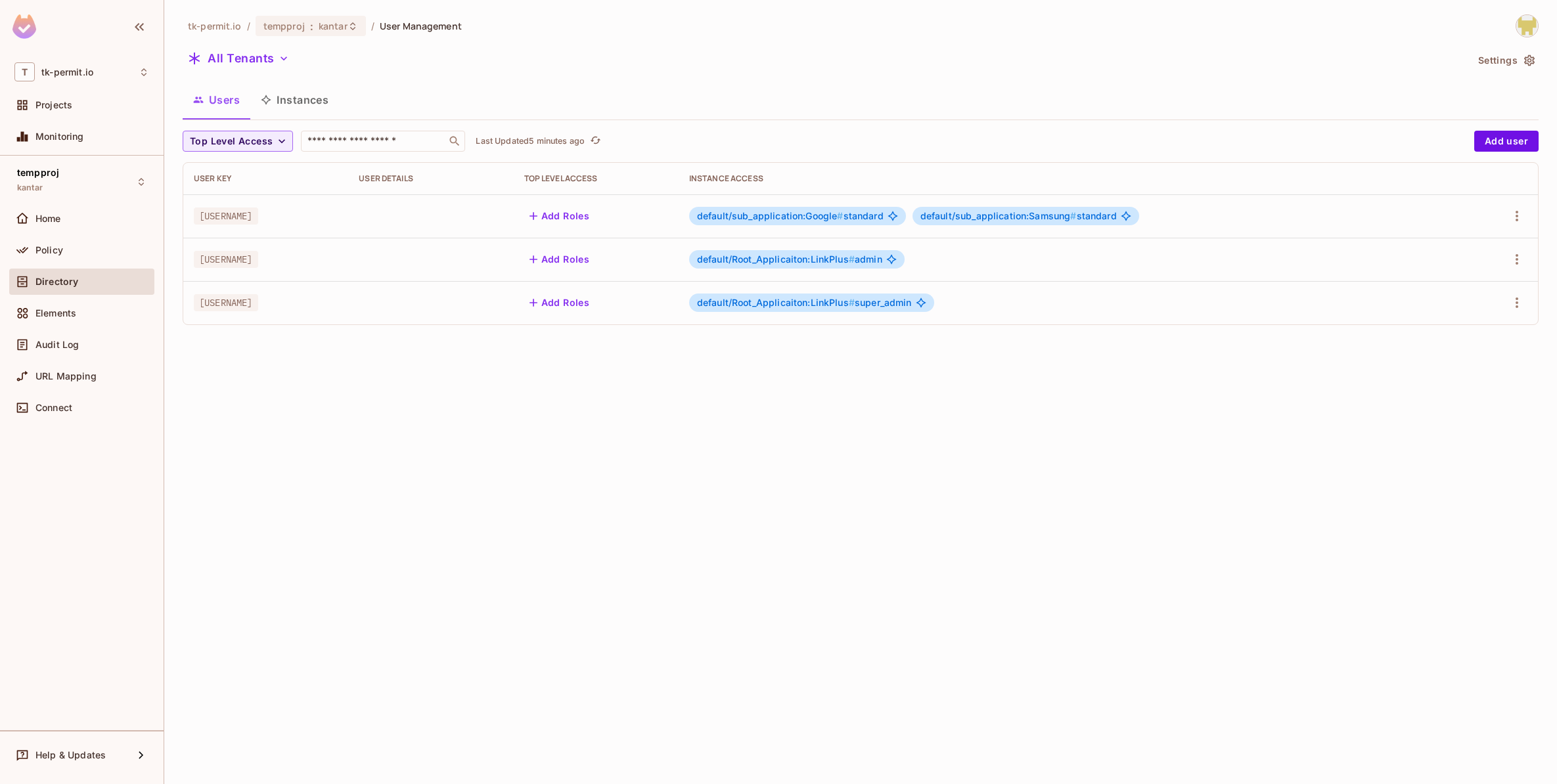 click on "default/Root_Applicaiton:LinkPlus # admin" at bounding box center (1073, 259) 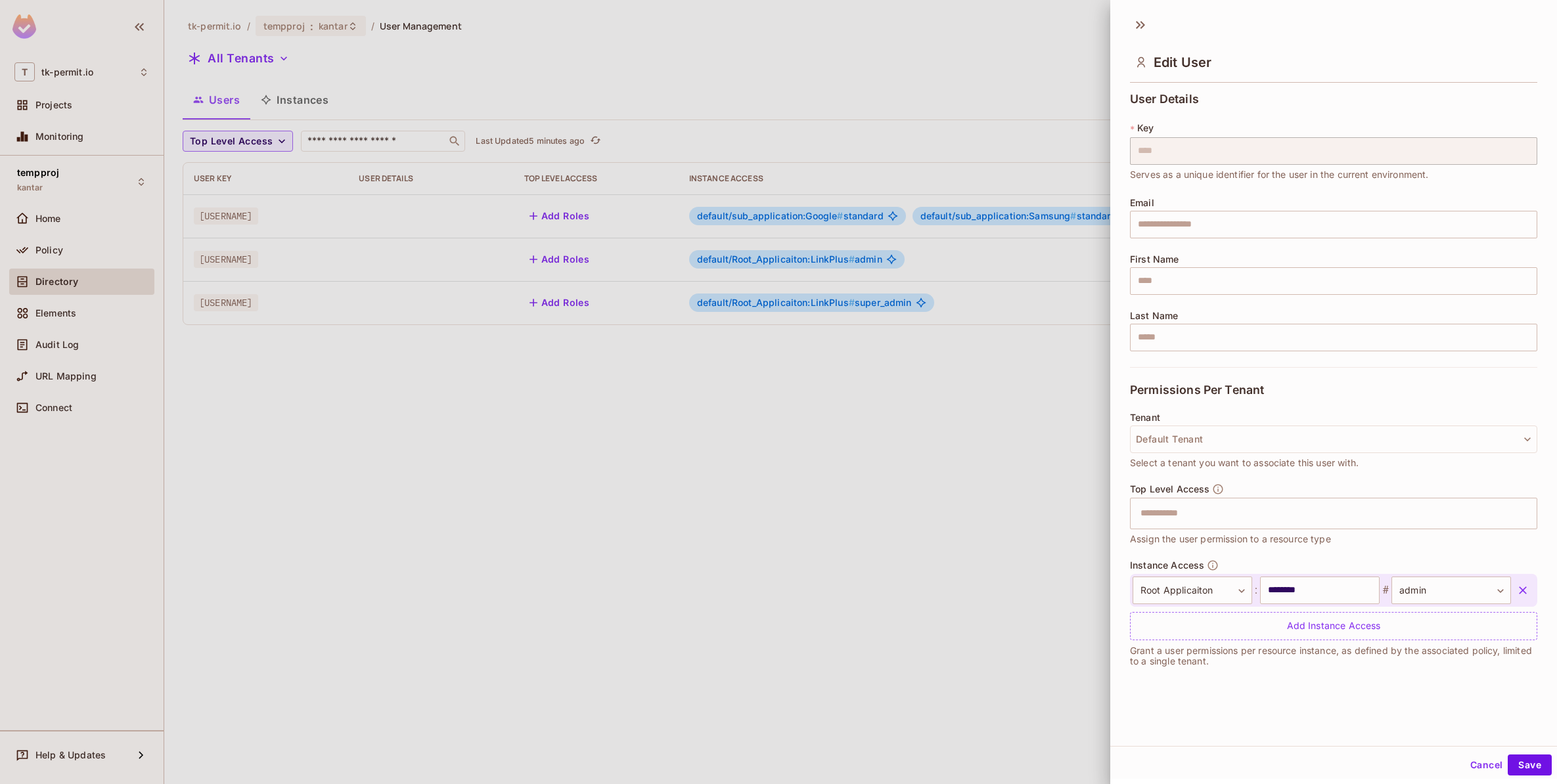 click at bounding box center (778, 392) 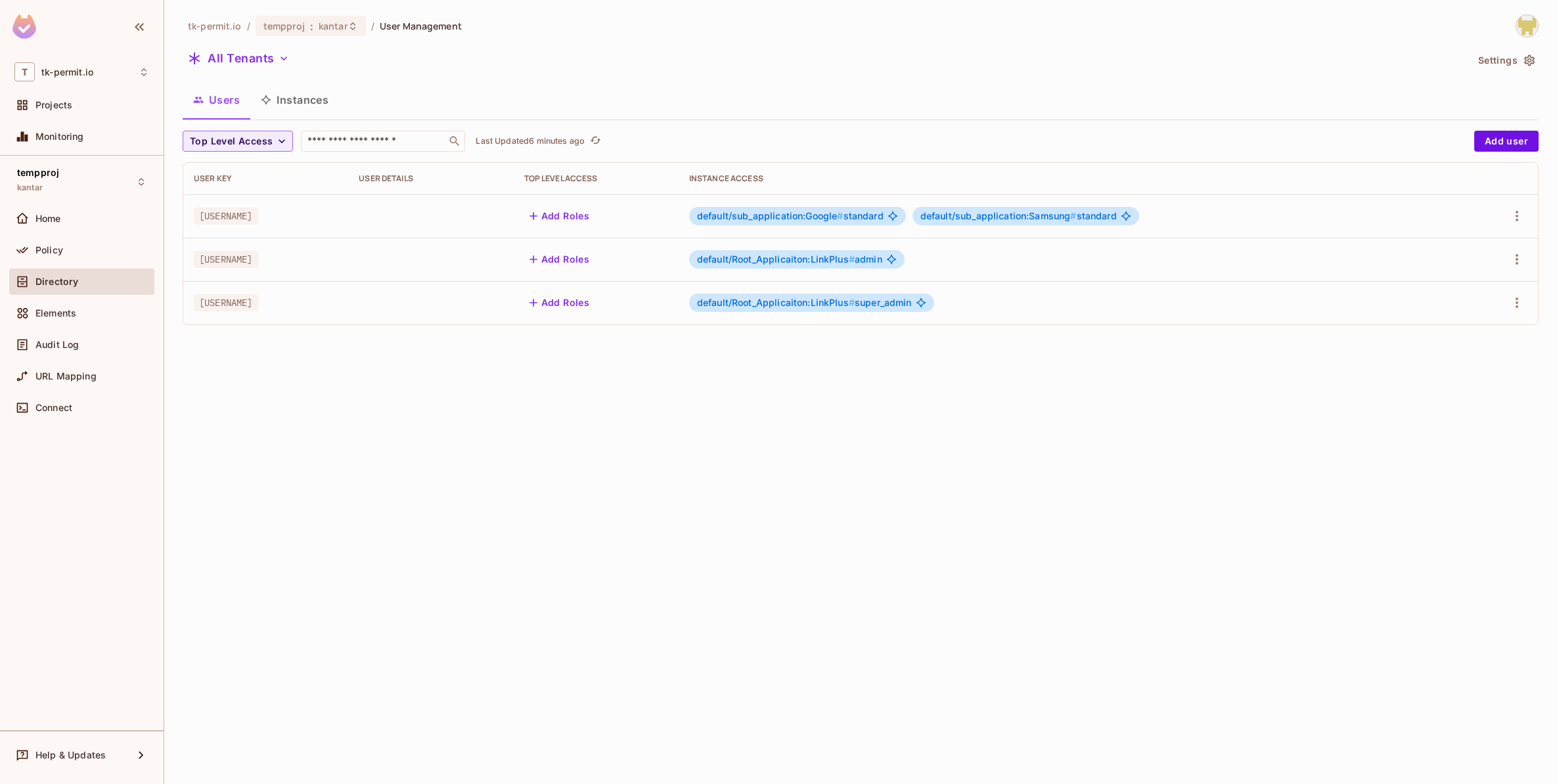 click on "default/Root_Applicaiton:LinkPlus # super_admin" at bounding box center (1073, 303) 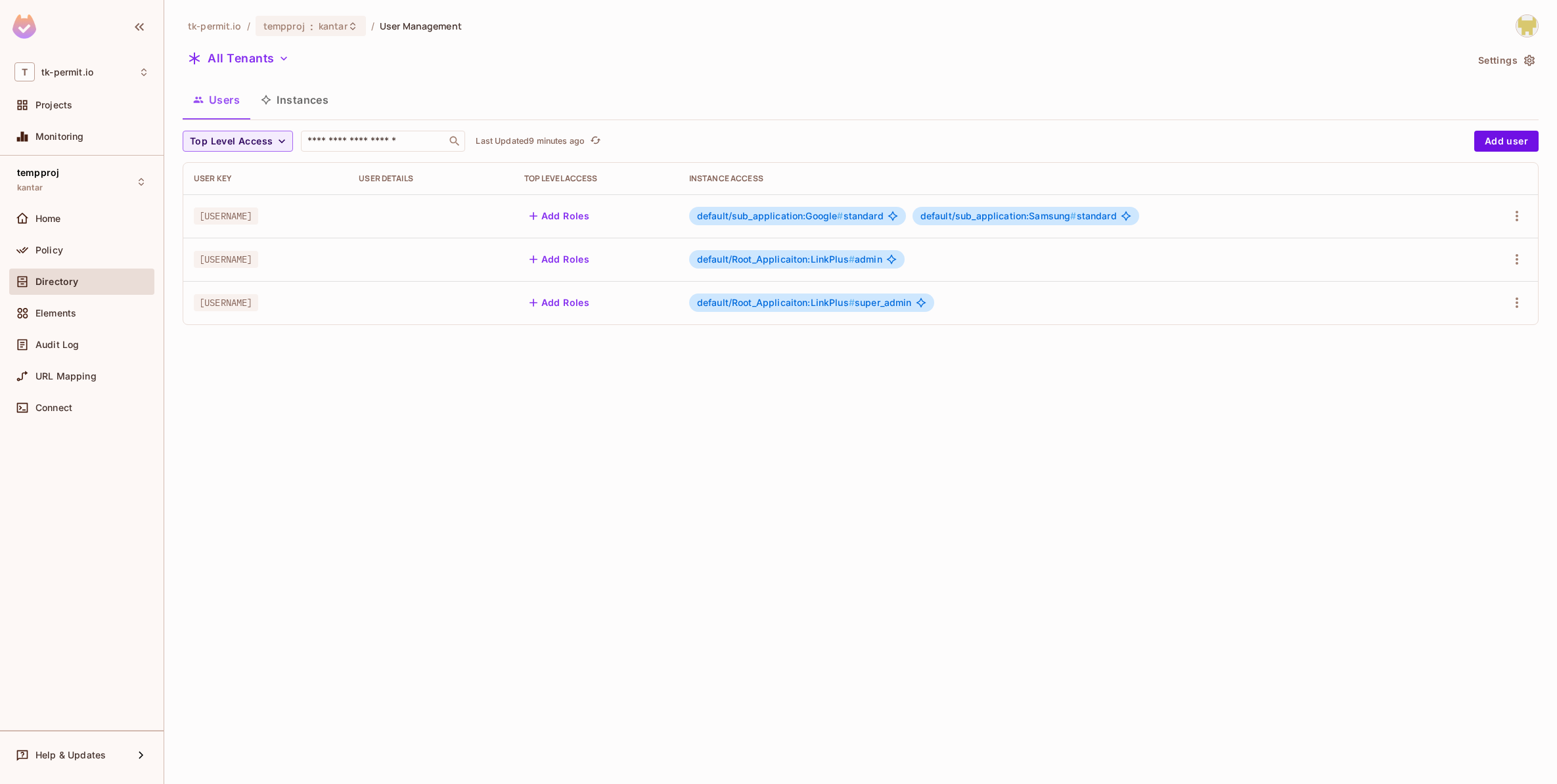 click on "Instances" at bounding box center [294, 100] 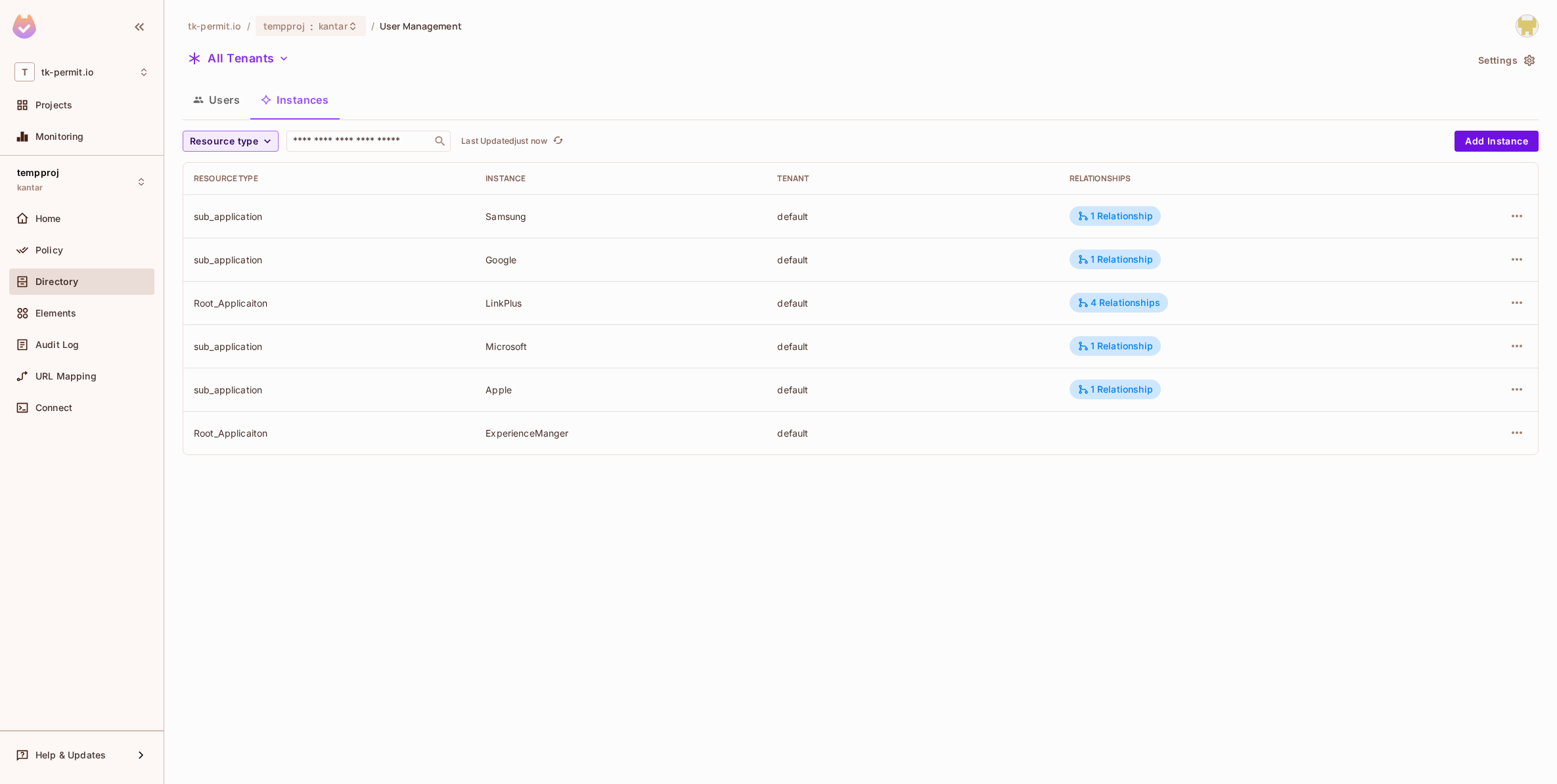 click on "Users Instances" at bounding box center [861, 100] 